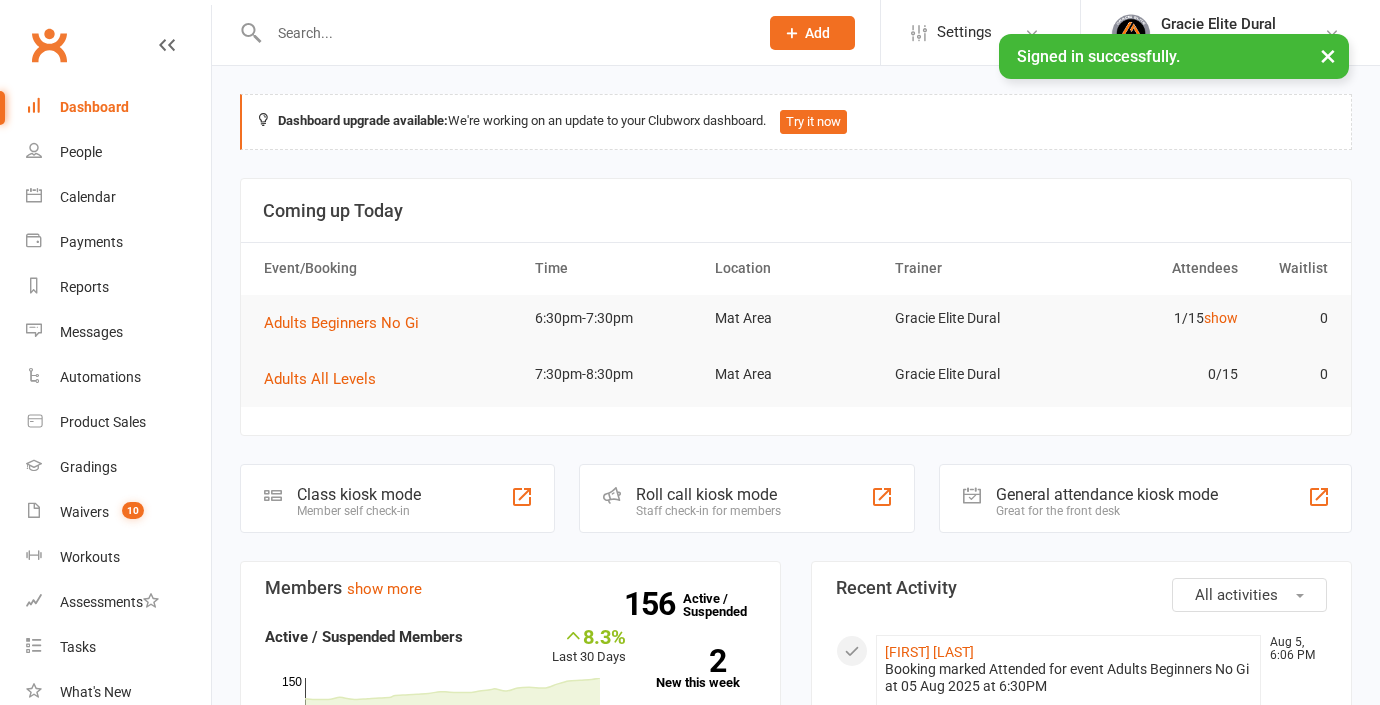 scroll, scrollTop: 0, scrollLeft: 0, axis: both 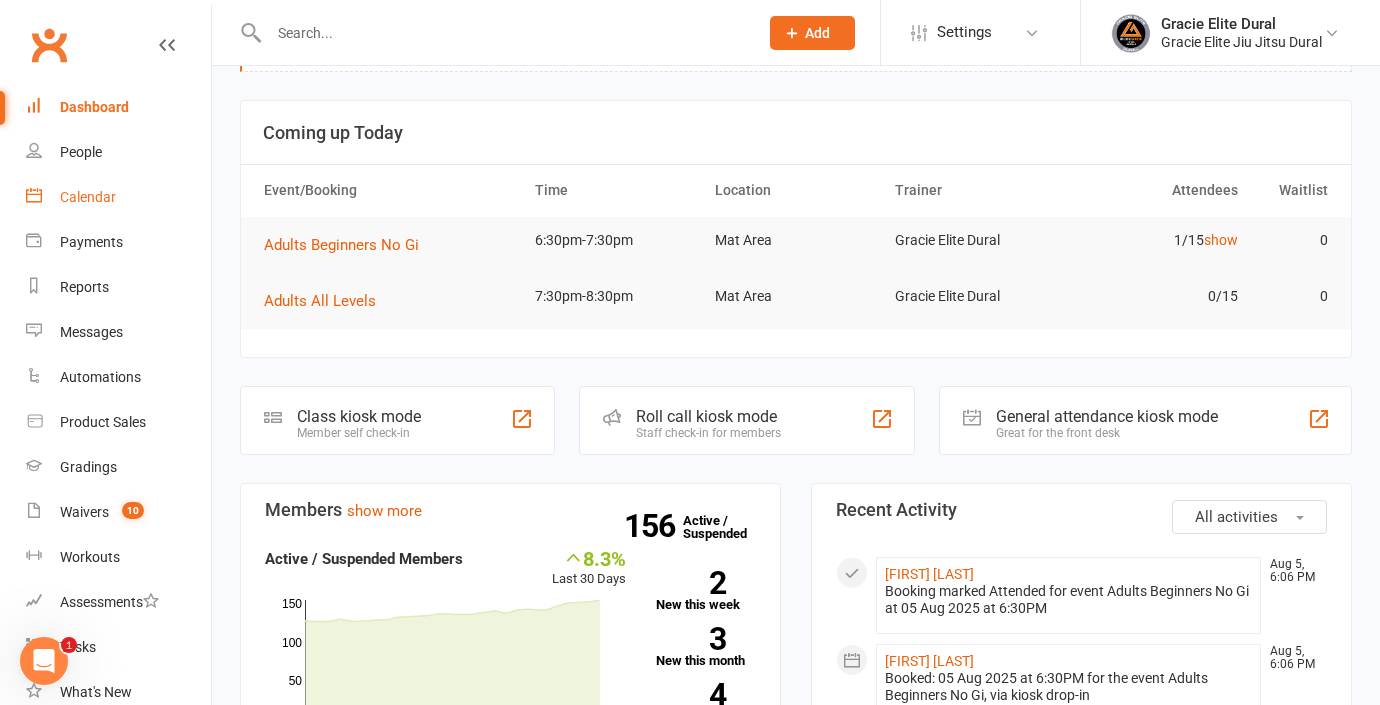 click on "Calendar" at bounding box center (88, 197) 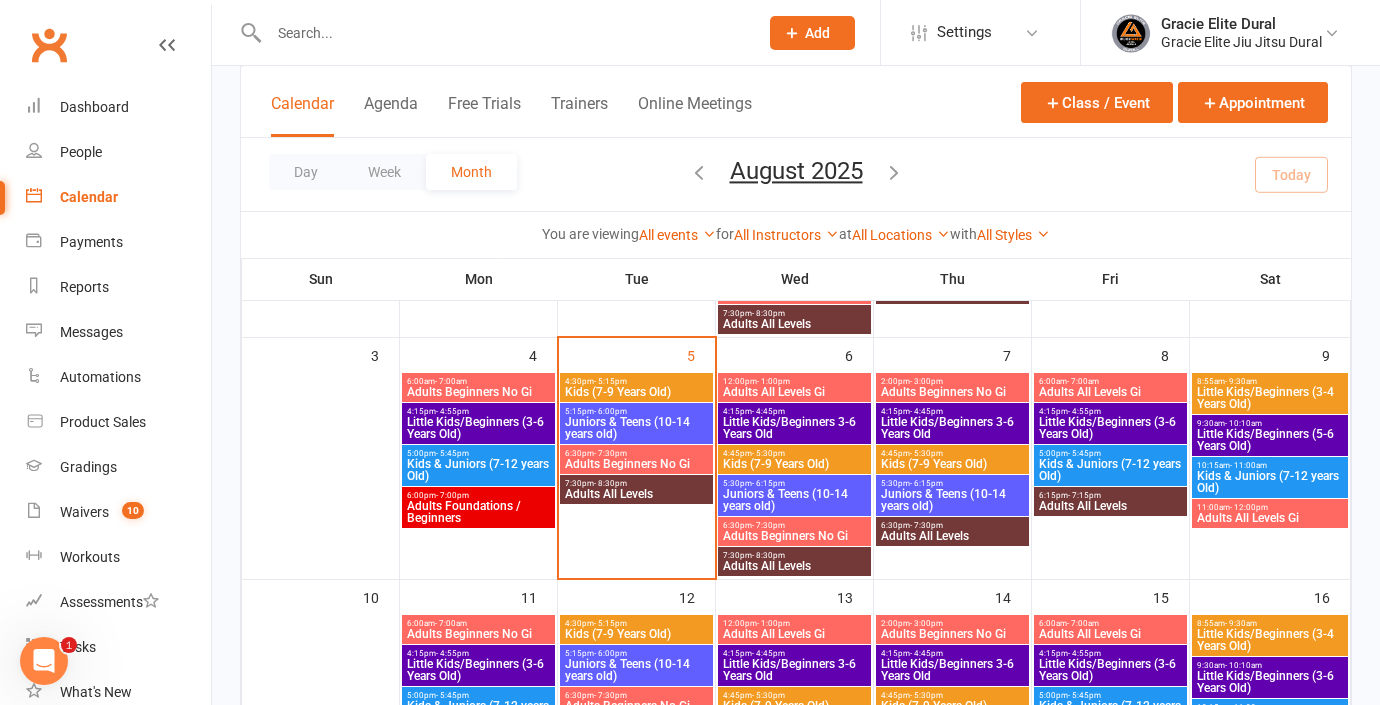 scroll, scrollTop: 324, scrollLeft: 0, axis: vertical 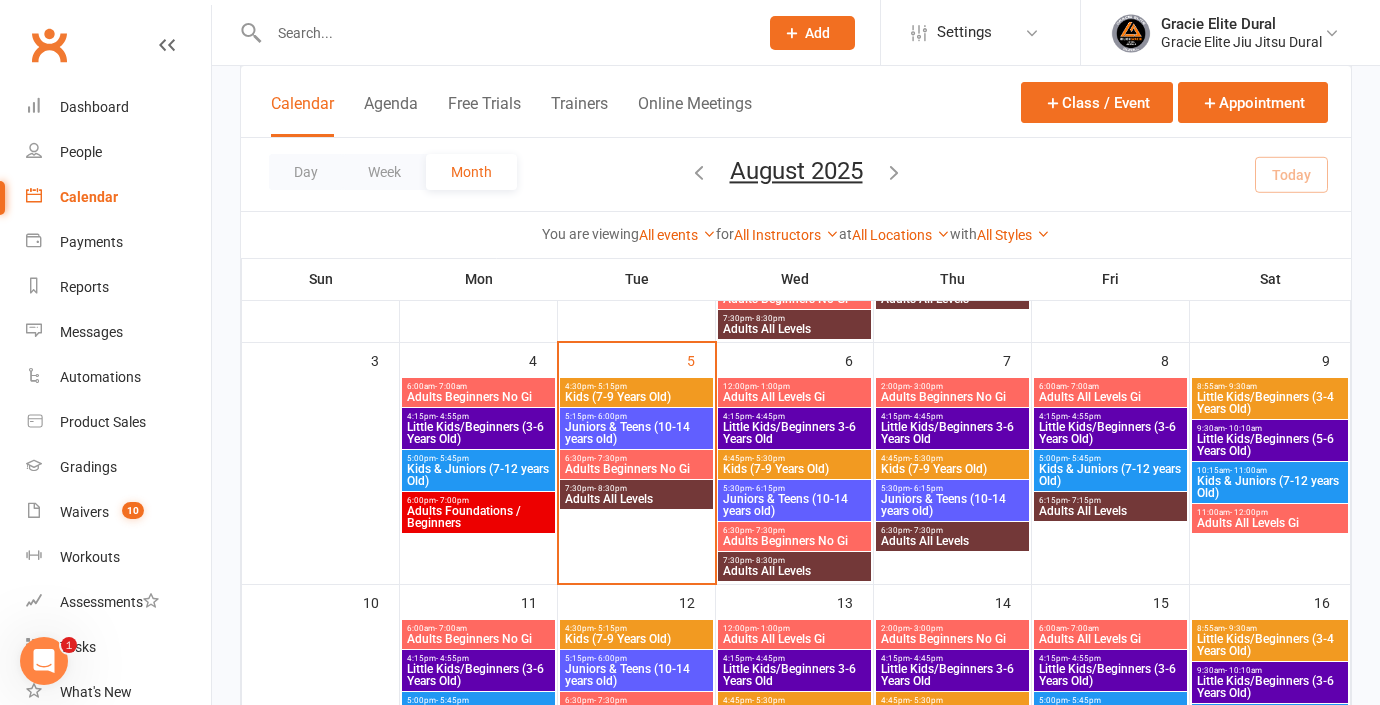 click on "Little Kids/Beginners 3-6 Years Old" at bounding box center [952, 433] 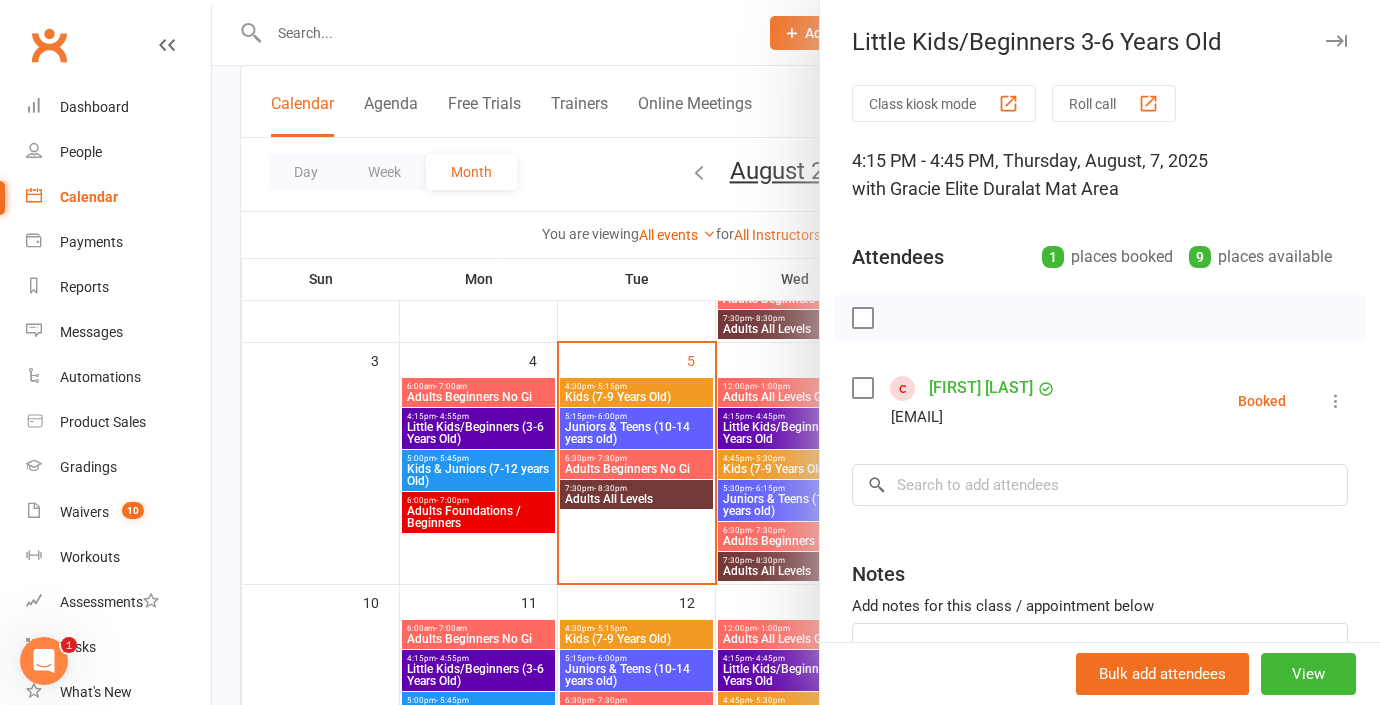 click at bounding box center [796, 352] 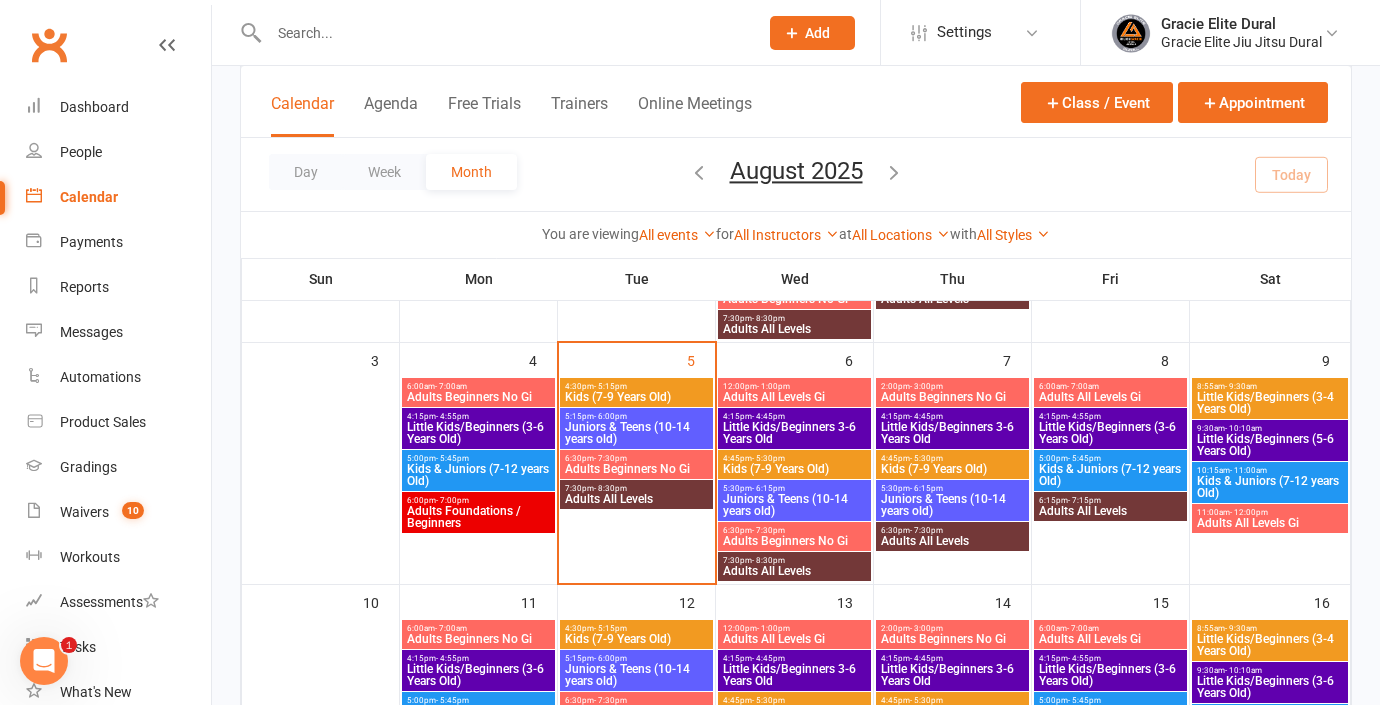 click on "Little Kids/Beginners 3-6 Years Old" at bounding box center (794, 433) 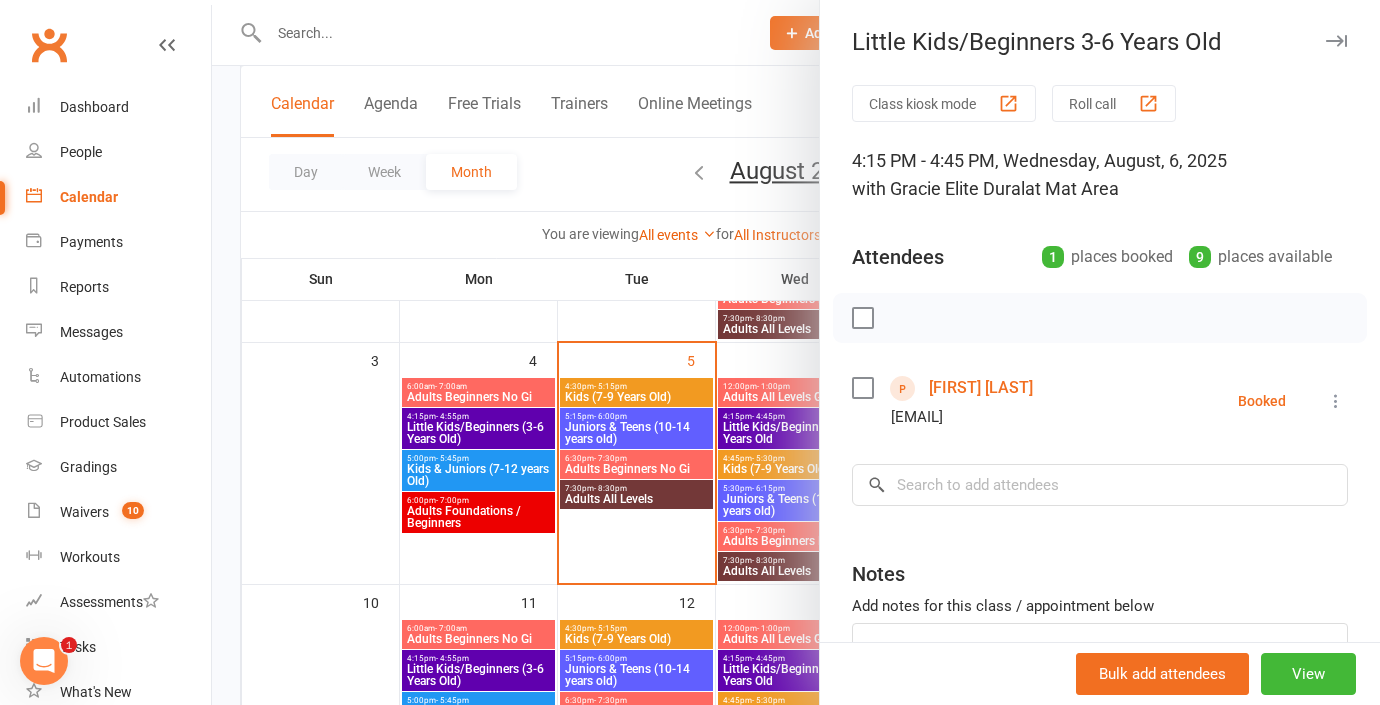 click at bounding box center (796, 352) 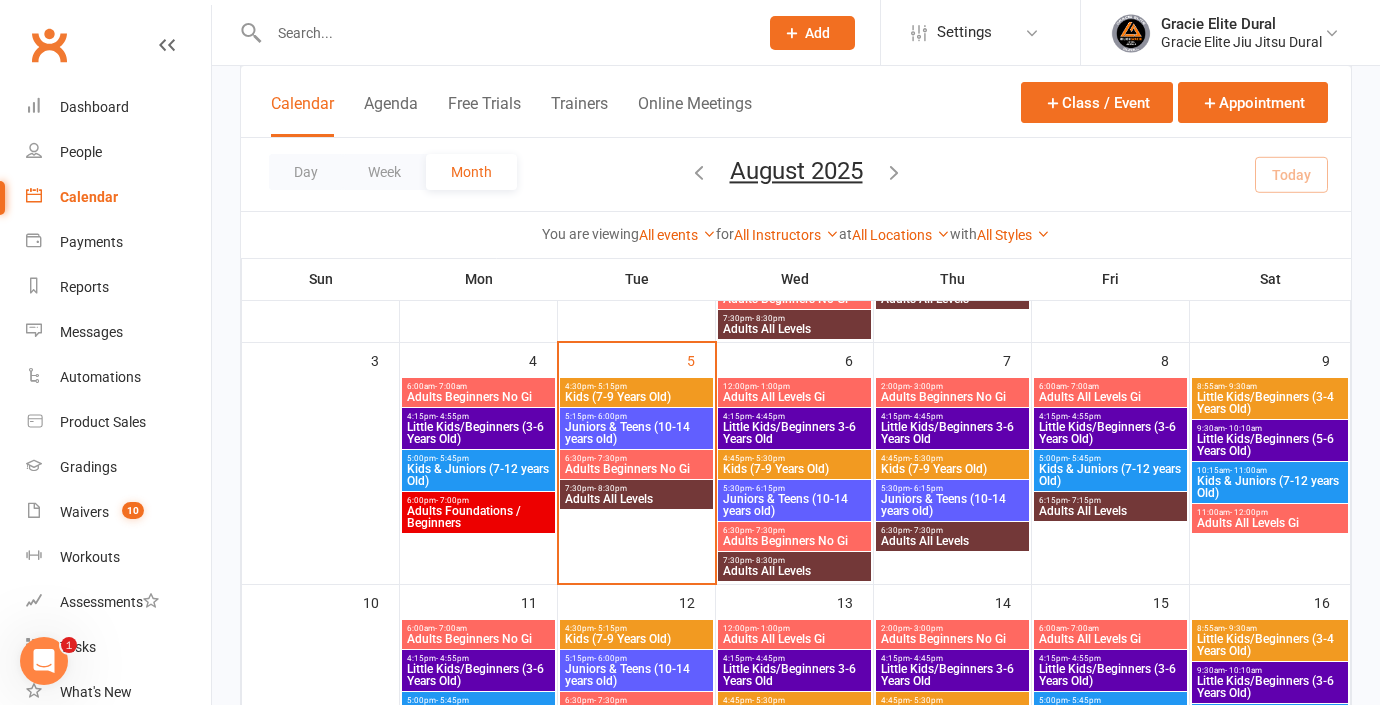 click on "Kids (7-9 Years Old)" at bounding box center (794, 469) 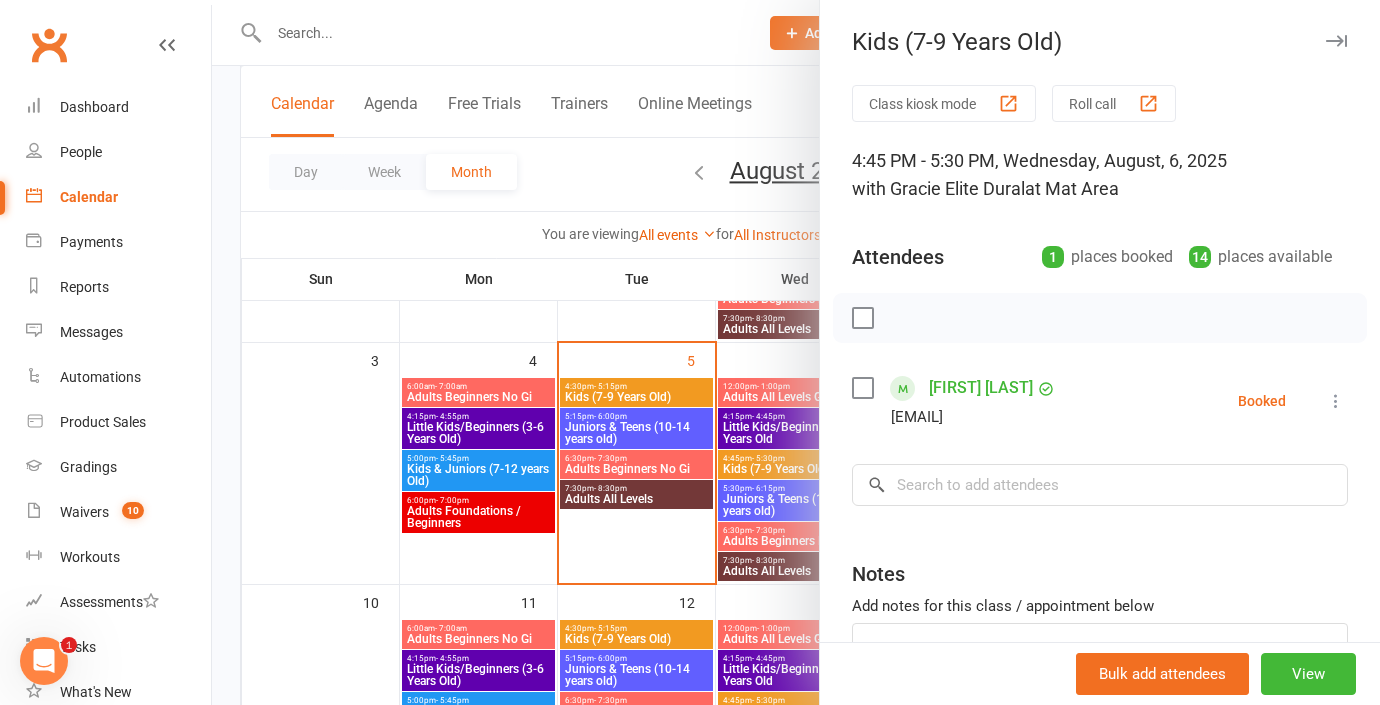 click at bounding box center [796, 352] 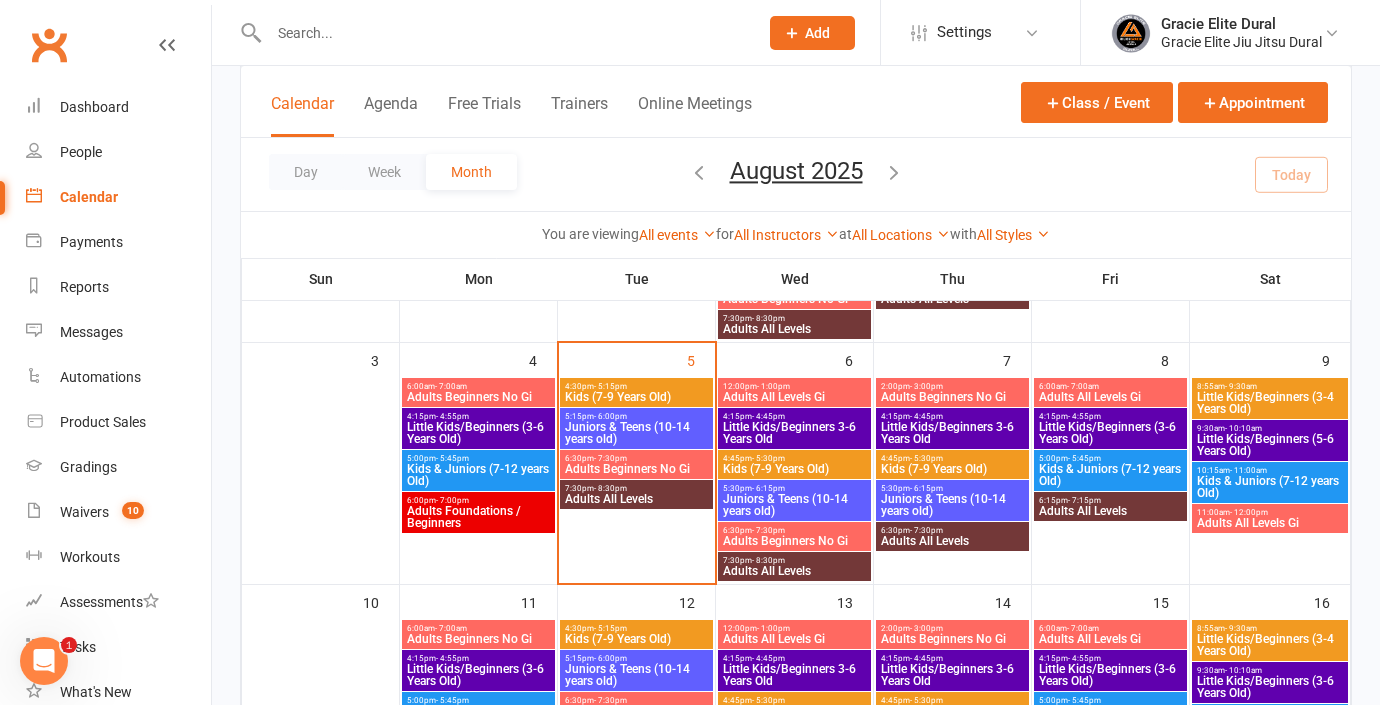click at bounding box center (796, 352) 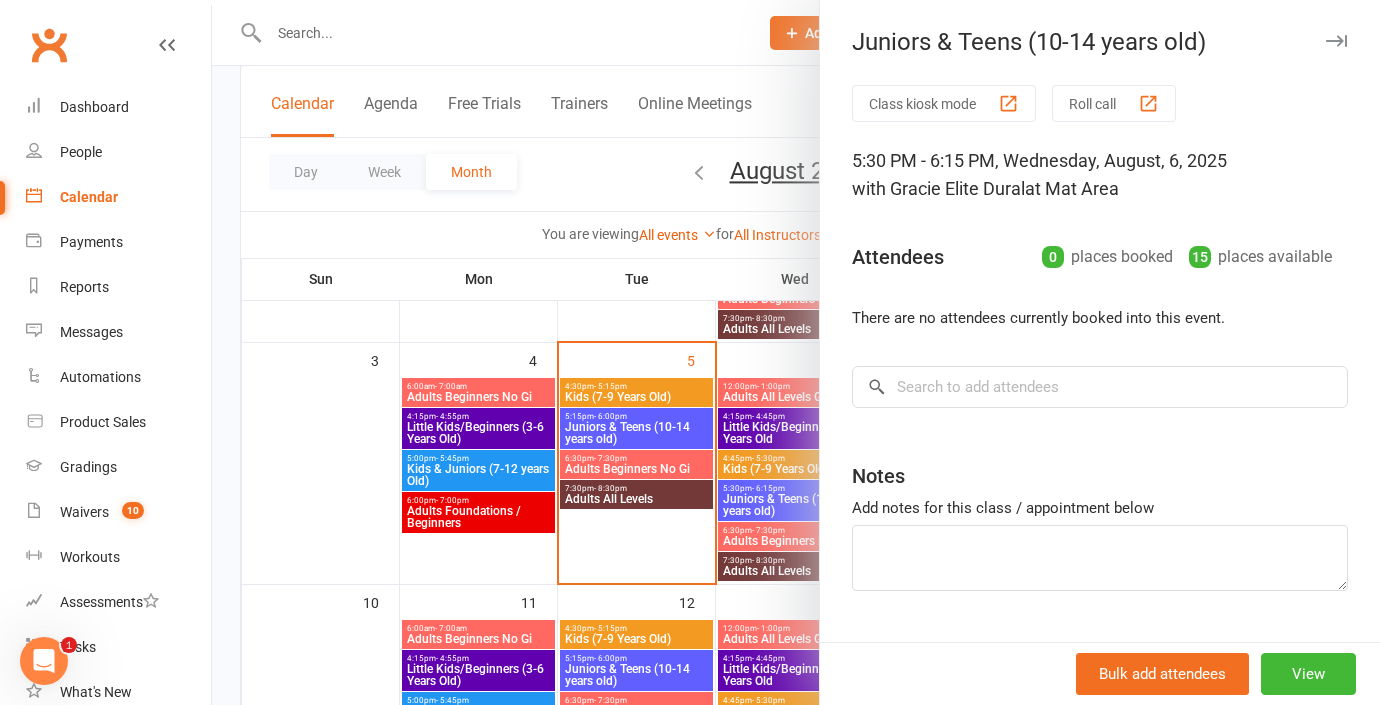 click at bounding box center [796, 352] 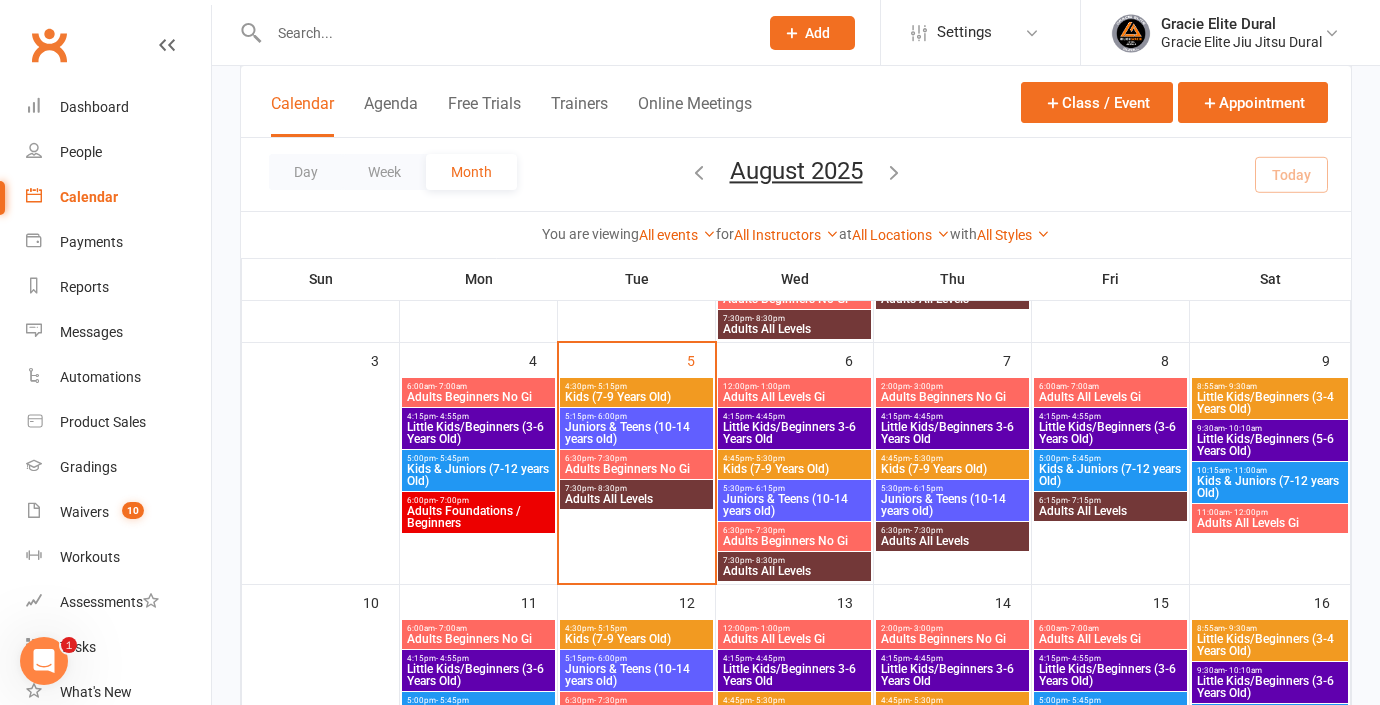 click on "Kids (7-9 Years Old)" at bounding box center [636, 397] 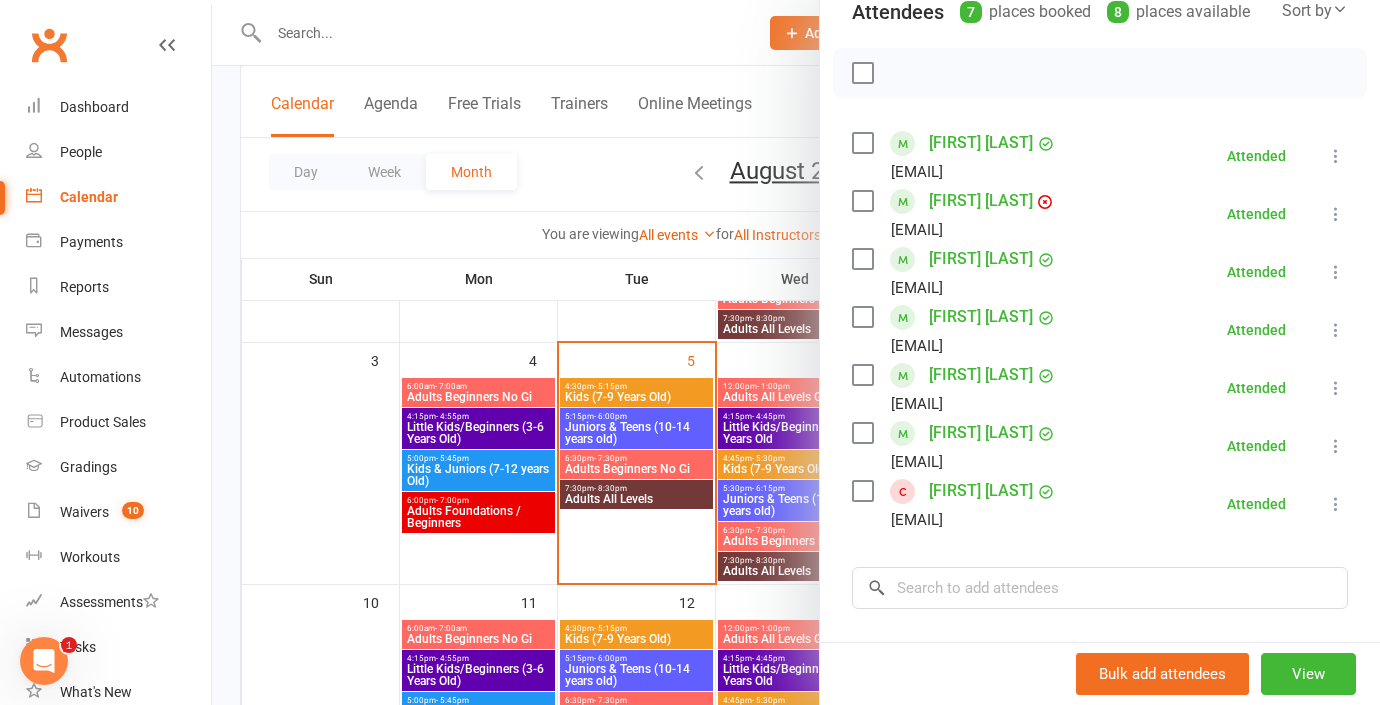 scroll, scrollTop: 252, scrollLeft: 0, axis: vertical 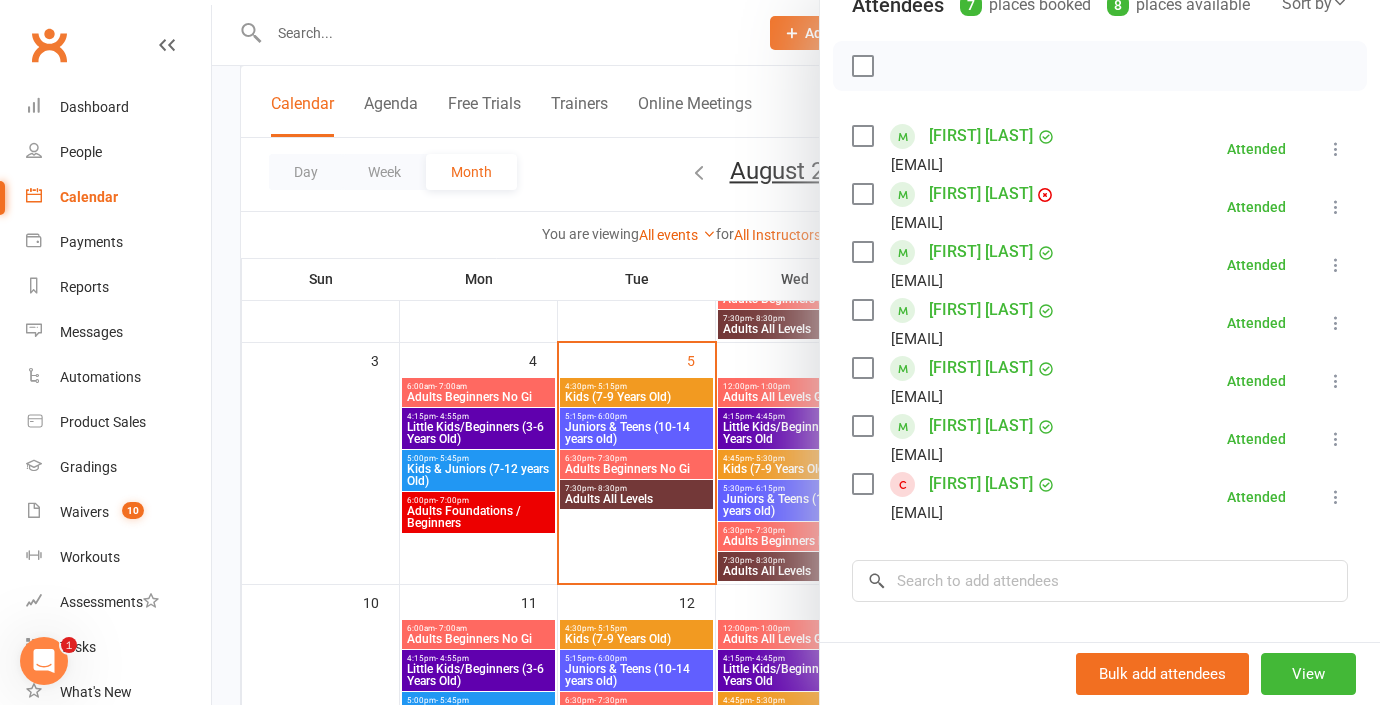click at bounding box center (796, 352) 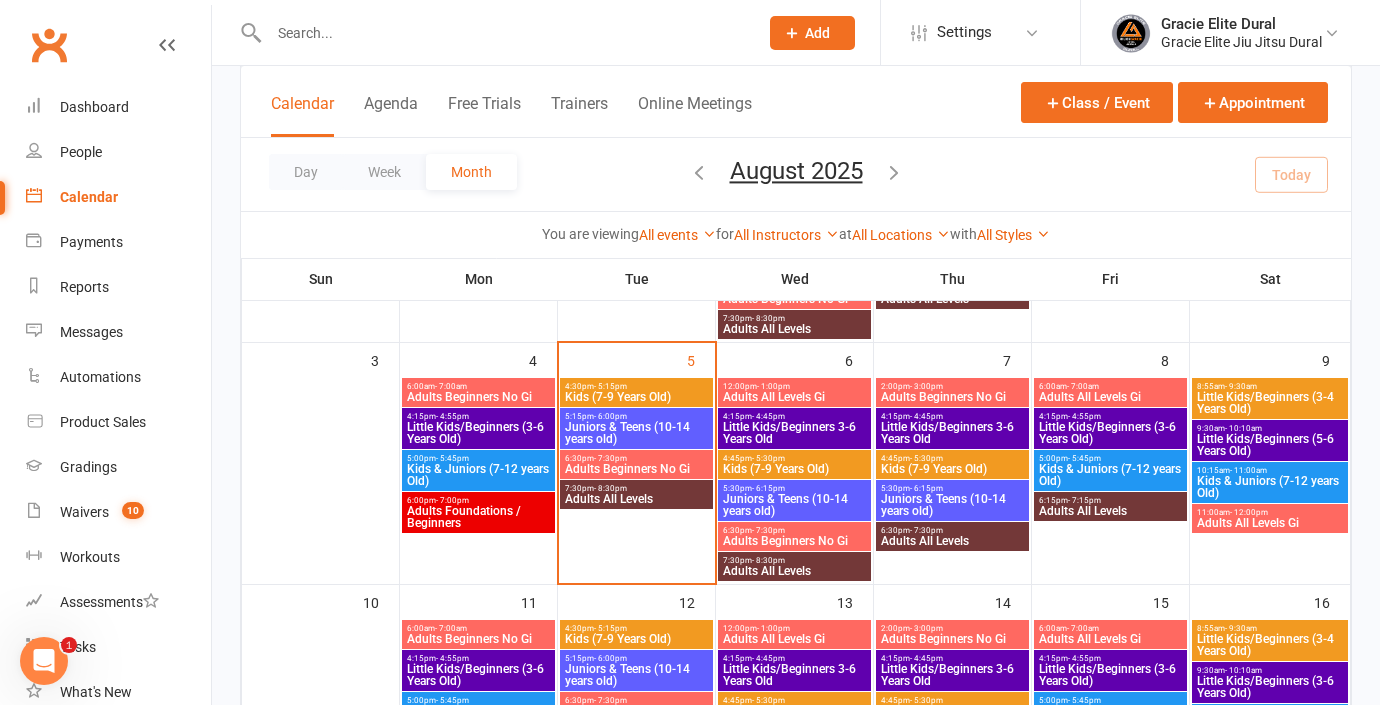 click at bounding box center (503, 33) 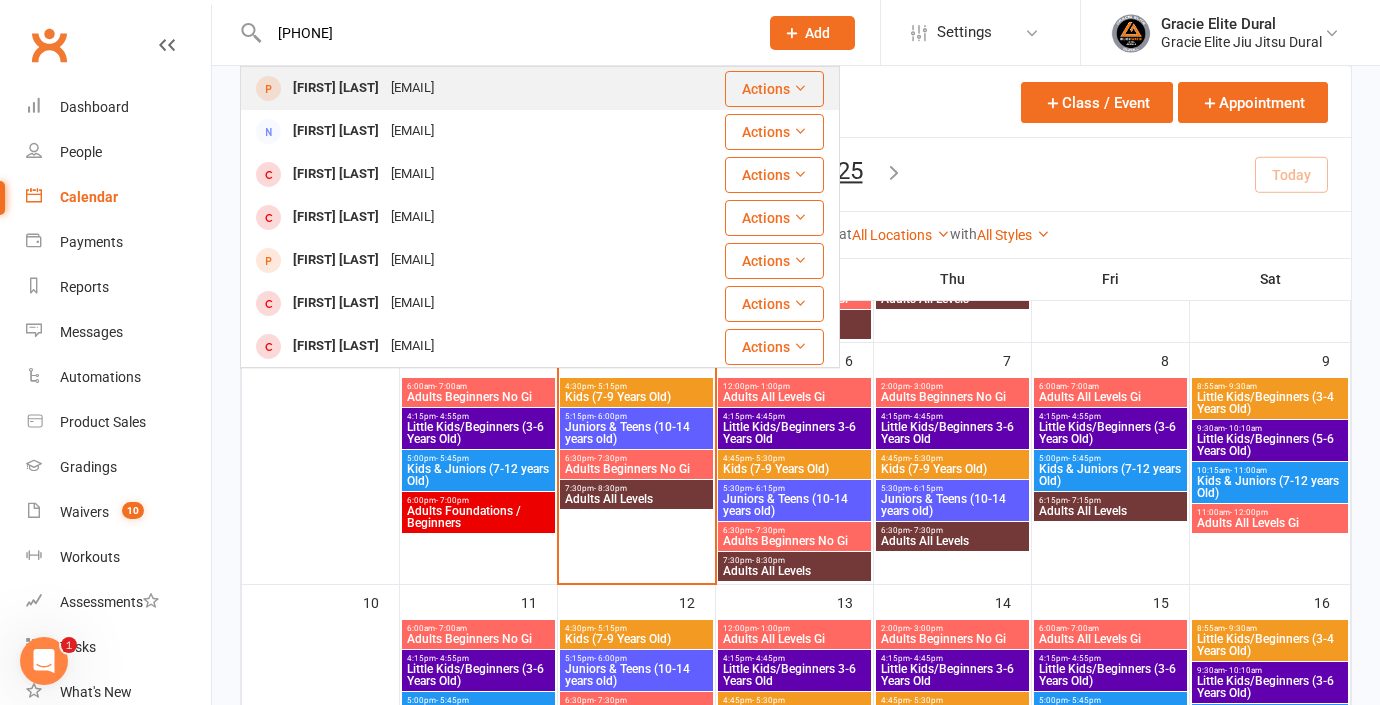 type on "0470492769" 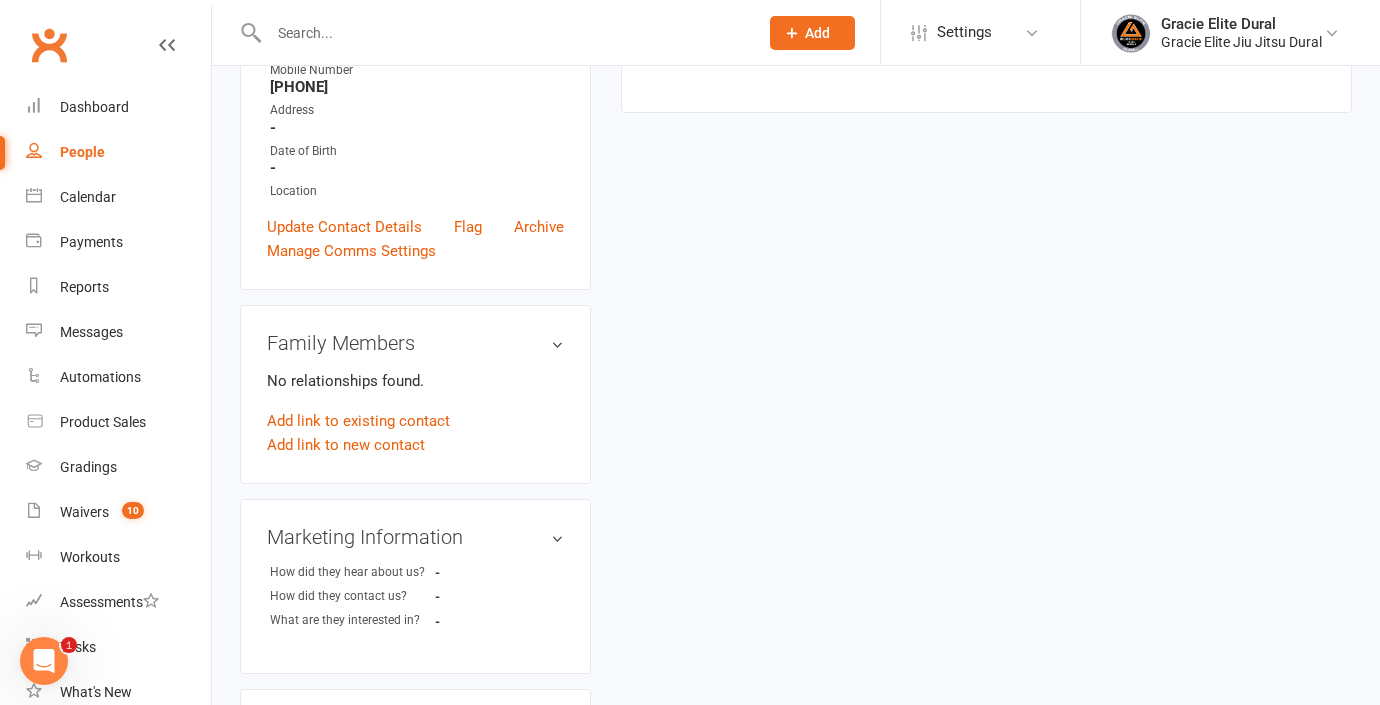 scroll, scrollTop: 0, scrollLeft: 0, axis: both 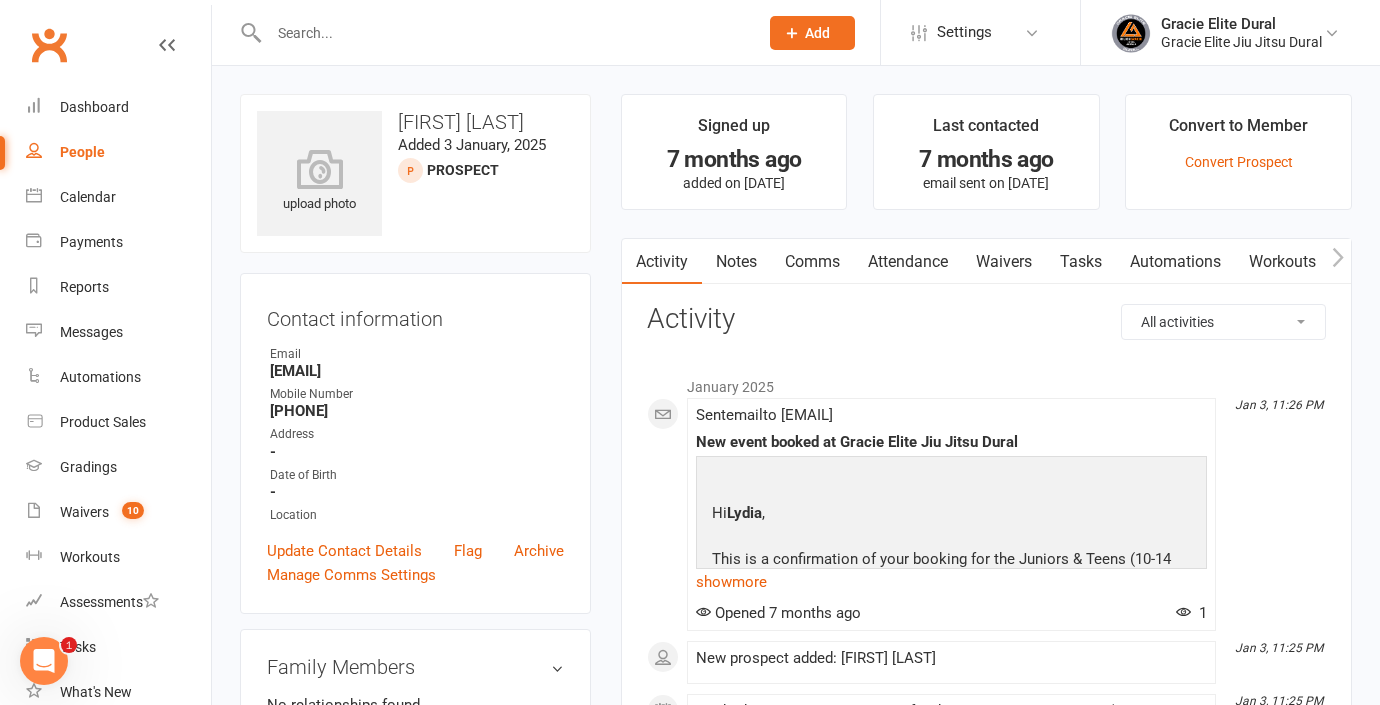 click at bounding box center (503, 33) 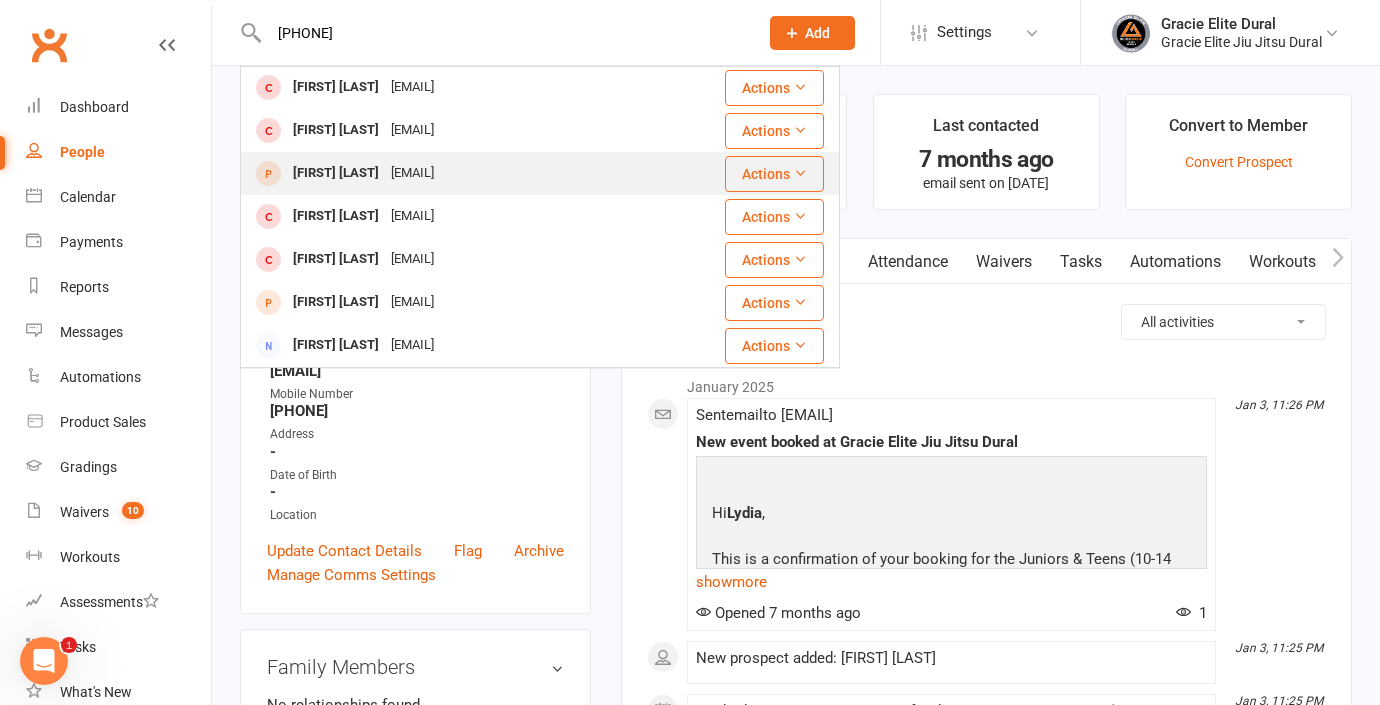 scroll, scrollTop: 0, scrollLeft: 0, axis: both 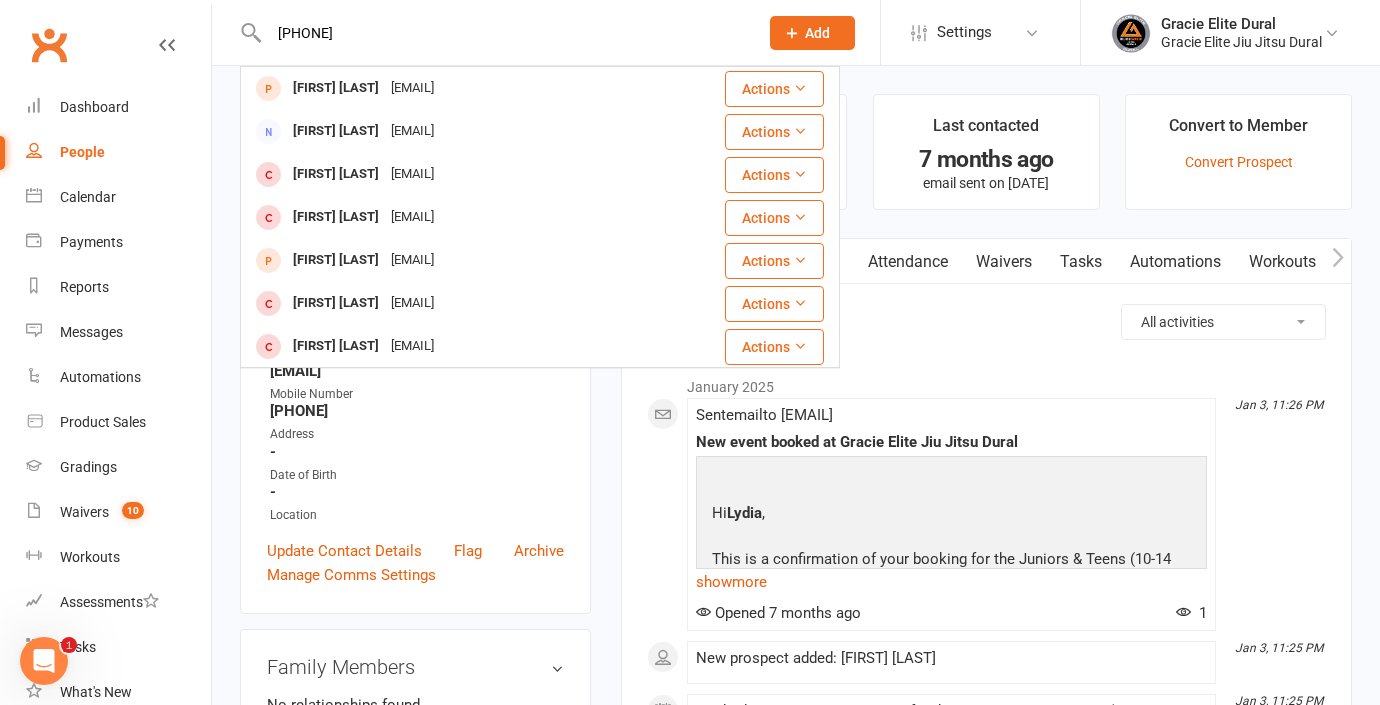 type on "0470492769" 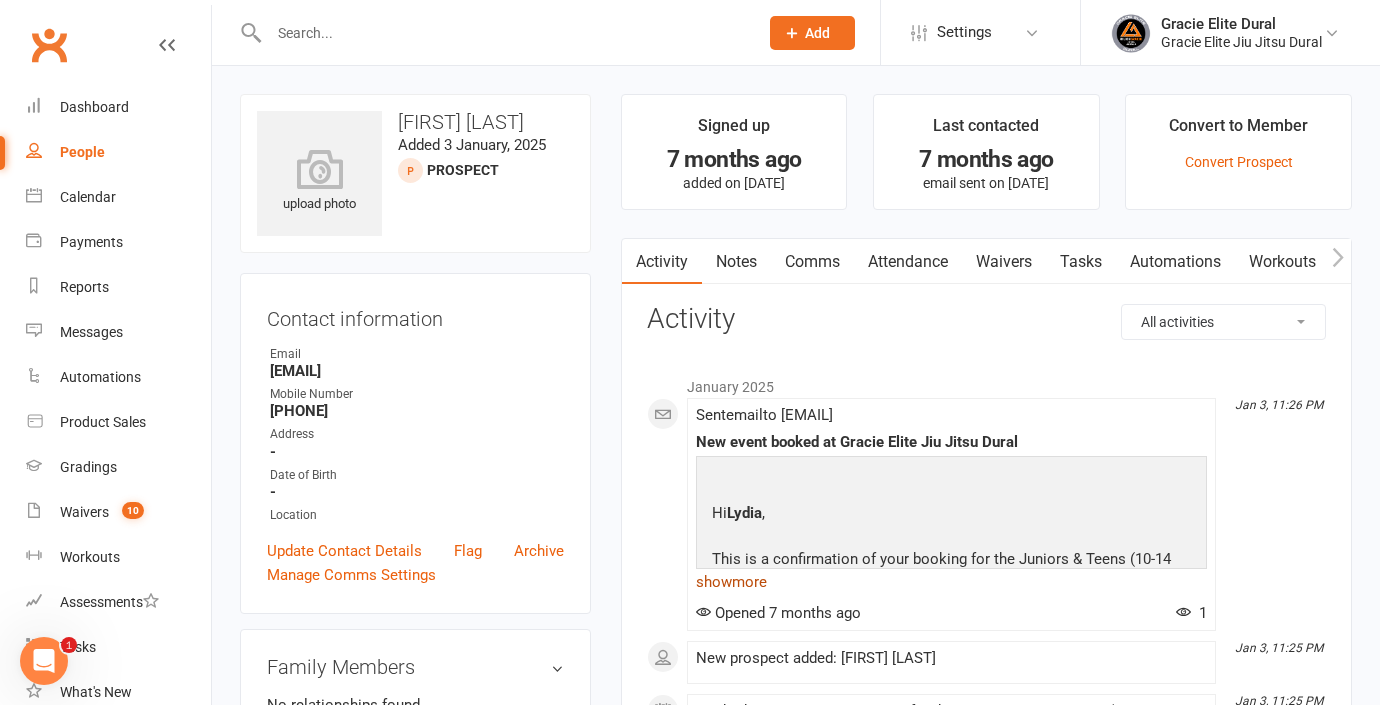 click on "show  more" at bounding box center [951, 582] 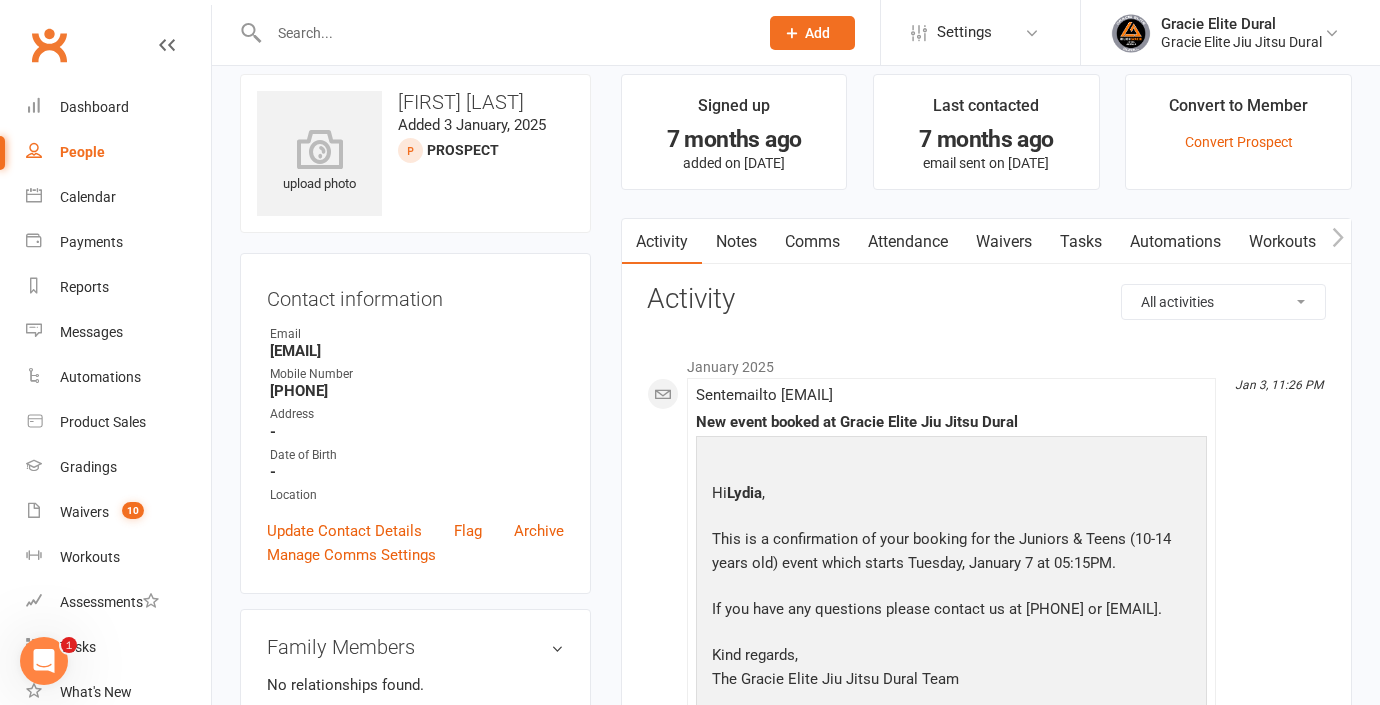 scroll, scrollTop: 0, scrollLeft: 0, axis: both 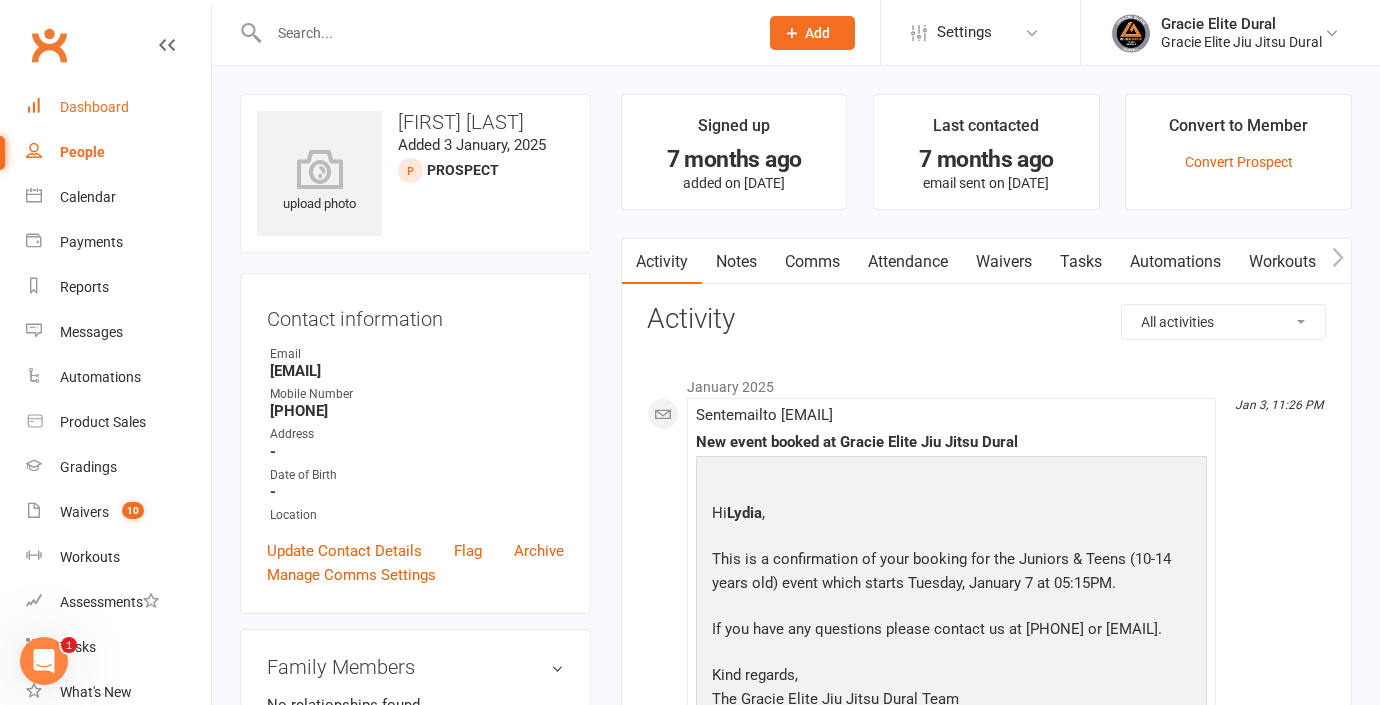 click on "Dashboard" at bounding box center (94, 107) 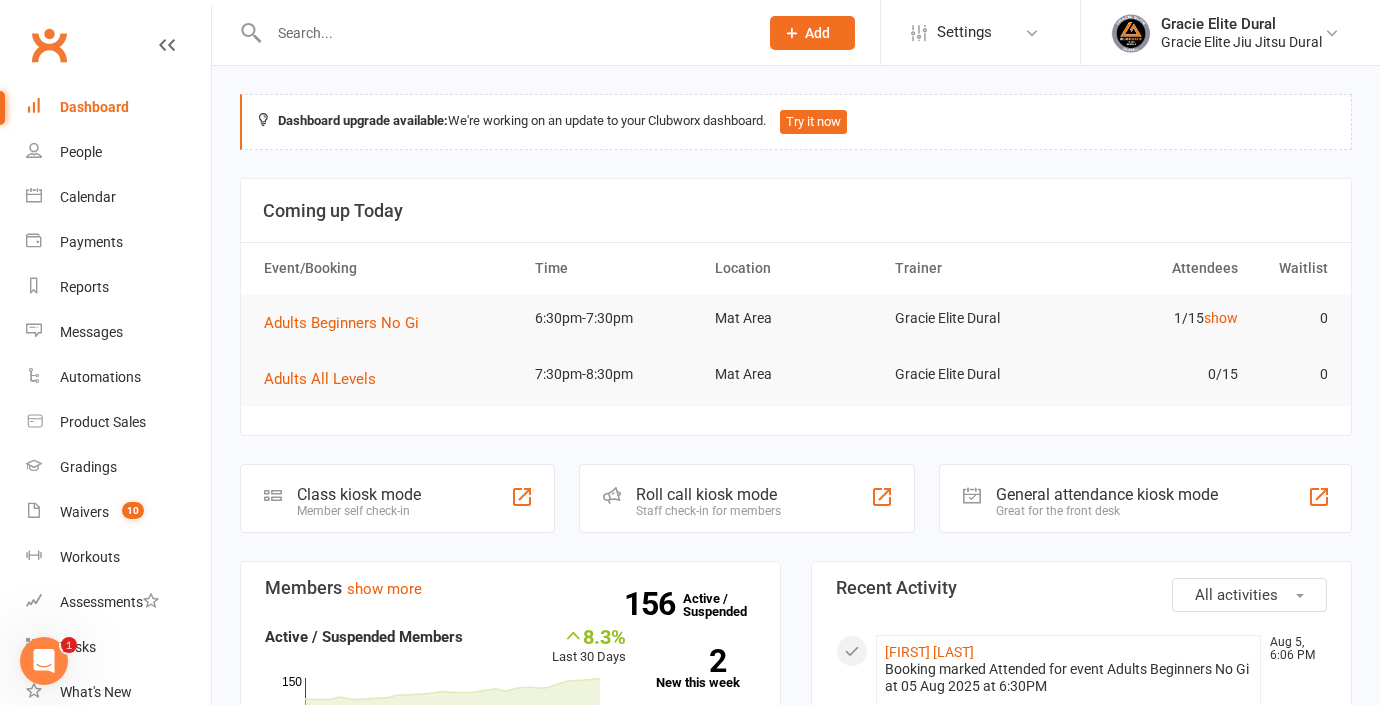 click at bounding box center (503, 33) 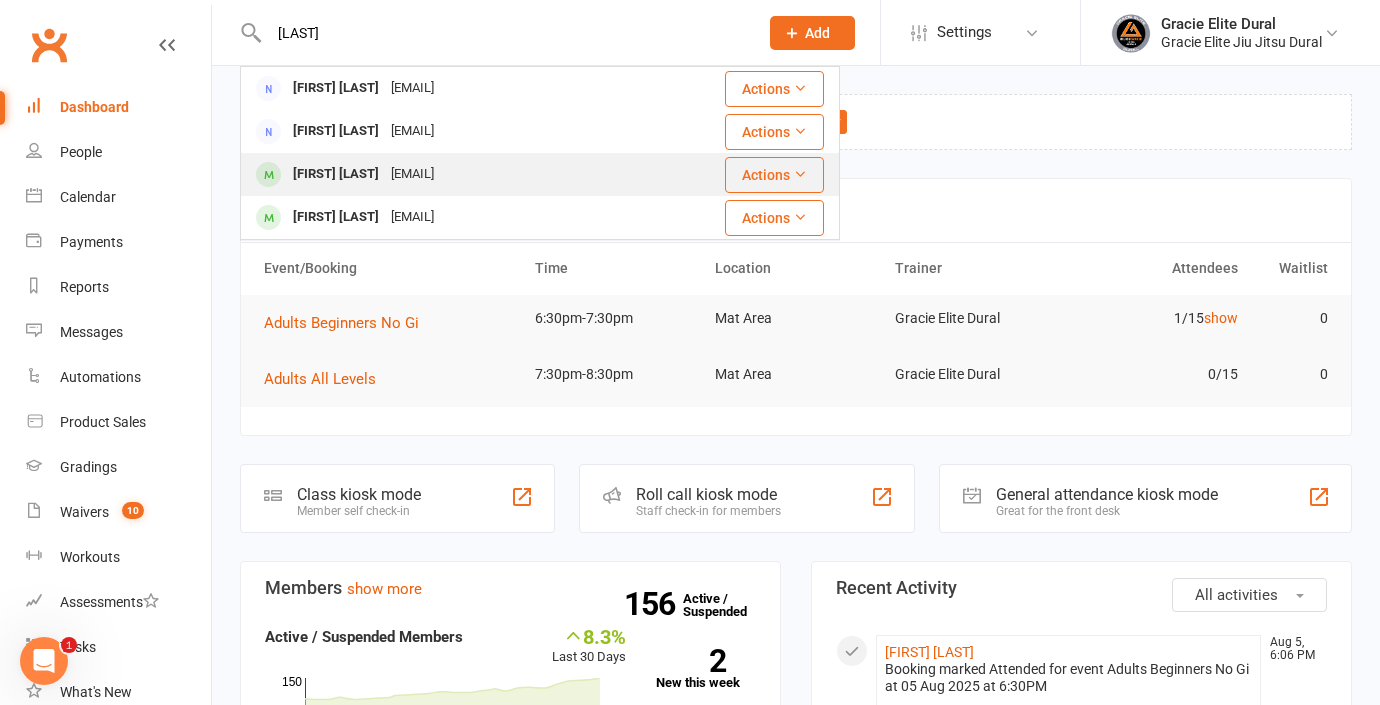 type on "pellew" 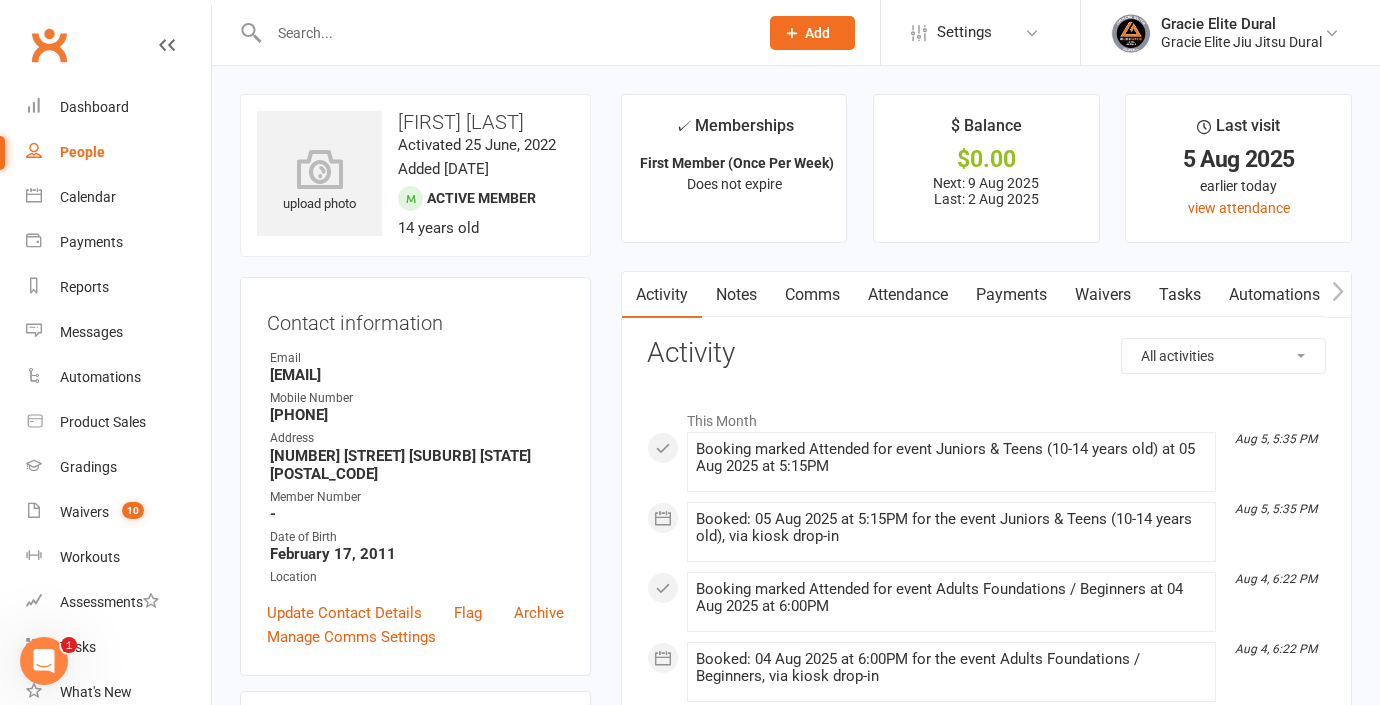 click on "Waivers" at bounding box center [1103, 295] 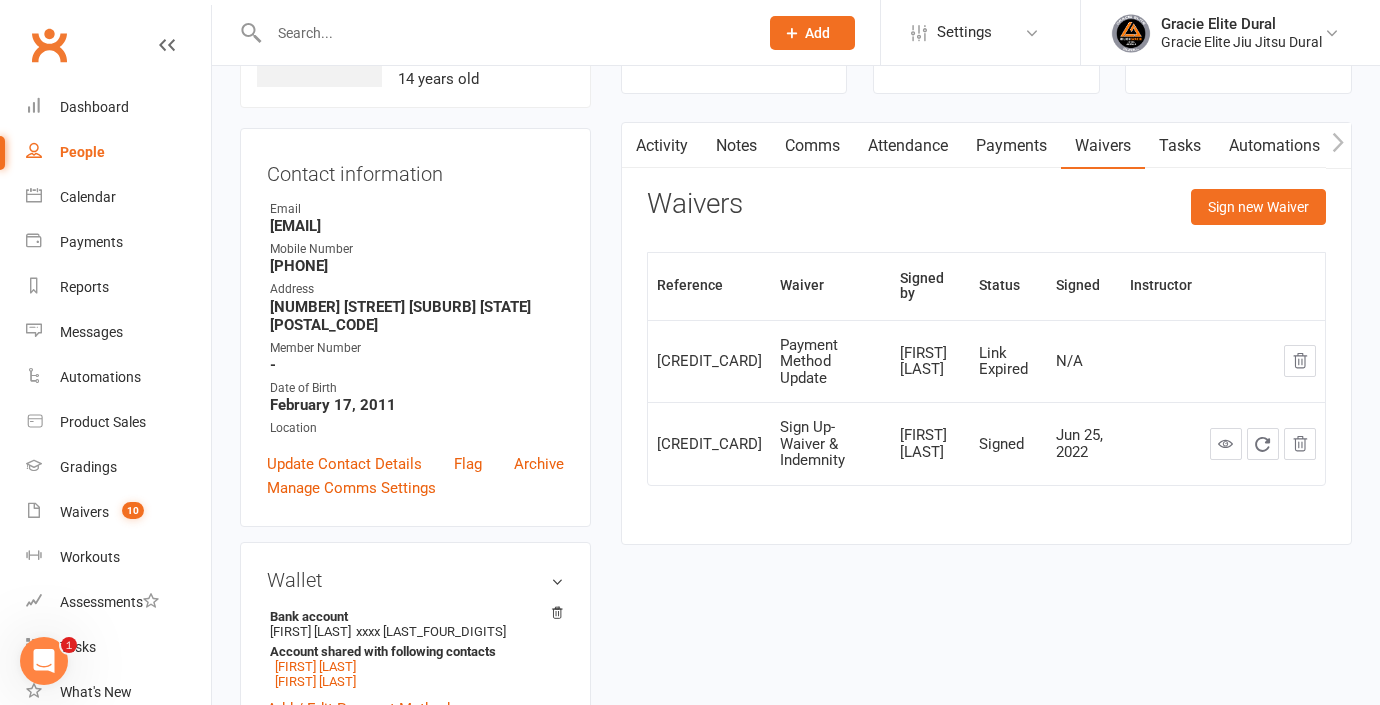 scroll, scrollTop: 170, scrollLeft: 0, axis: vertical 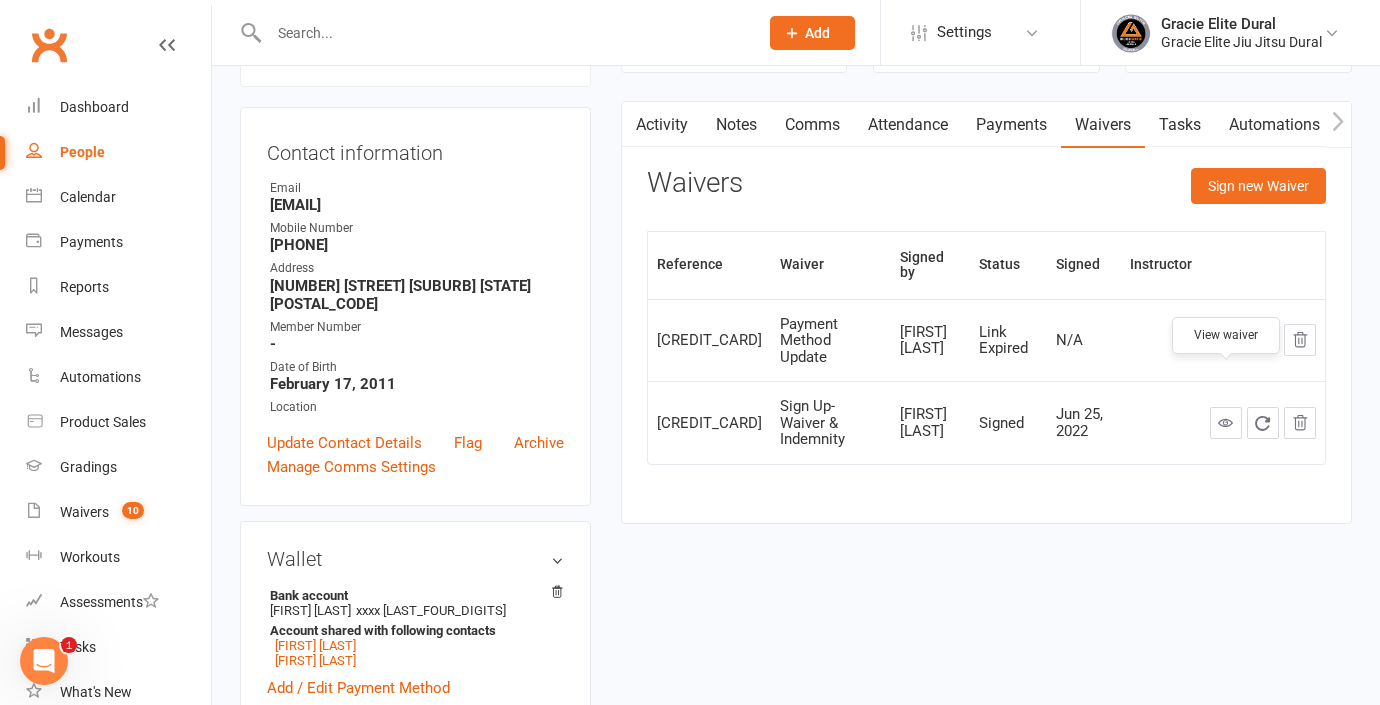 click at bounding box center [1225, 422] 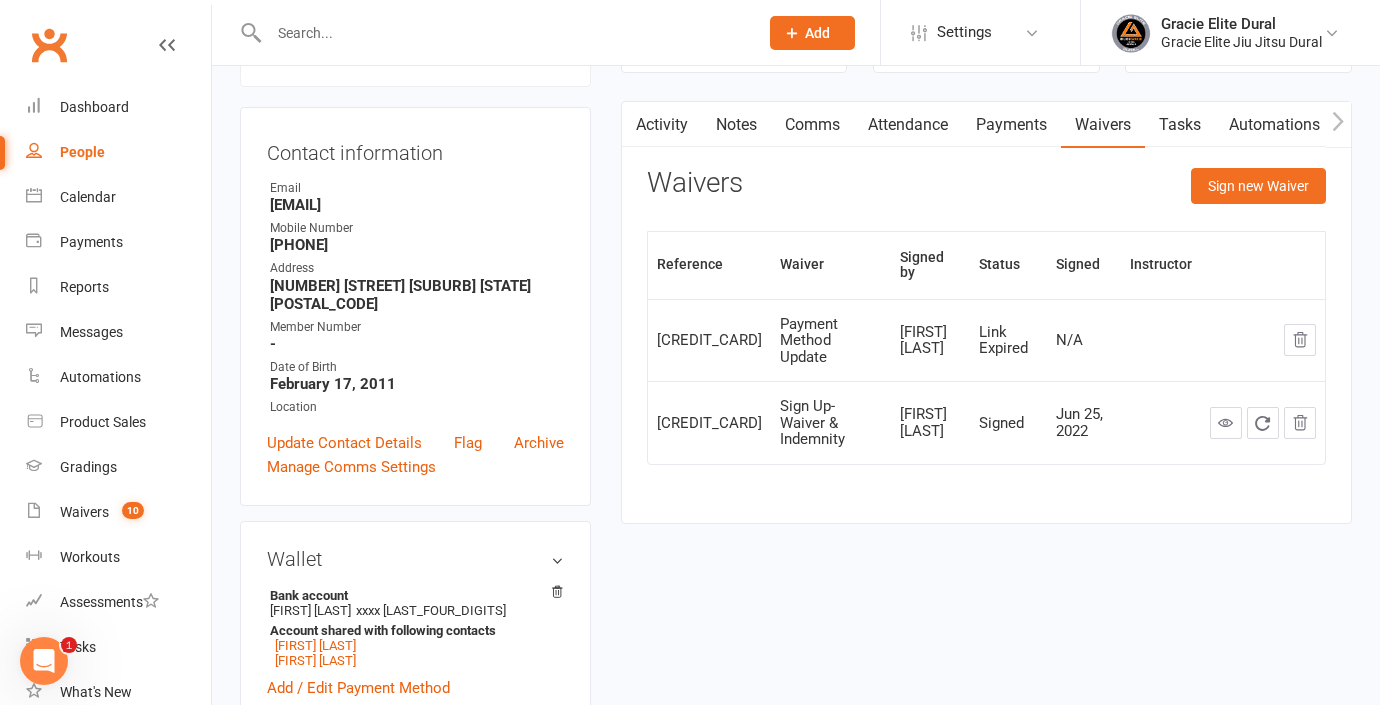 click at bounding box center [503, 33] 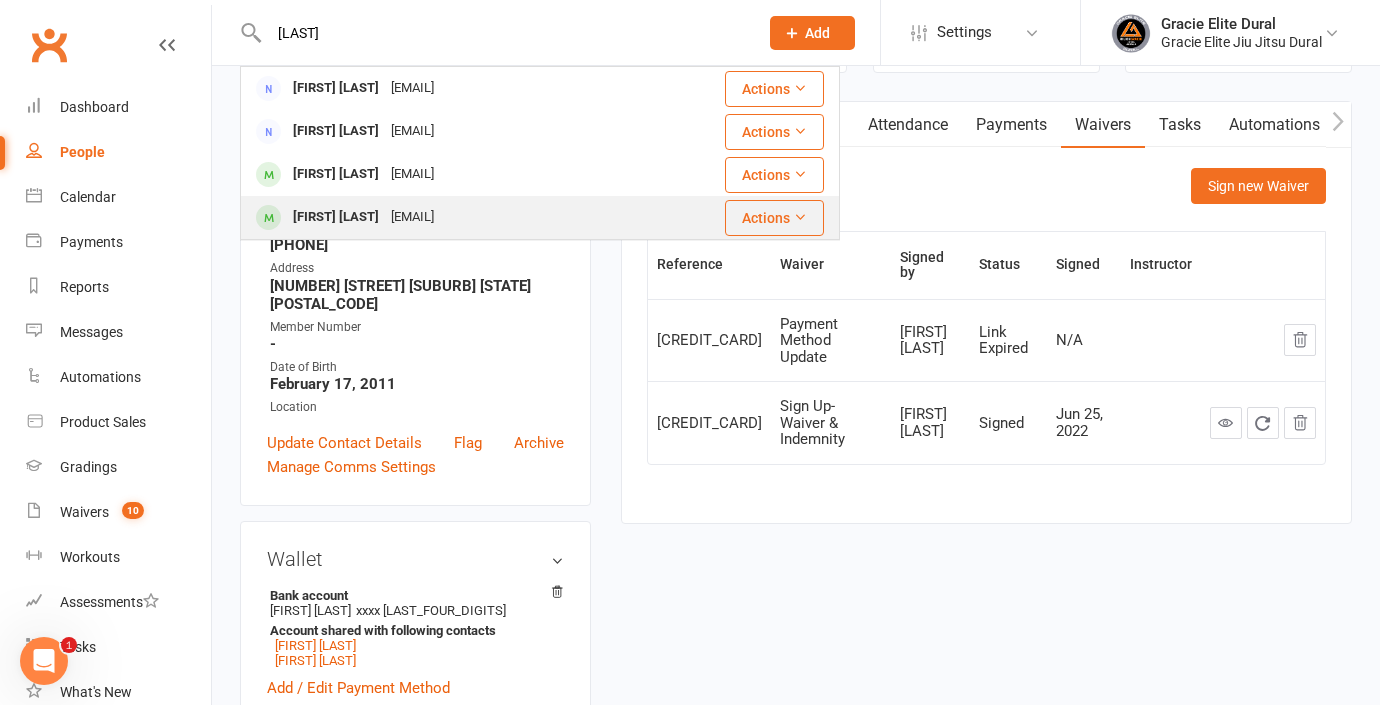 type on "pellew" 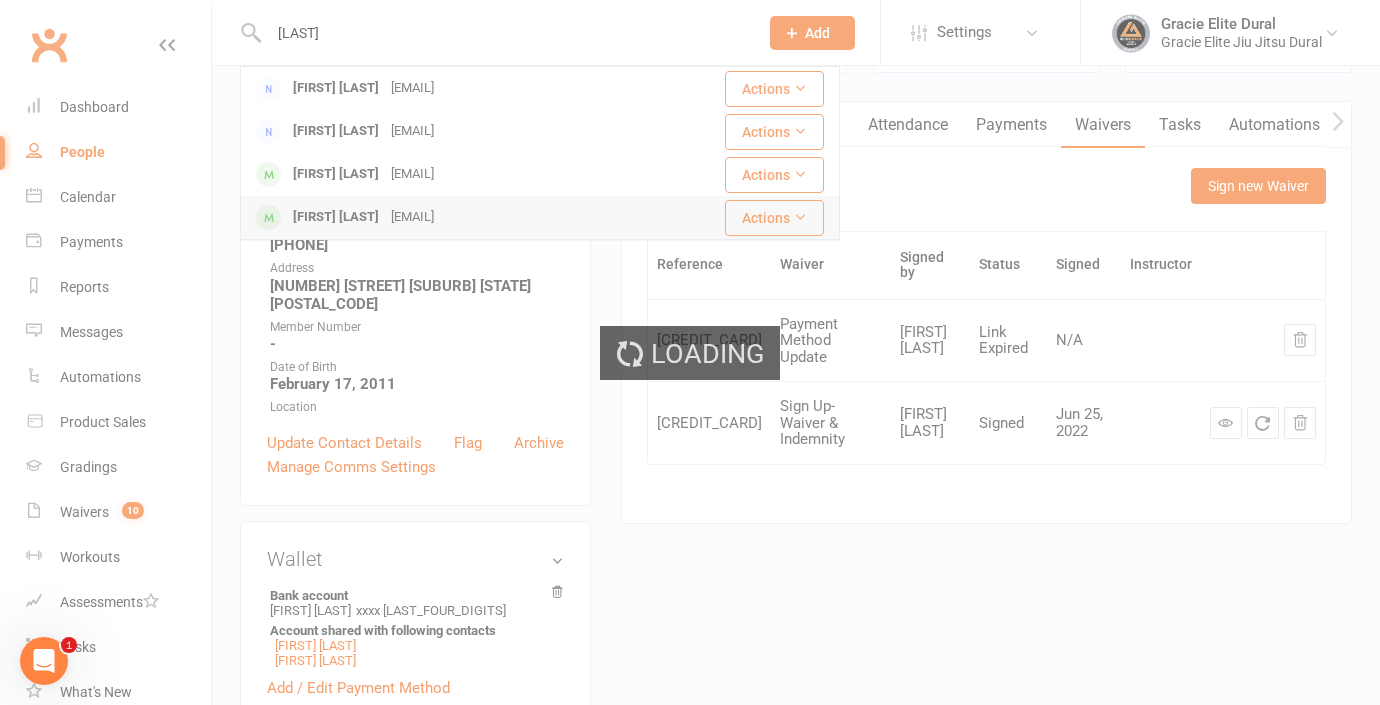 type 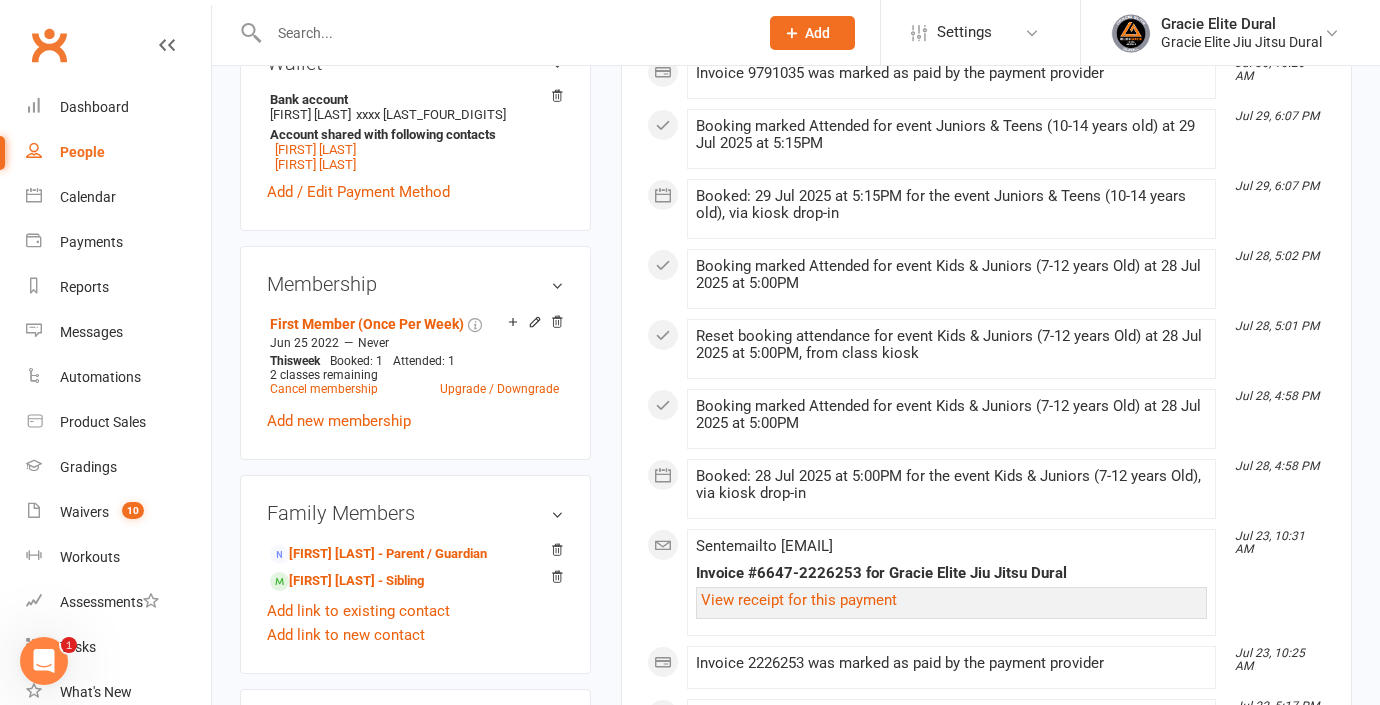 scroll, scrollTop: 667, scrollLeft: 0, axis: vertical 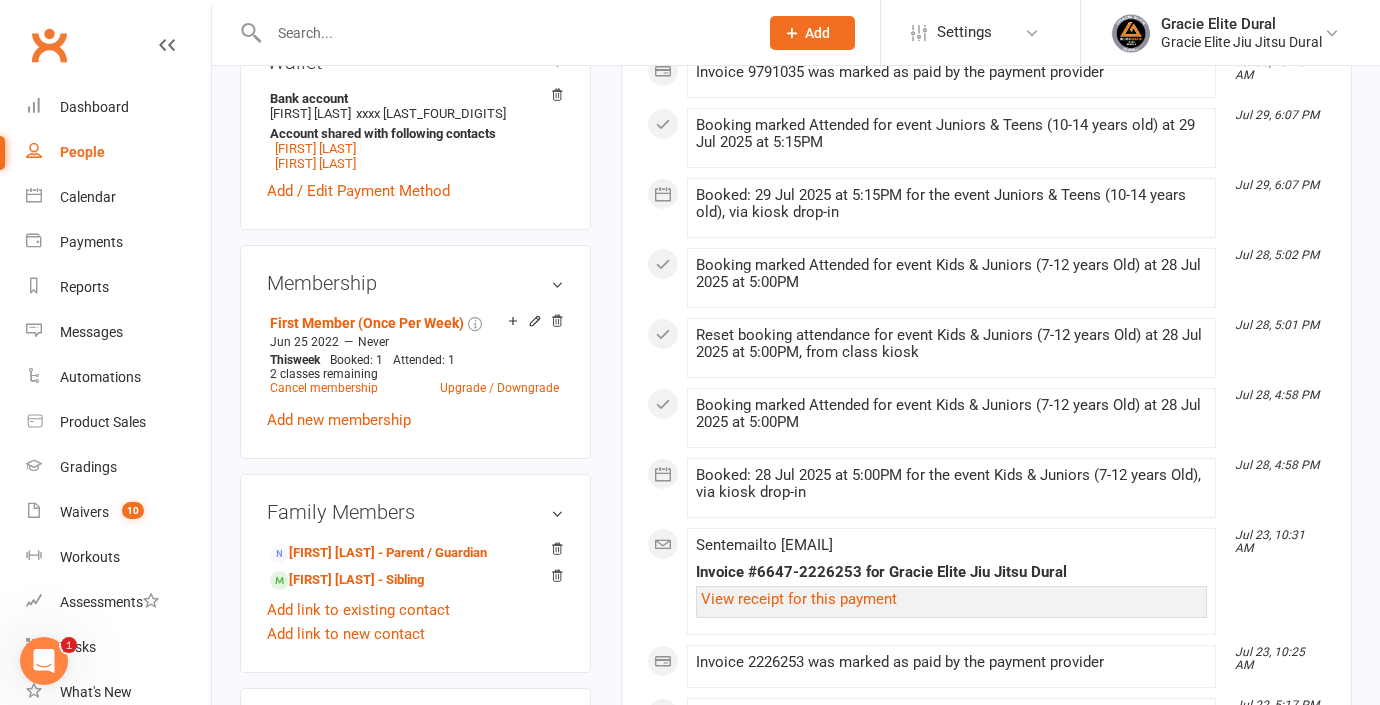 click 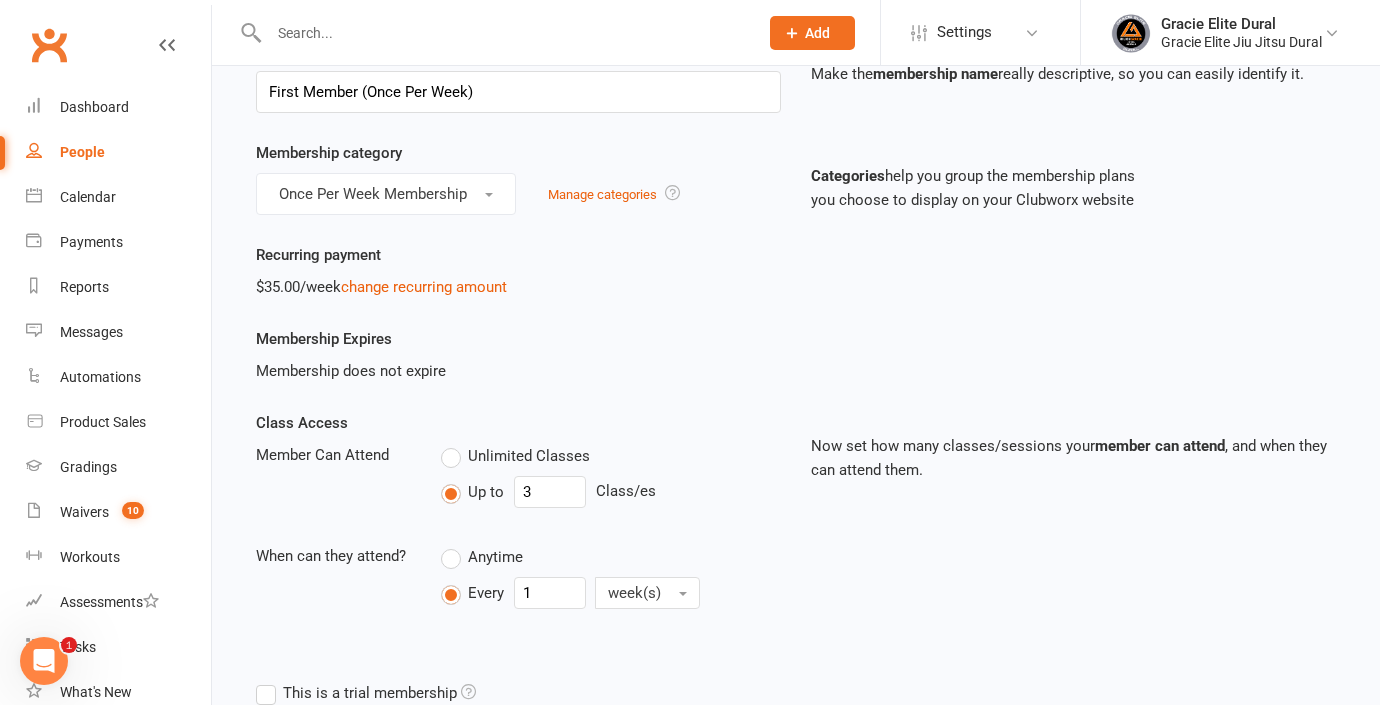 scroll, scrollTop: 124, scrollLeft: 0, axis: vertical 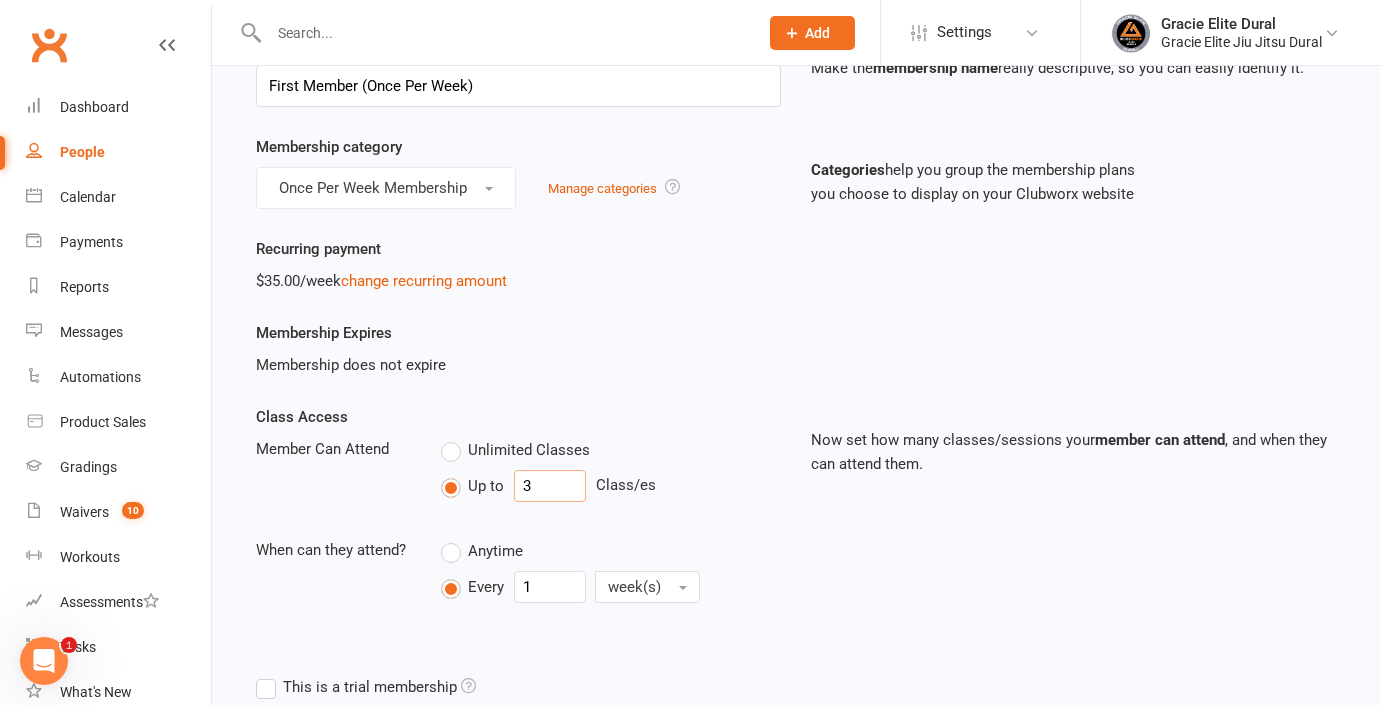 click on "3" at bounding box center (550, 486) 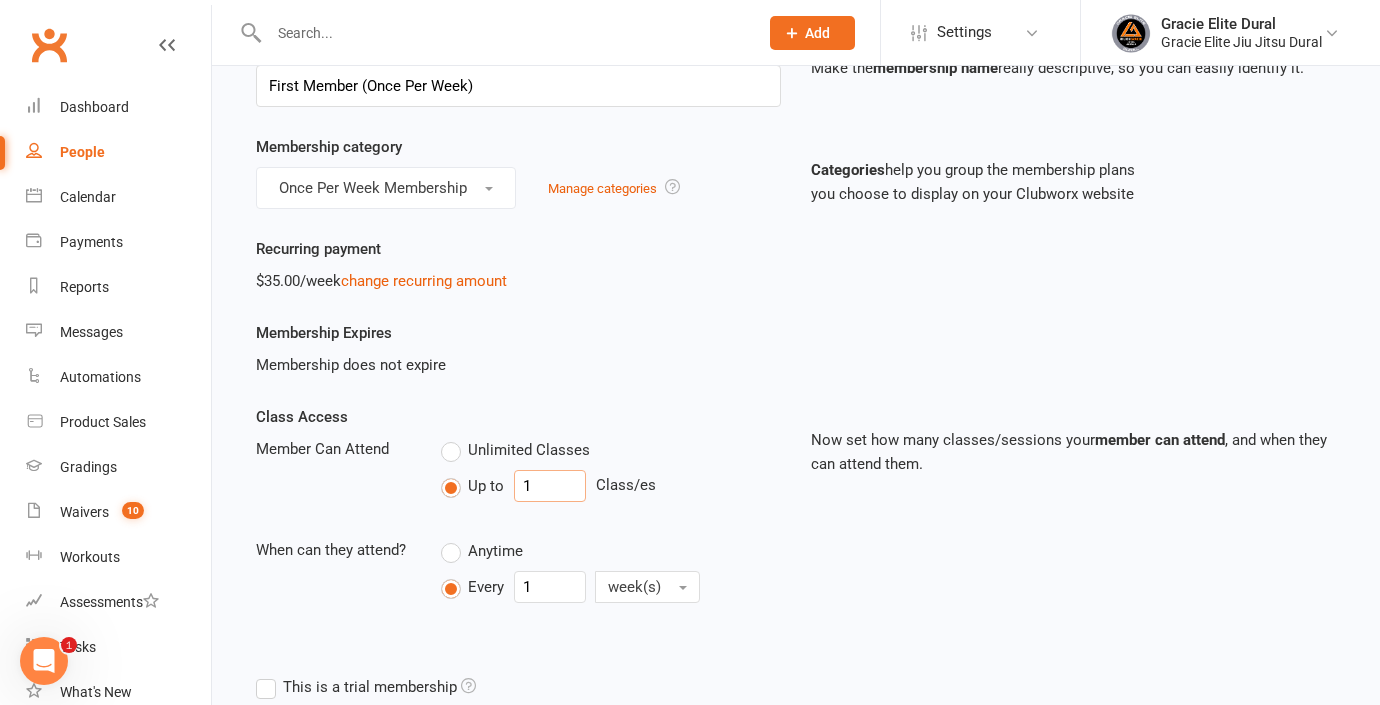 type on "1" 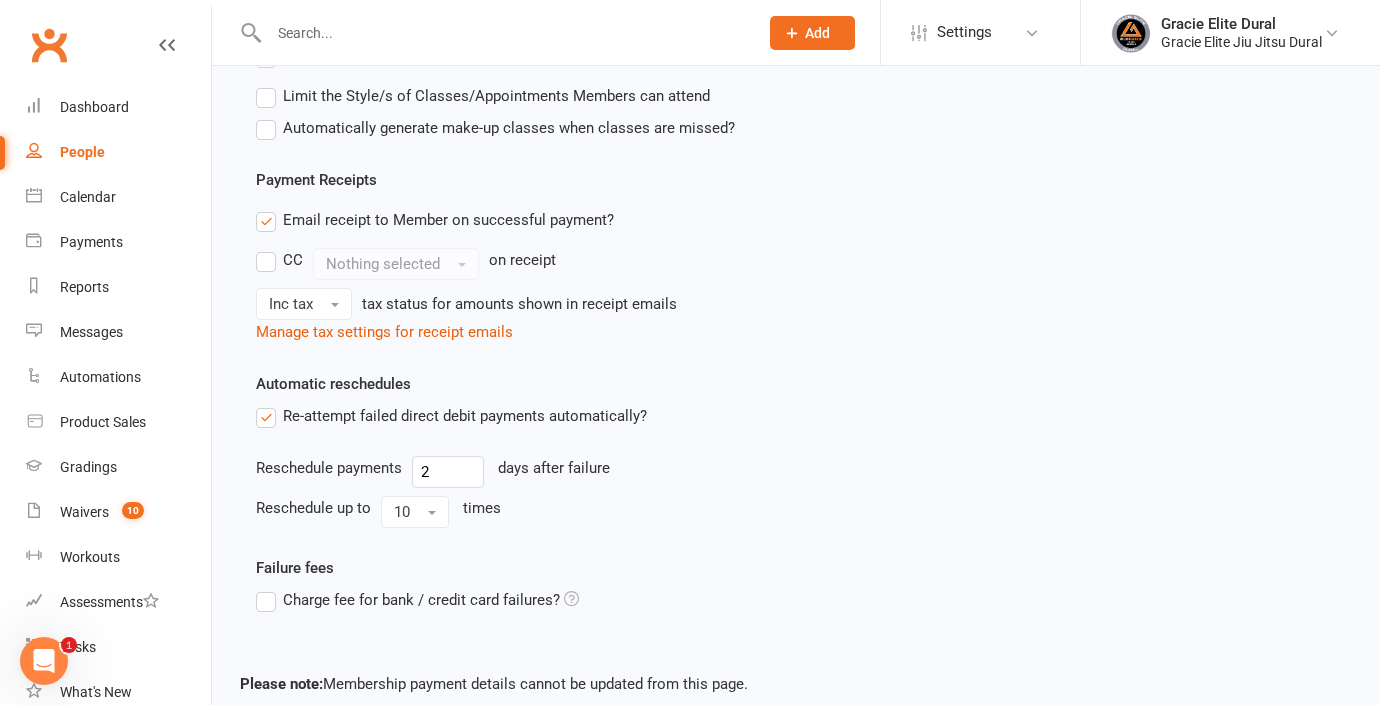 scroll, scrollTop: 901, scrollLeft: 0, axis: vertical 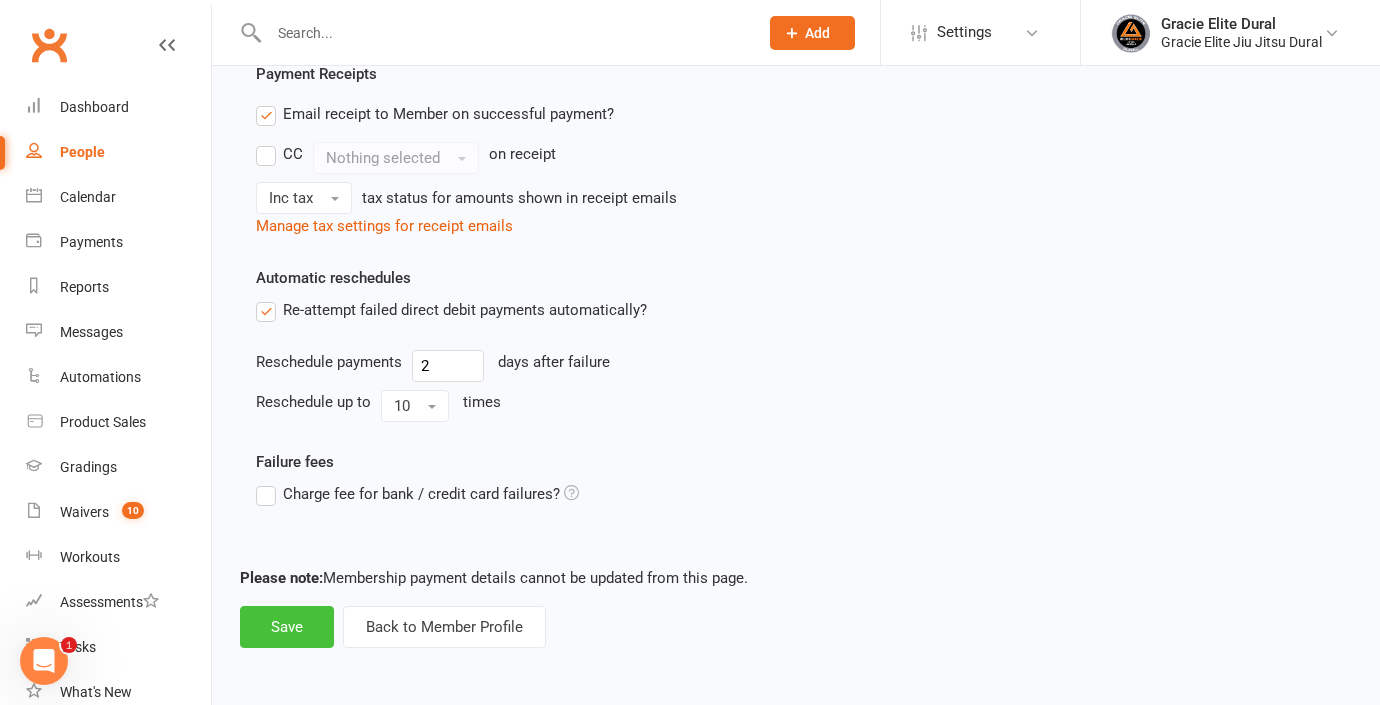 click on "Save" at bounding box center [287, 627] 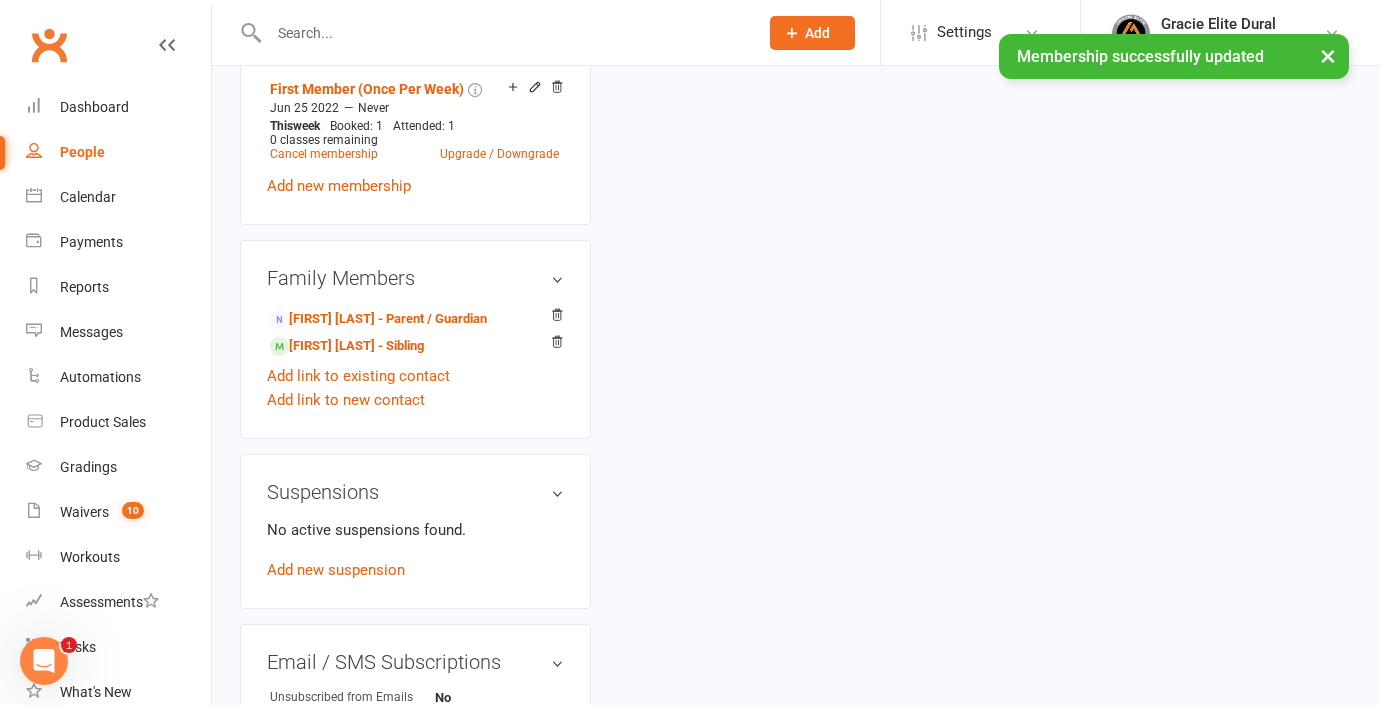 scroll, scrollTop: 0, scrollLeft: 0, axis: both 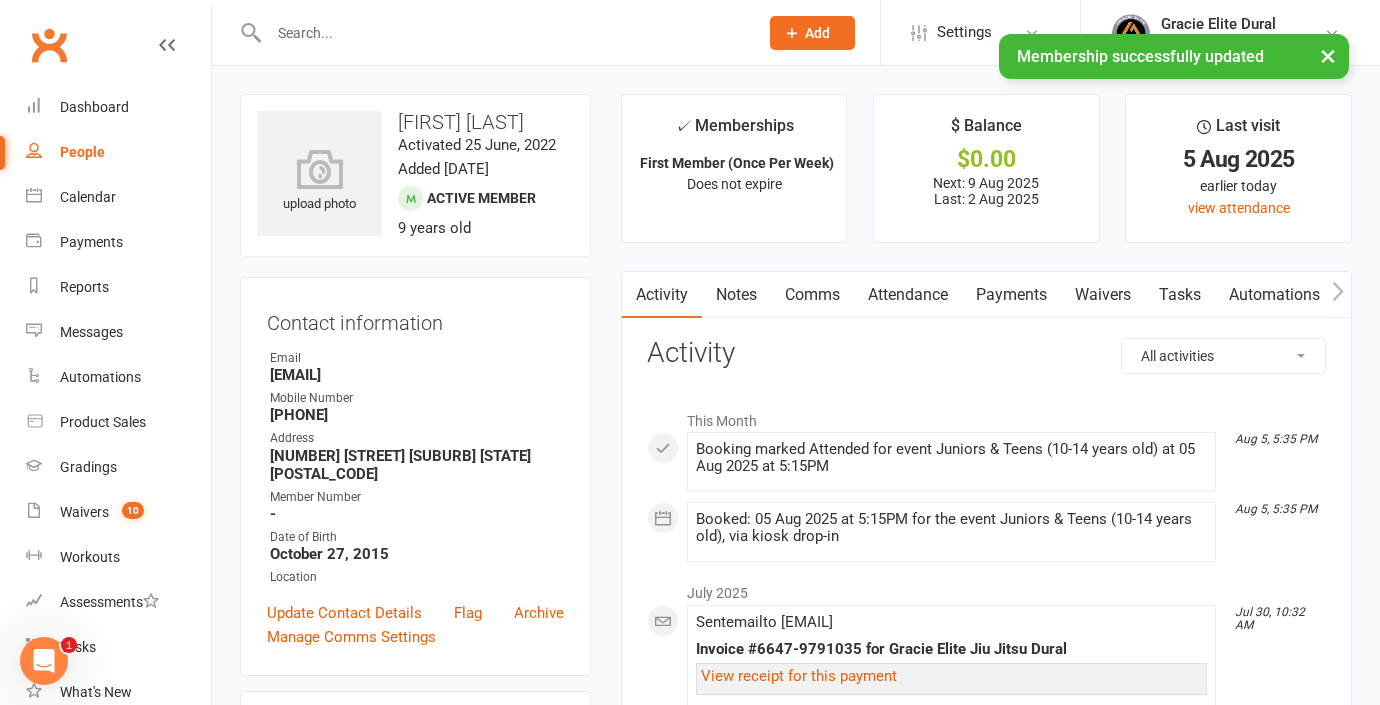 click on "Waivers" at bounding box center [1103, 295] 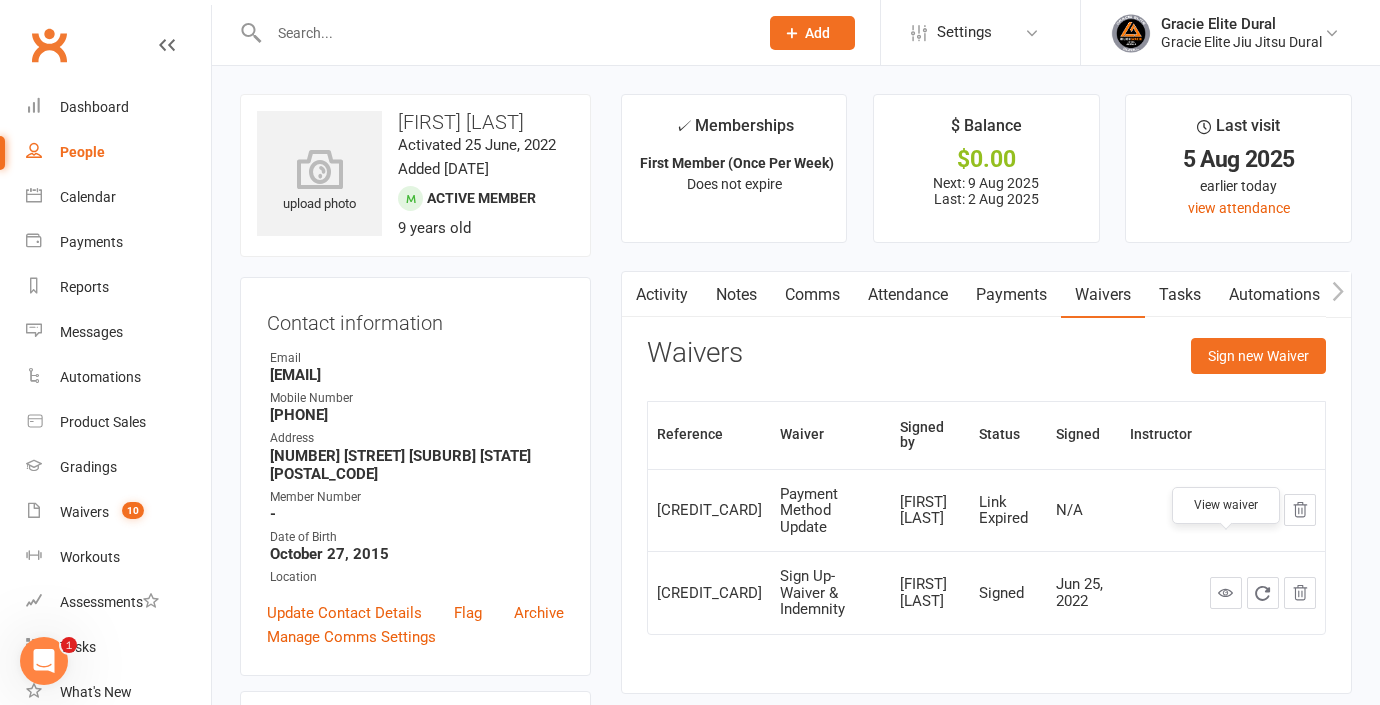 click at bounding box center (1225, 592) 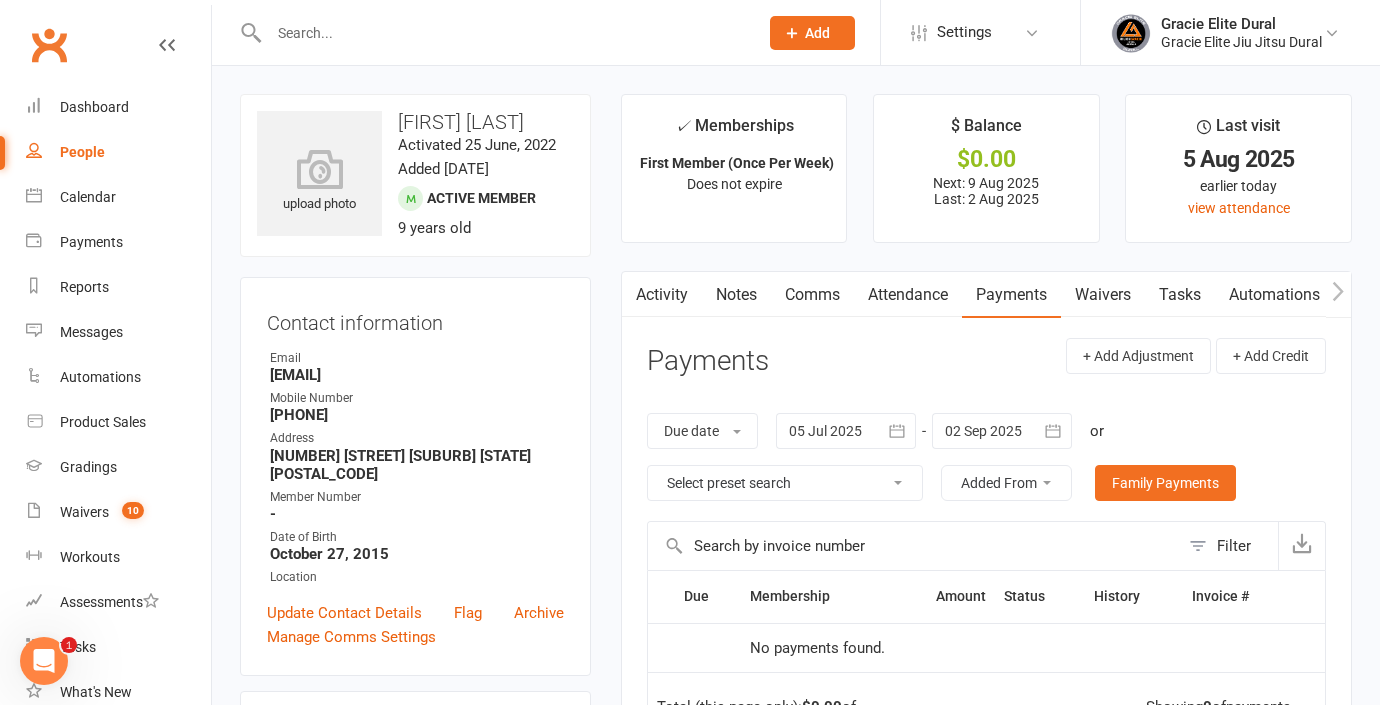 scroll, scrollTop: 523, scrollLeft: 0, axis: vertical 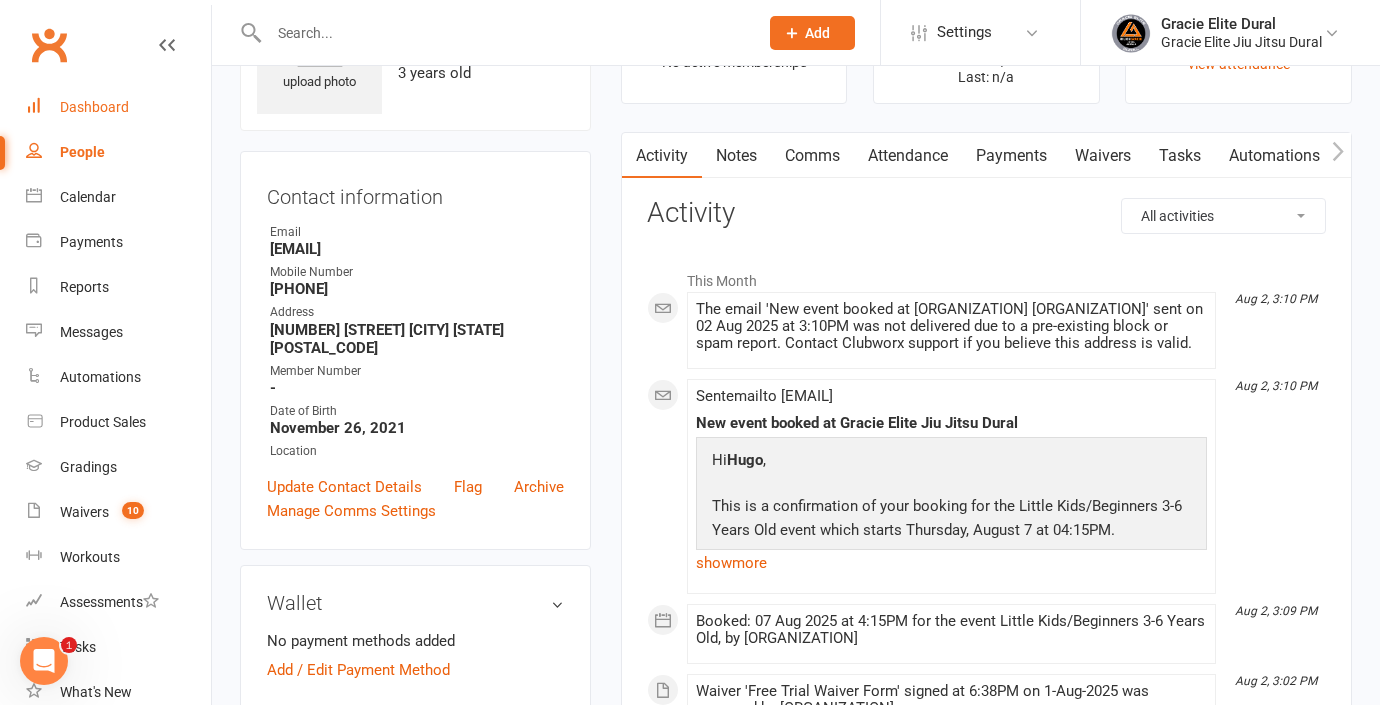 click on "Dashboard" at bounding box center [118, 107] 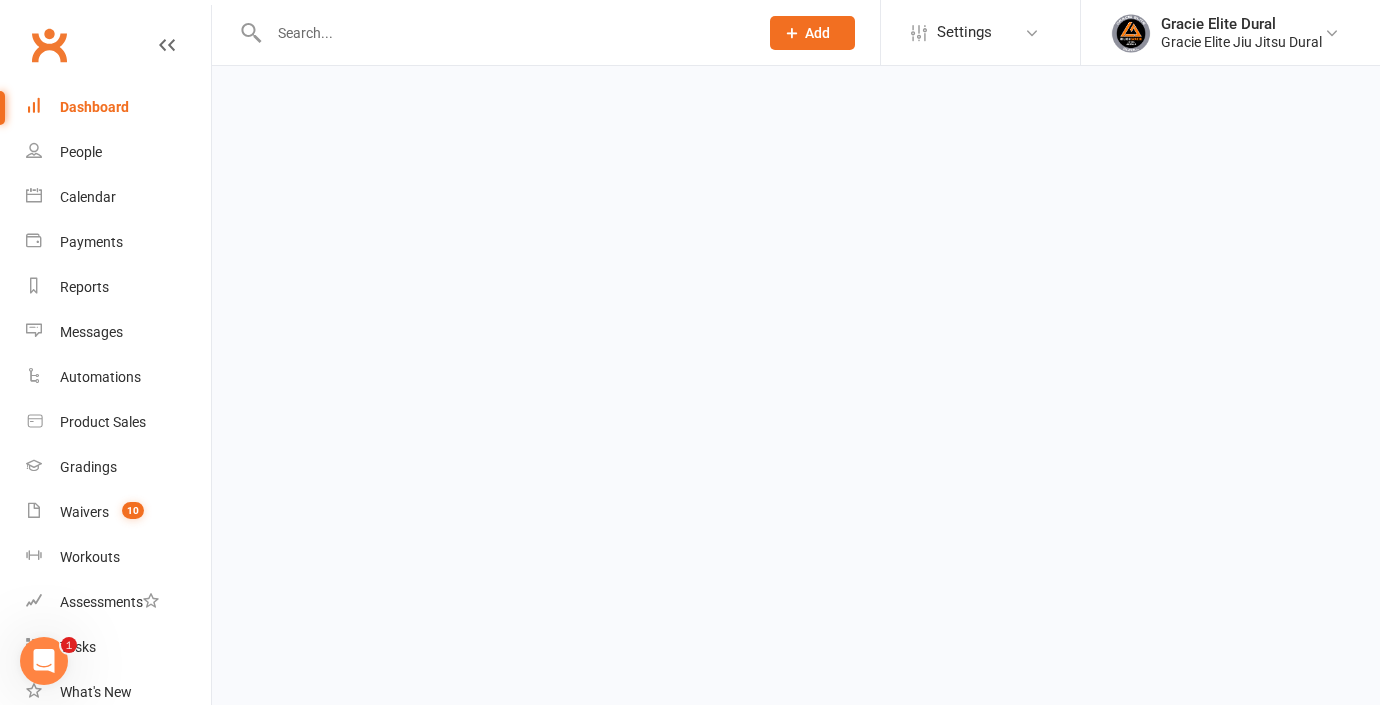 scroll, scrollTop: 0, scrollLeft: 0, axis: both 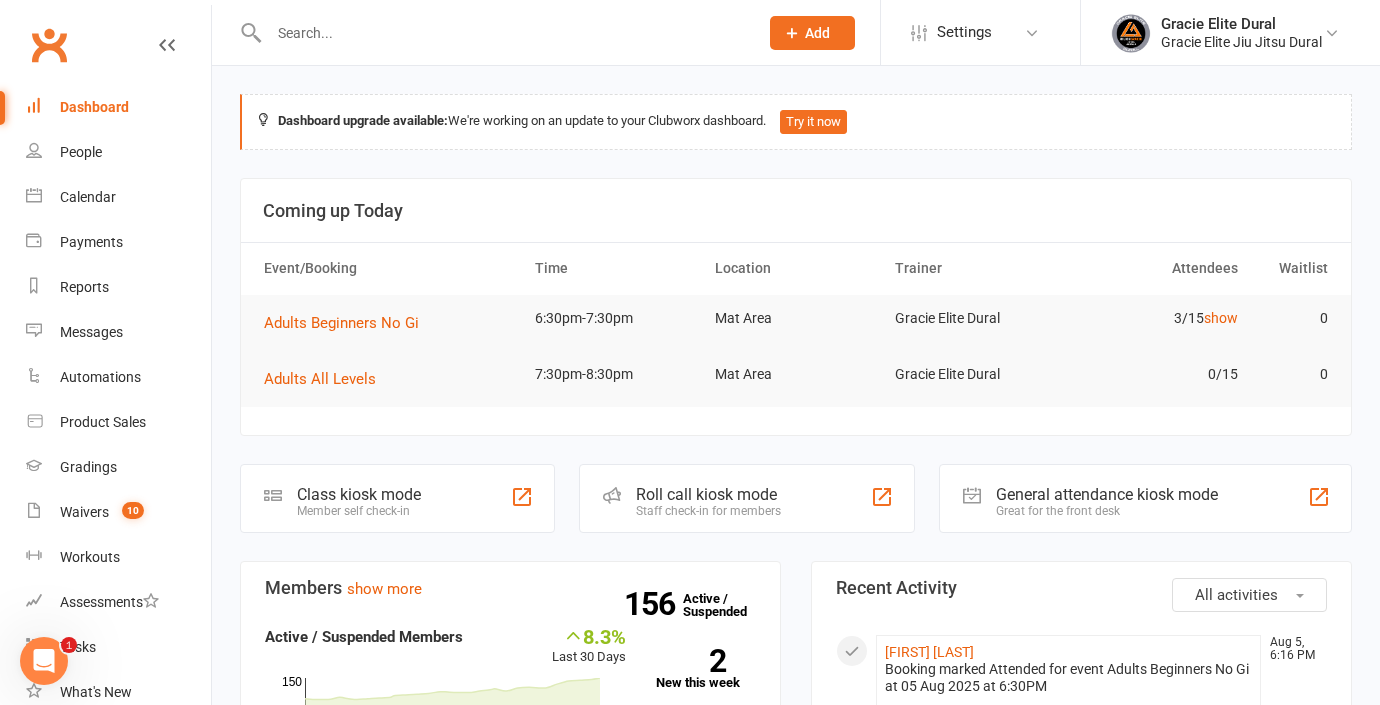 click on "Class kiosk mode" 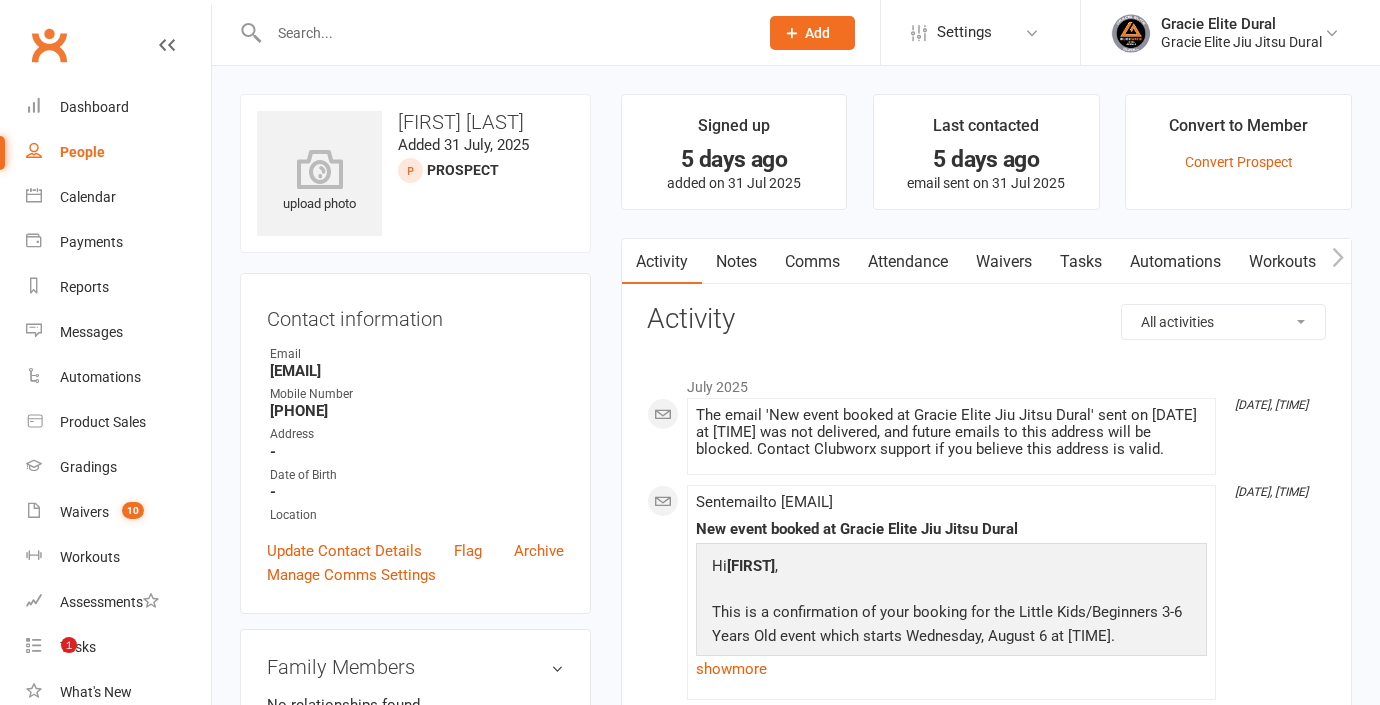 scroll, scrollTop: 0, scrollLeft: 0, axis: both 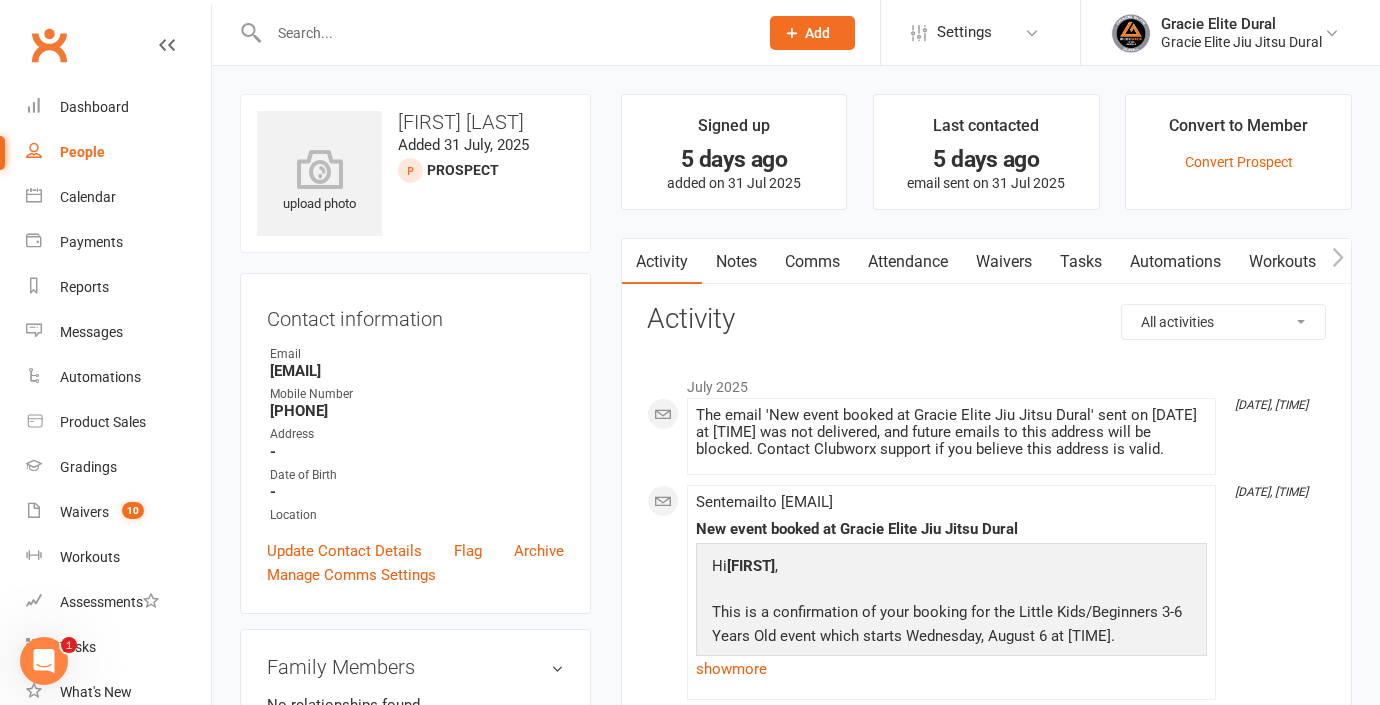 click at bounding box center (503, 33) 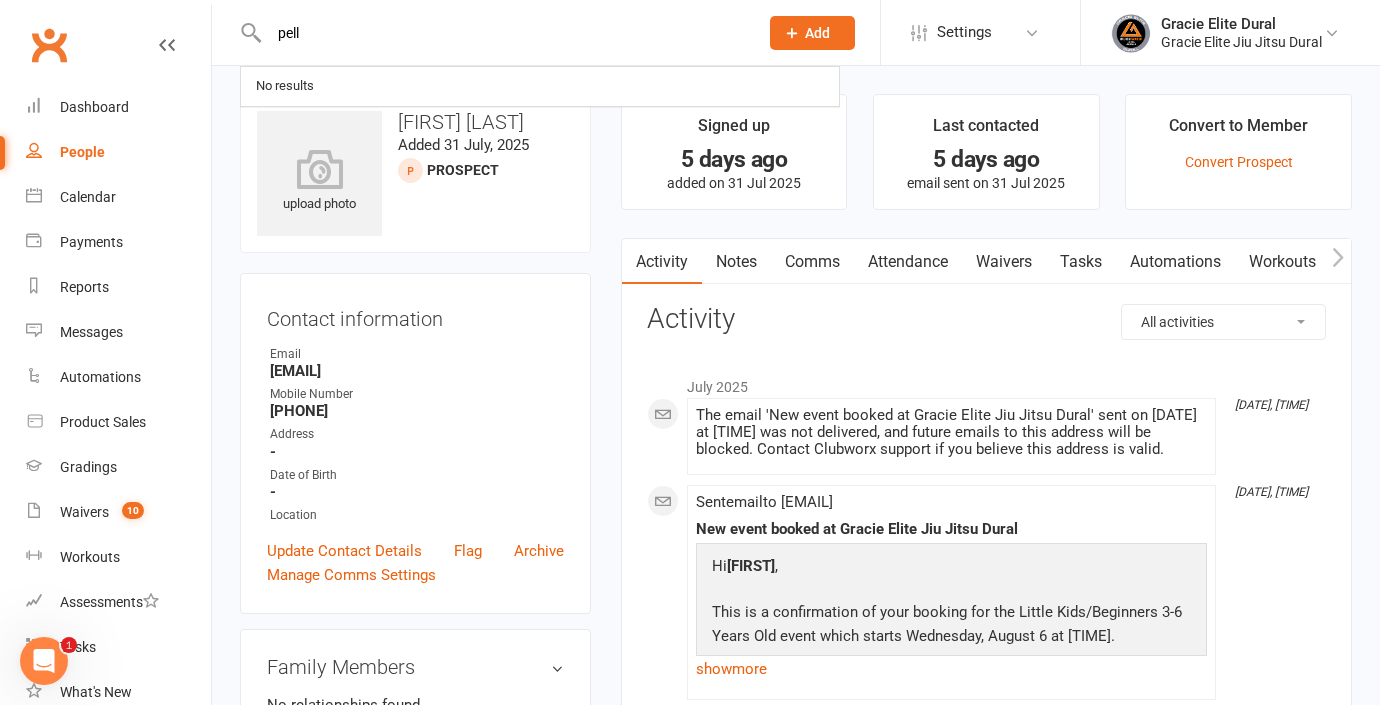 type on "pelle" 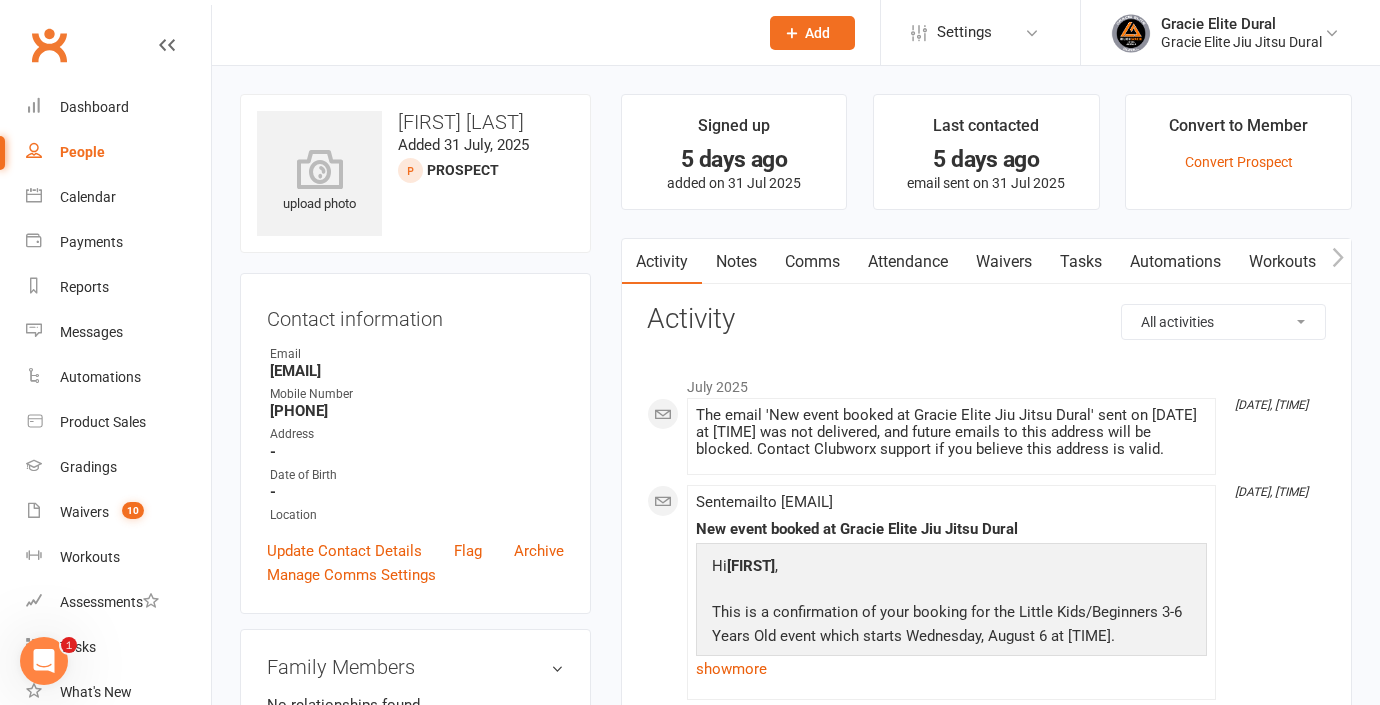 click at bounding box center (372, 32) 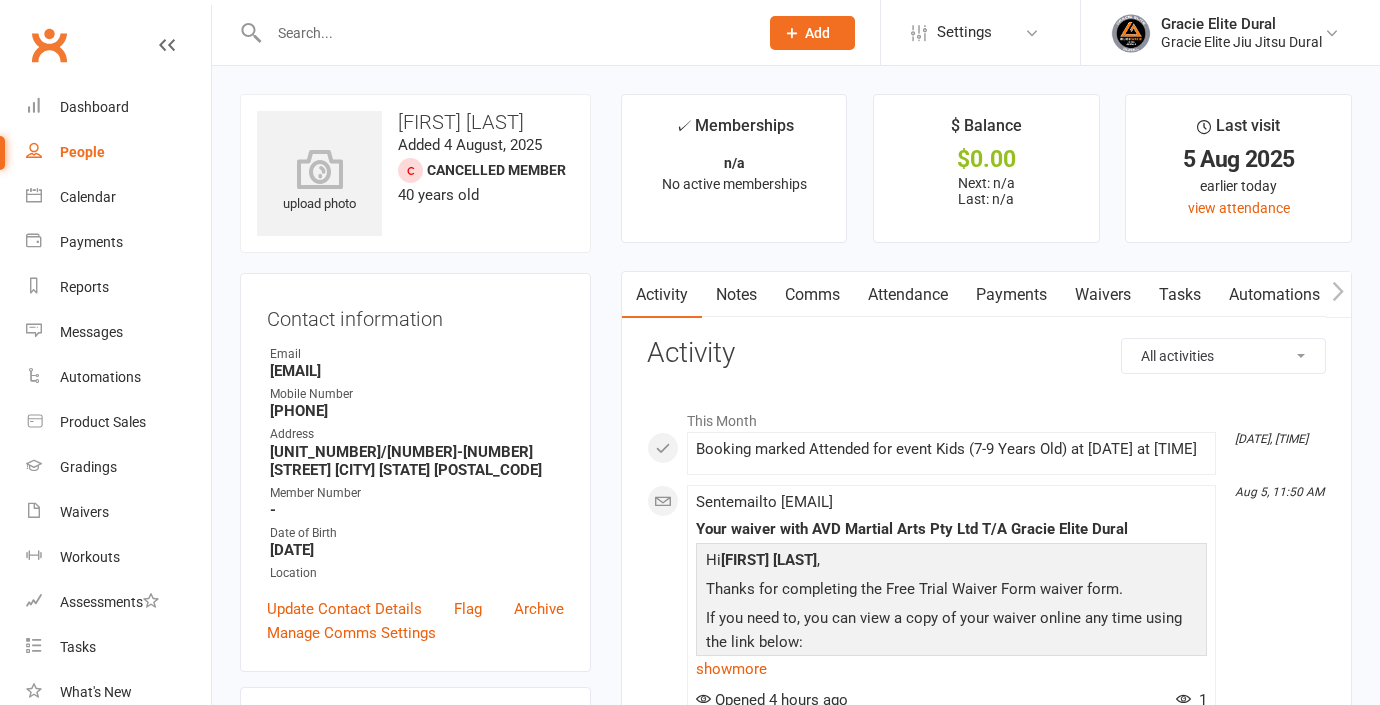 scroll, scrollTop: 0, scrollLeft: 0, axis: both 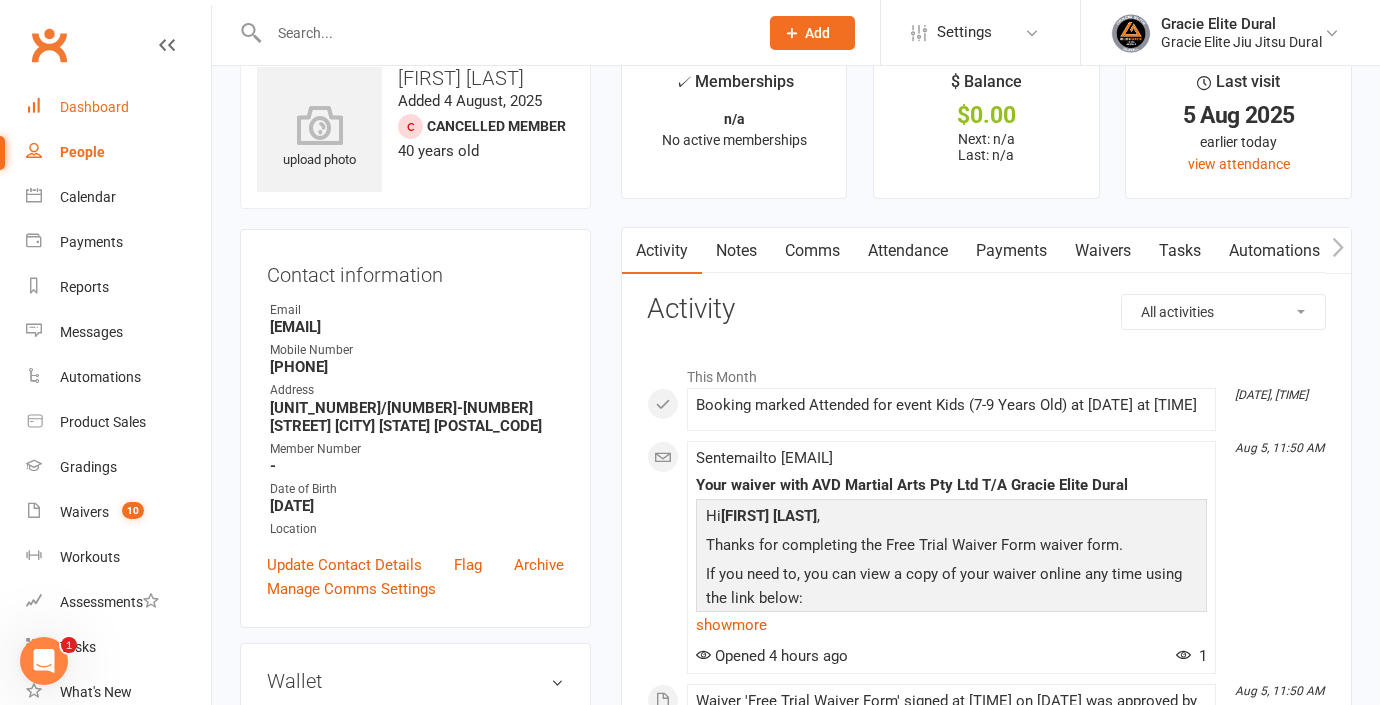 click on "Dashboard" at bounding box center (118, 107) 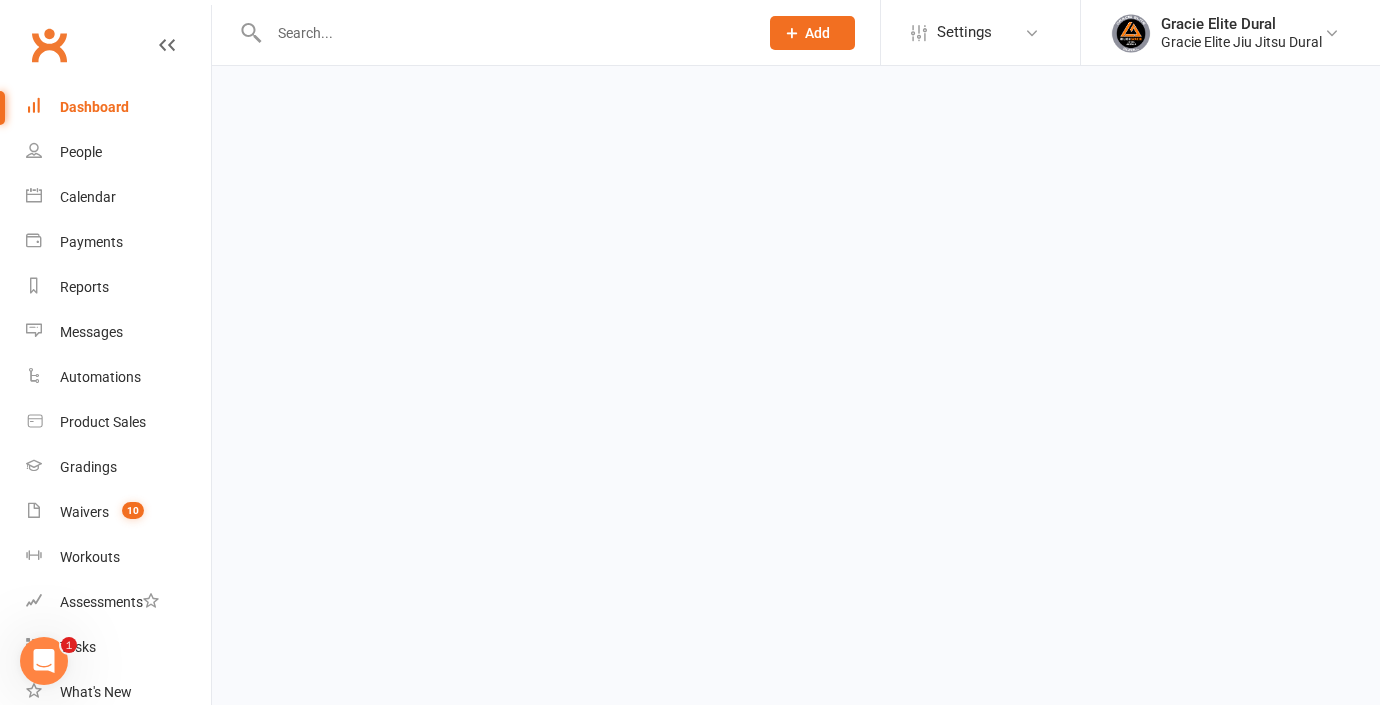 scroll, scrollTop: 0, scrollLeft: 0, axis: both 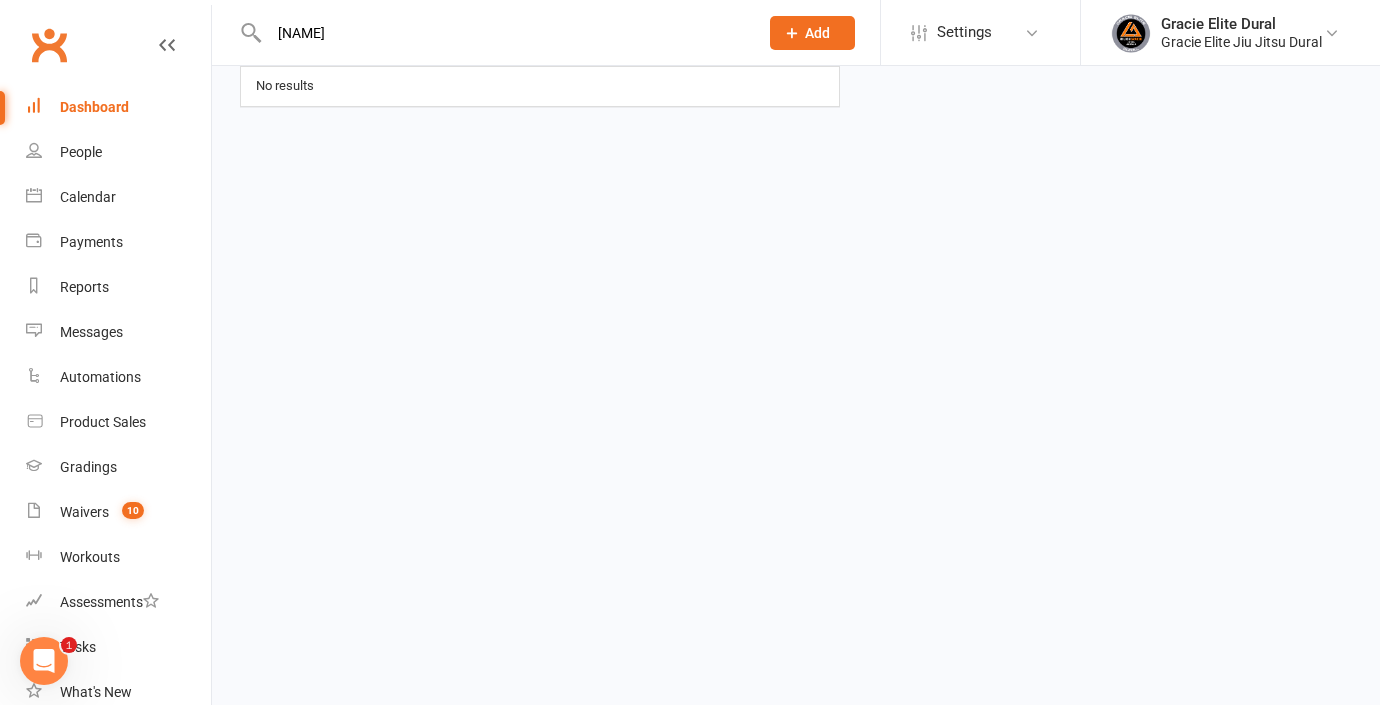 type on "pelle" 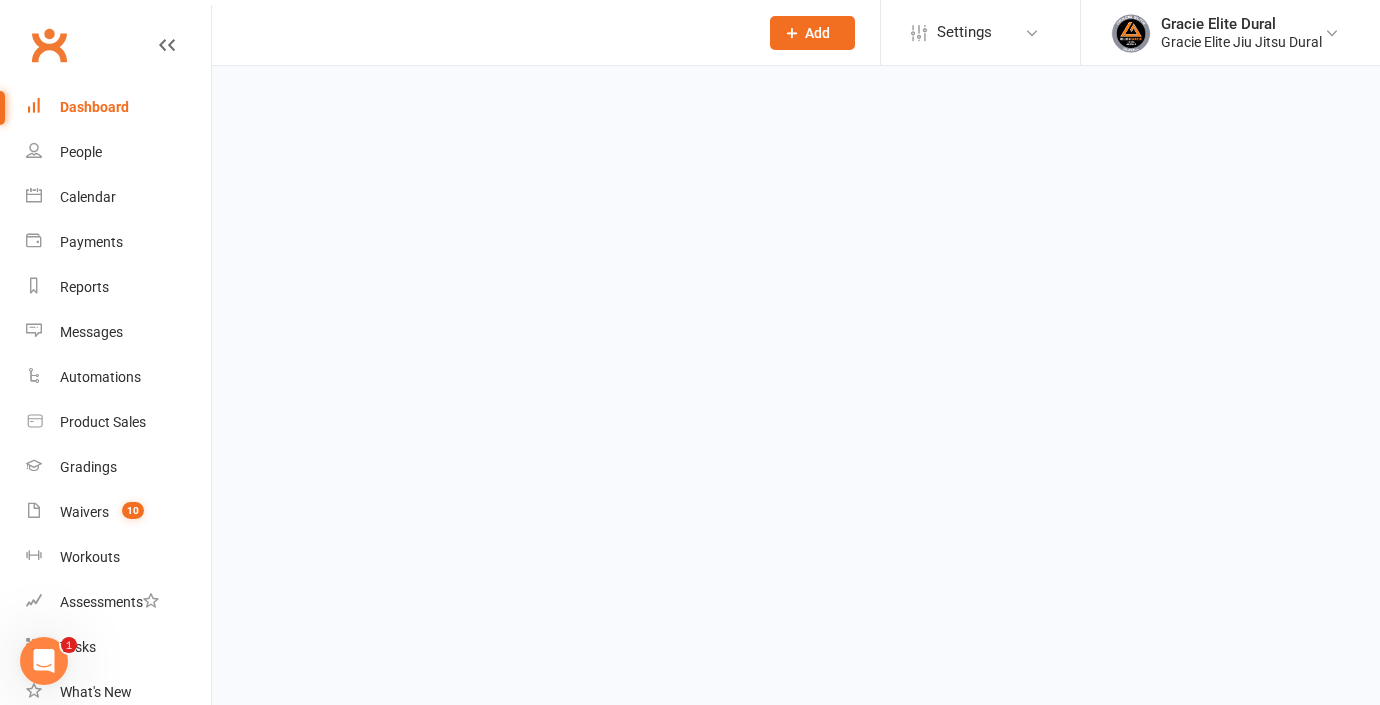 click at bounding box center [372, 32] 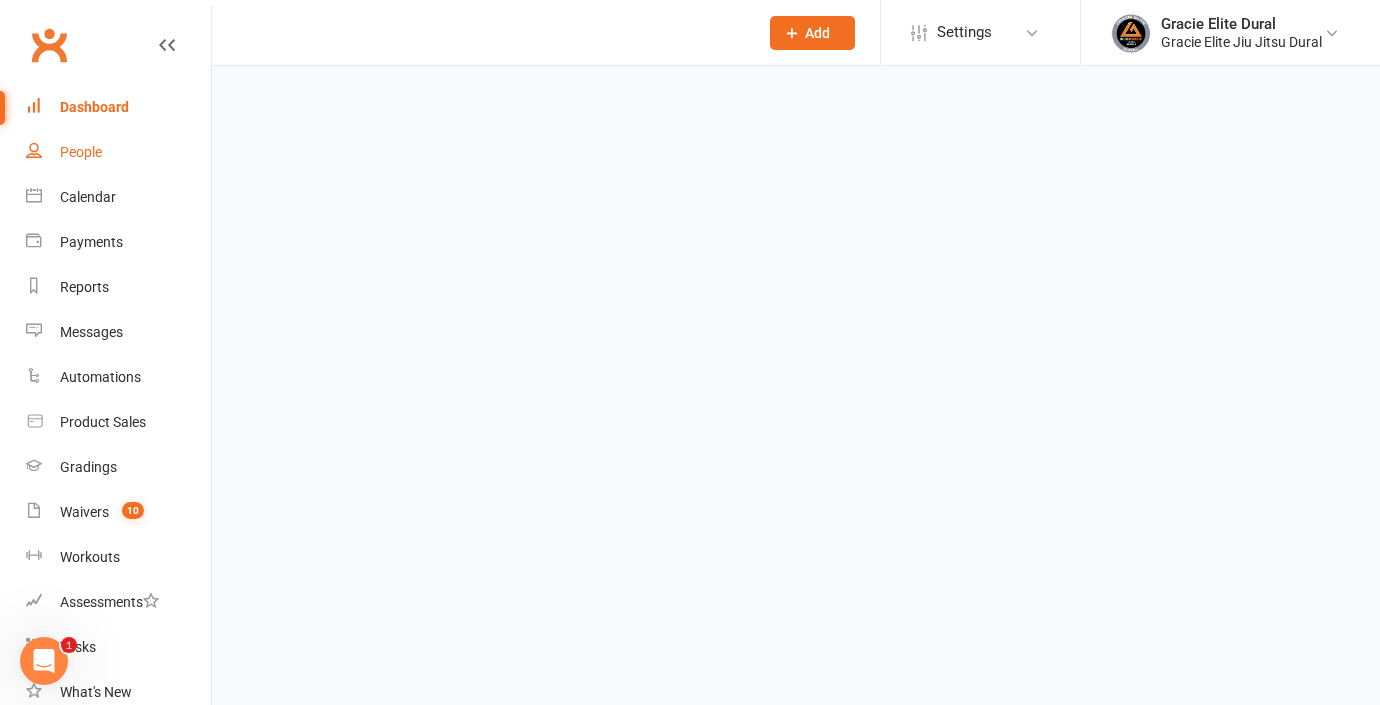 click on "People" at bounding box center (81, 152) 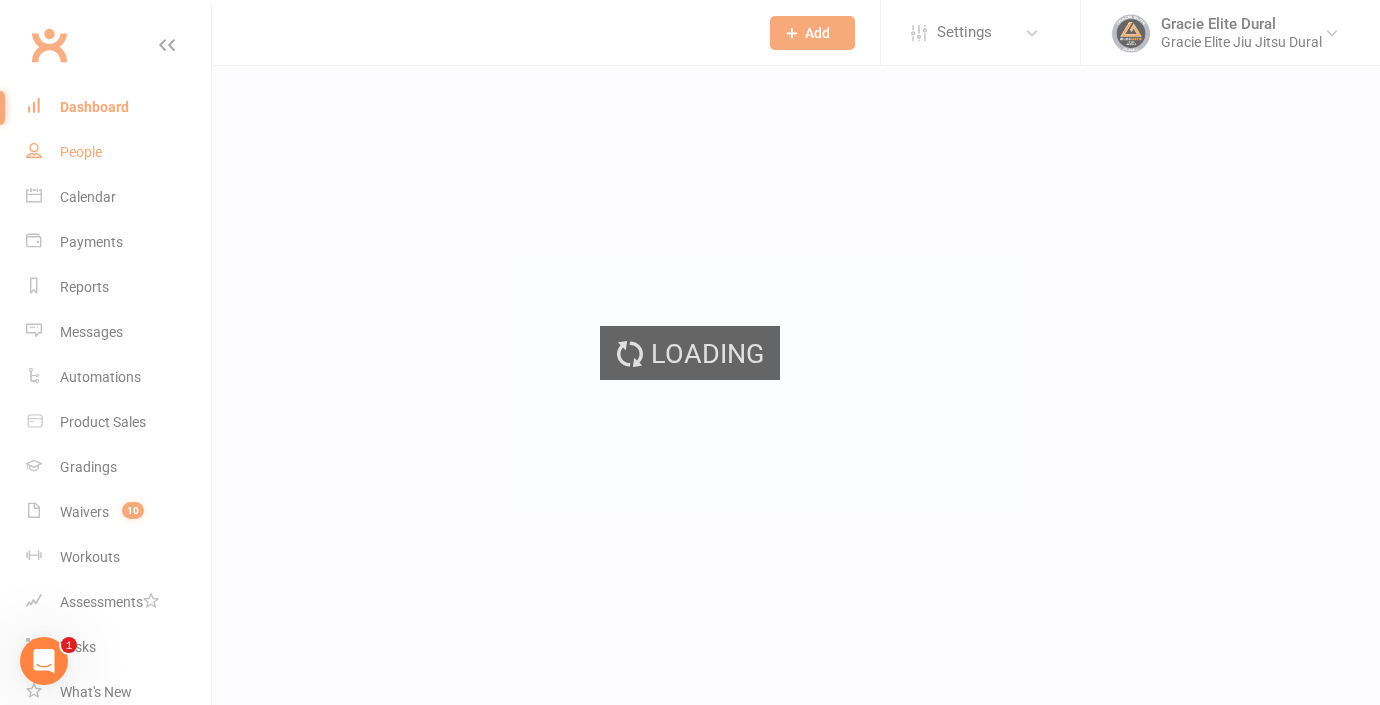 select on "100" 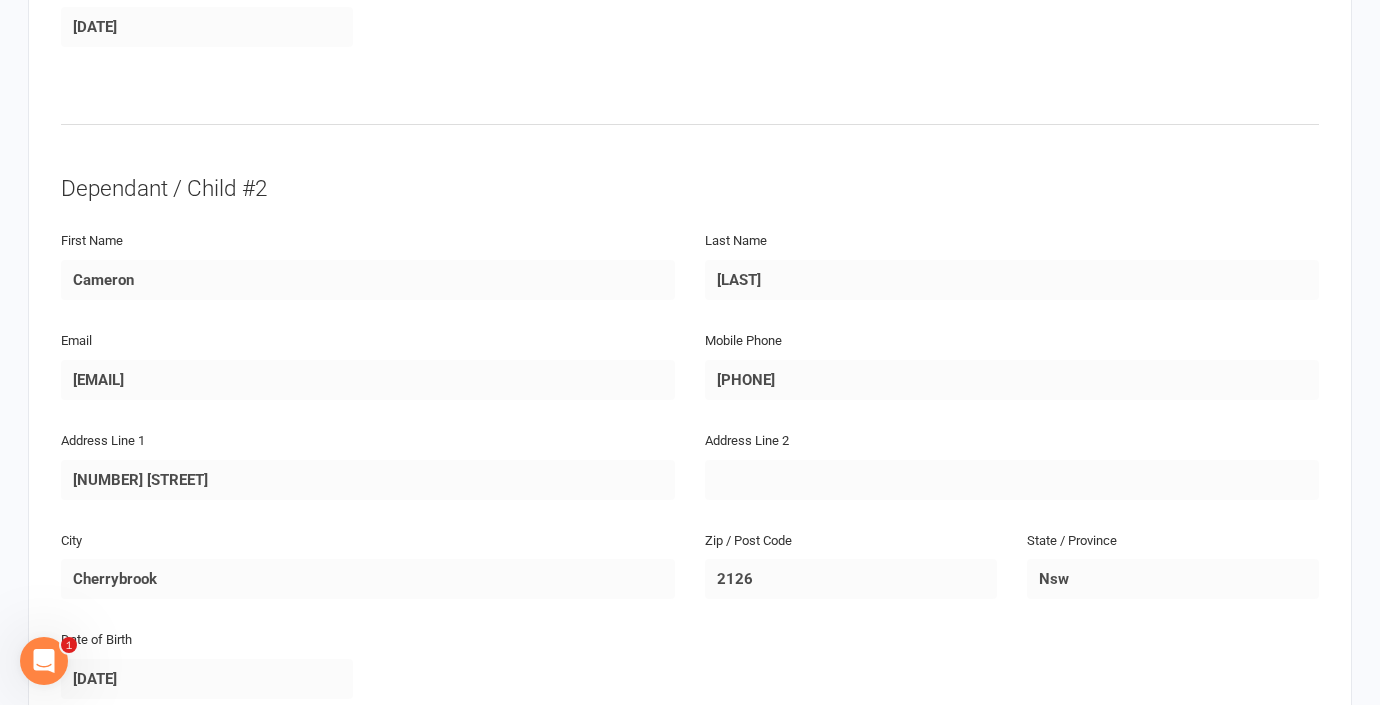 scroll, scrollTop: 1657, scrollLeft: 0, axis: vertical 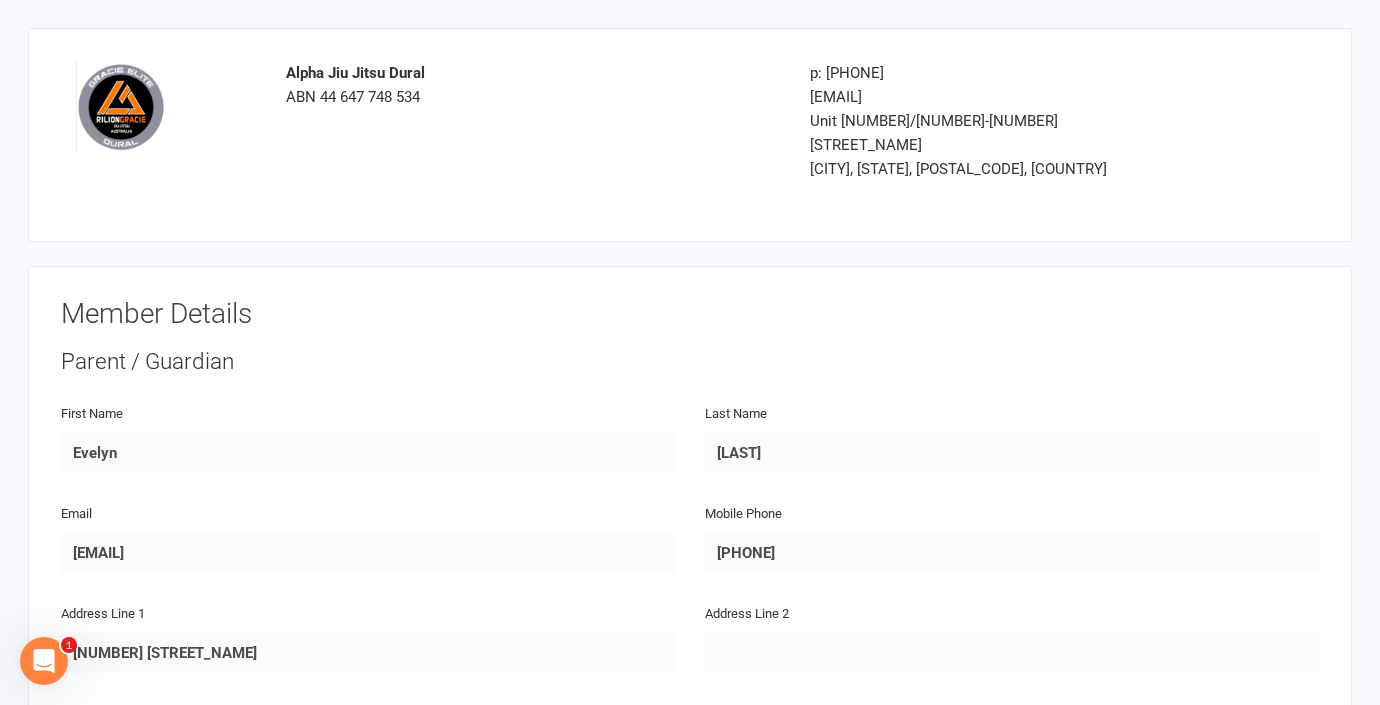 drag, startPoint x: 285, startPoint y: 553, endPoint x: 77, endPoint y: 534, distance: 208.86598 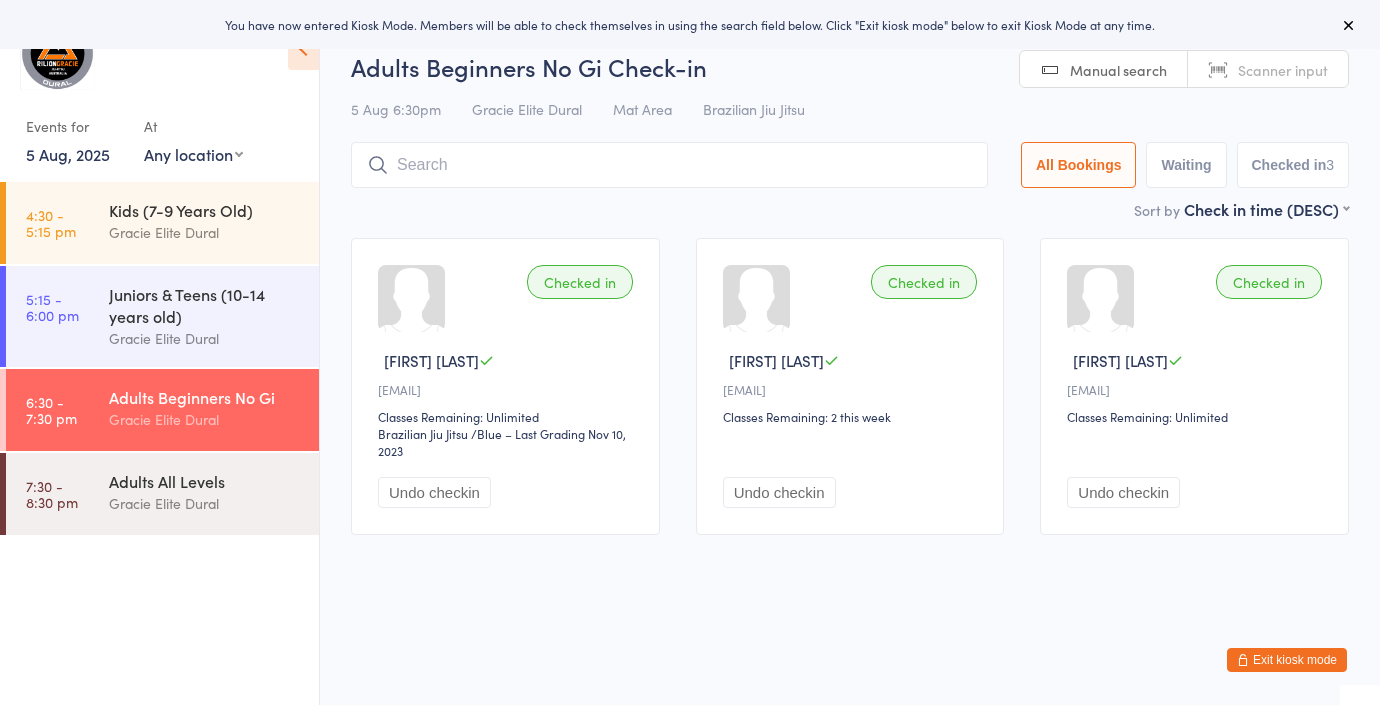 scroll, scrollTop: 0, scrollLeft: 0, axis: both 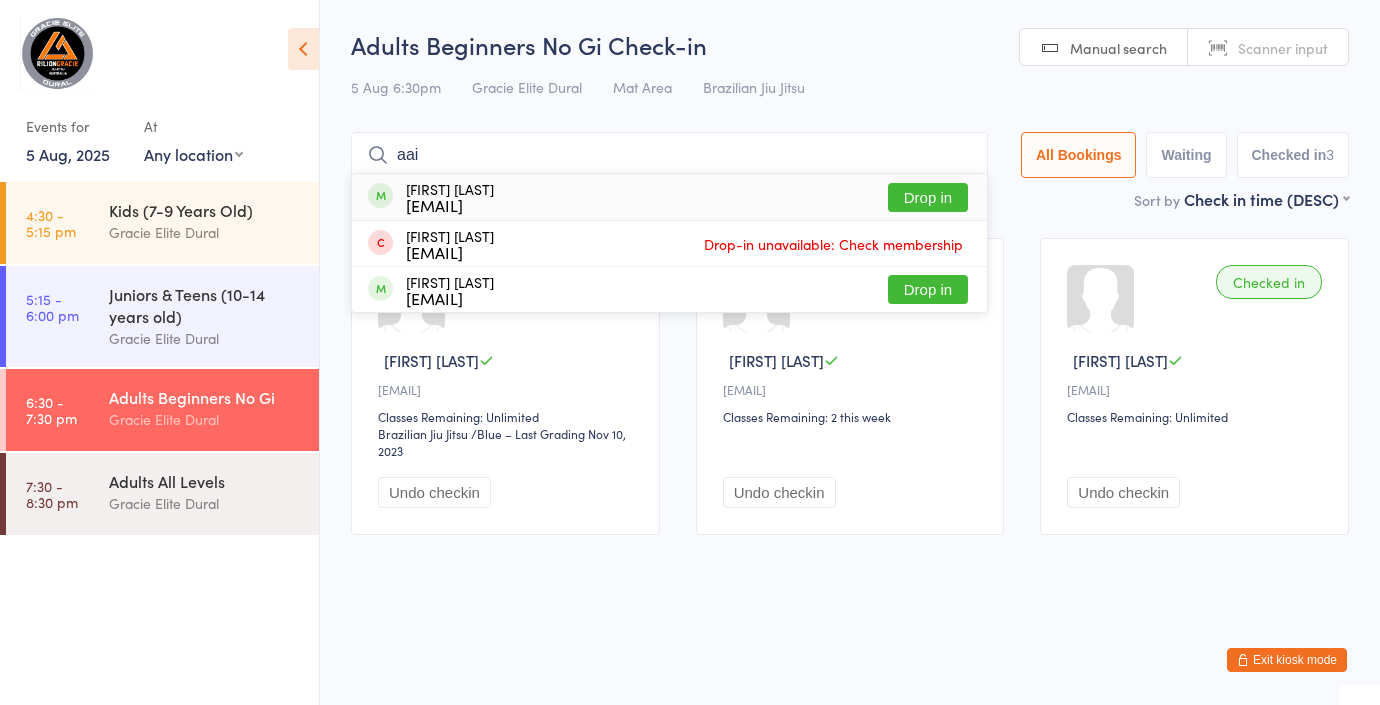 type on "aai" 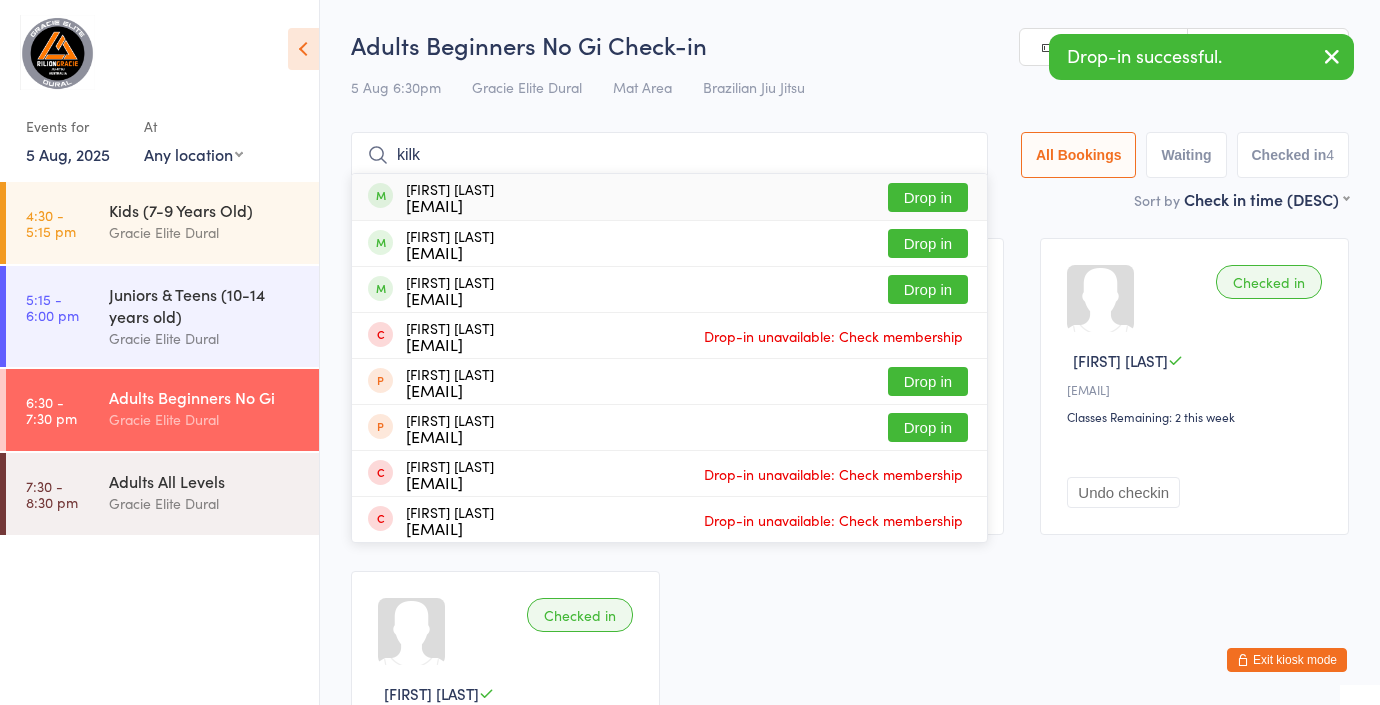 type on "kilk" 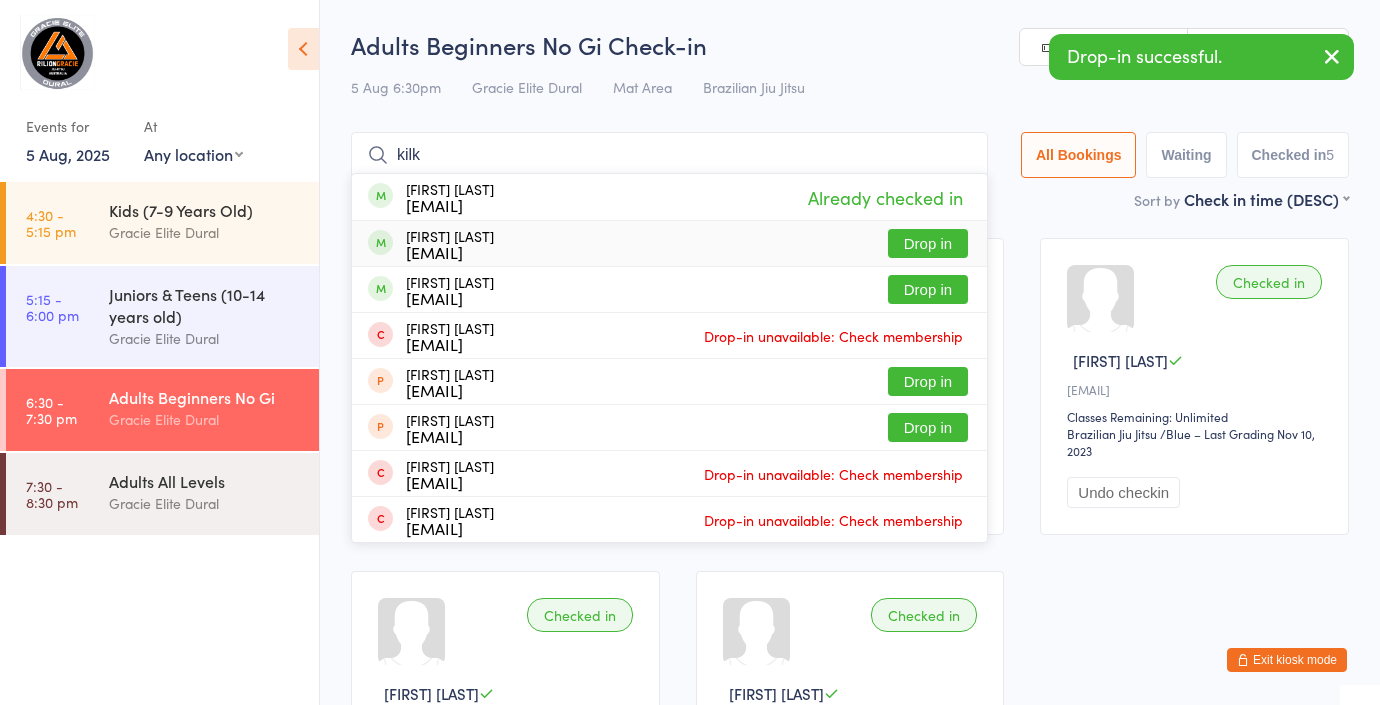 type on "kilk" 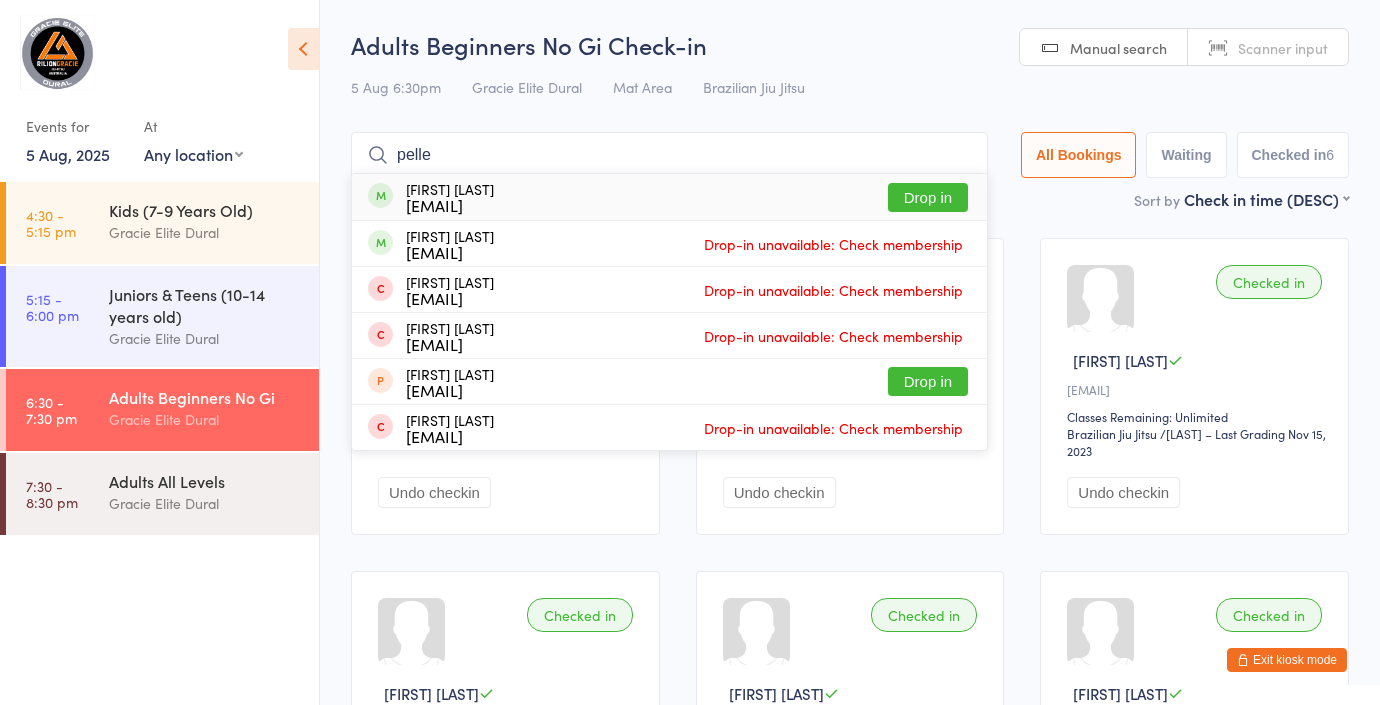 type on "pelle" 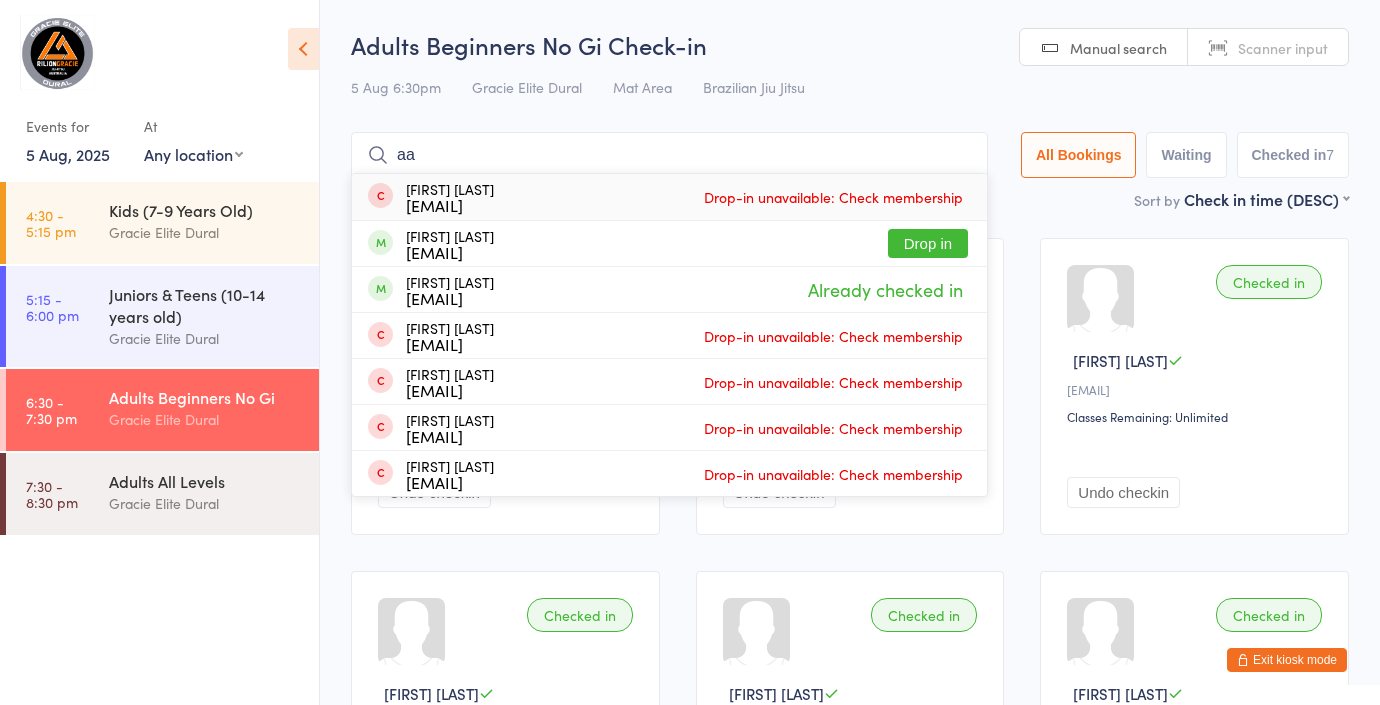 type on "a" 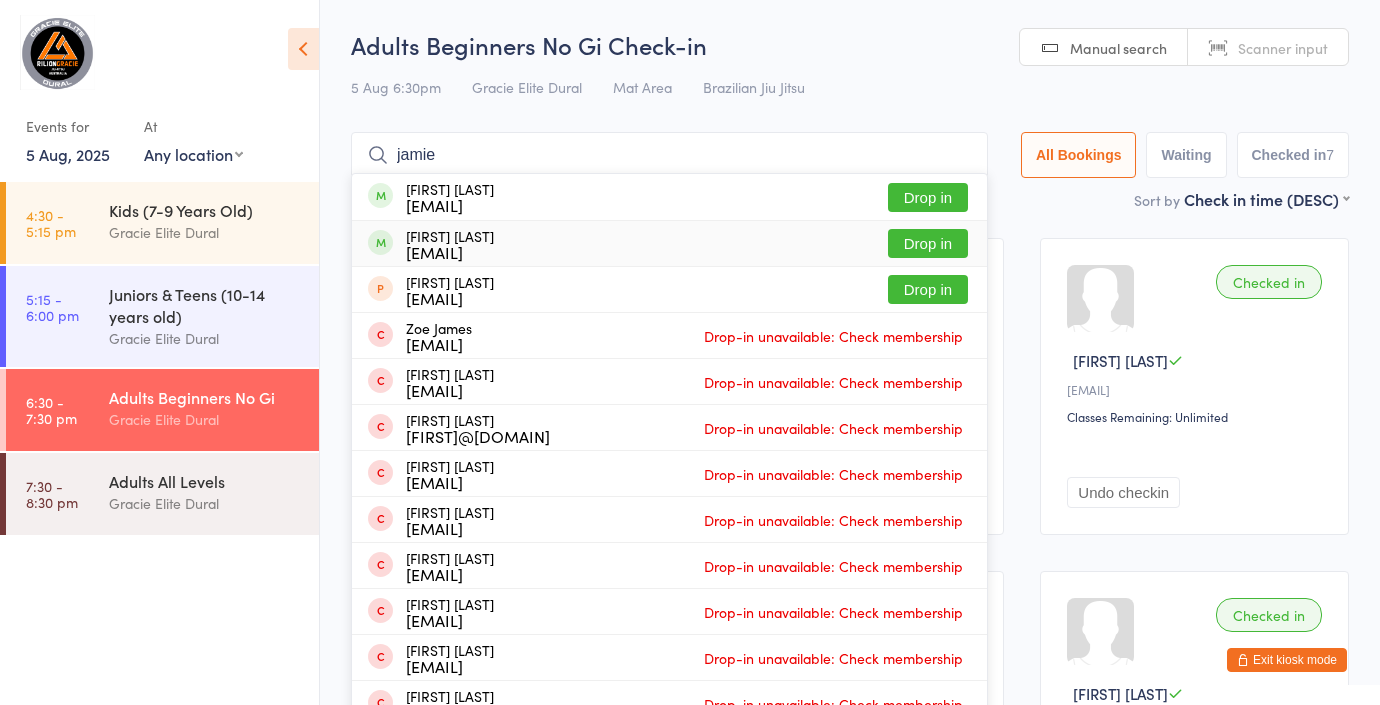 type on "jamie" 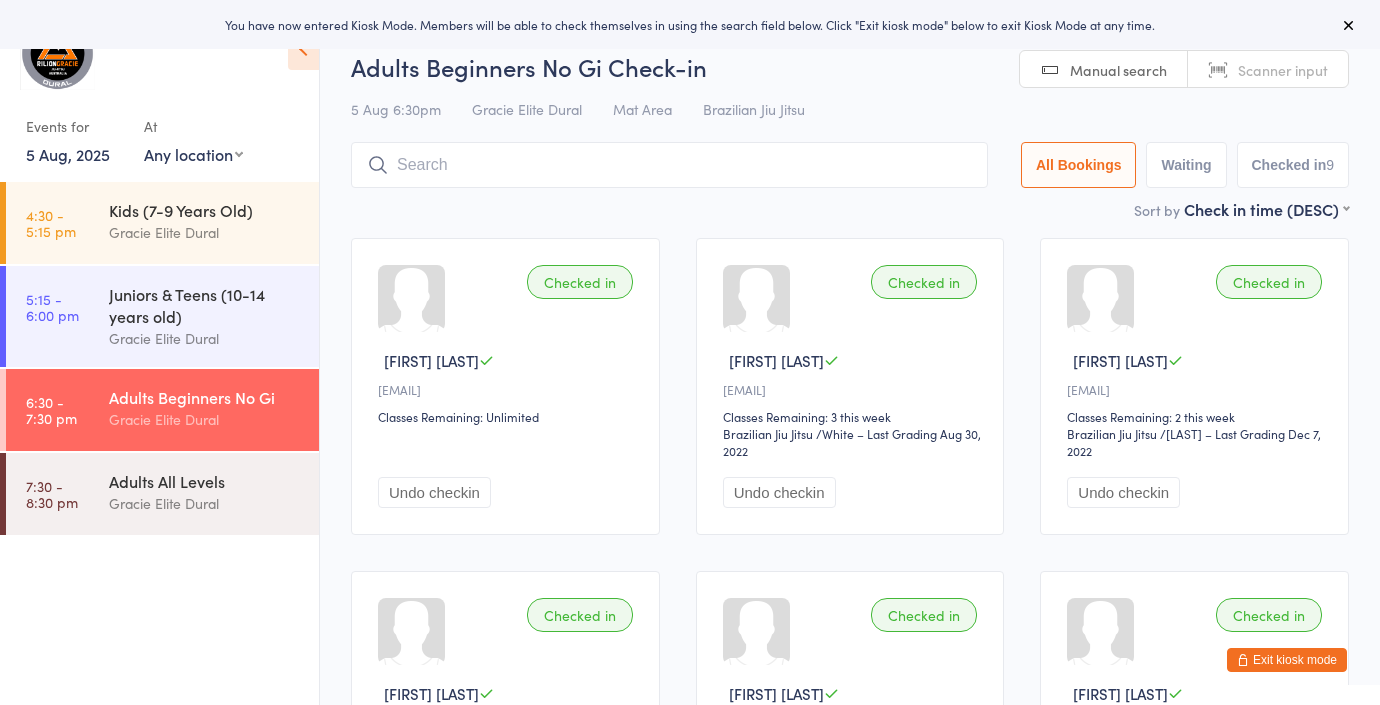 scroll, scrollTop: 0, scrollLeft: 0, axis: both 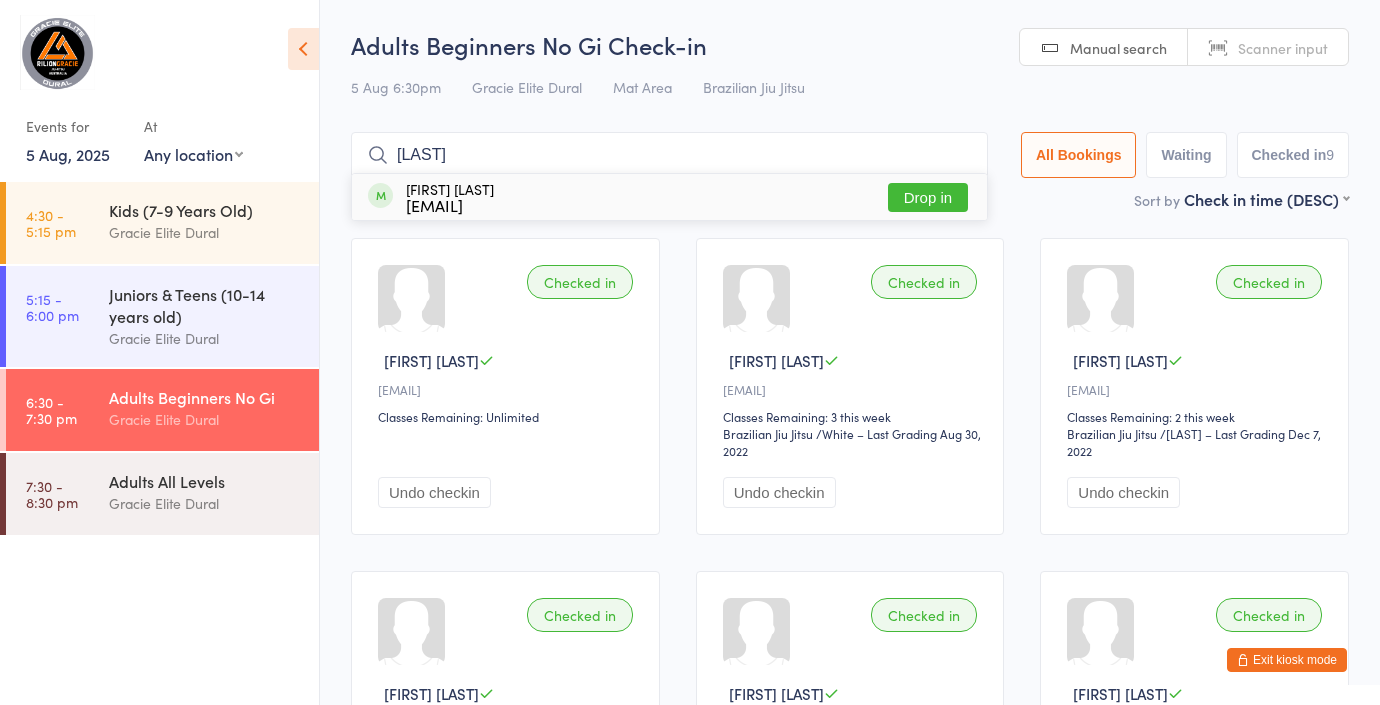 type on "kolla" 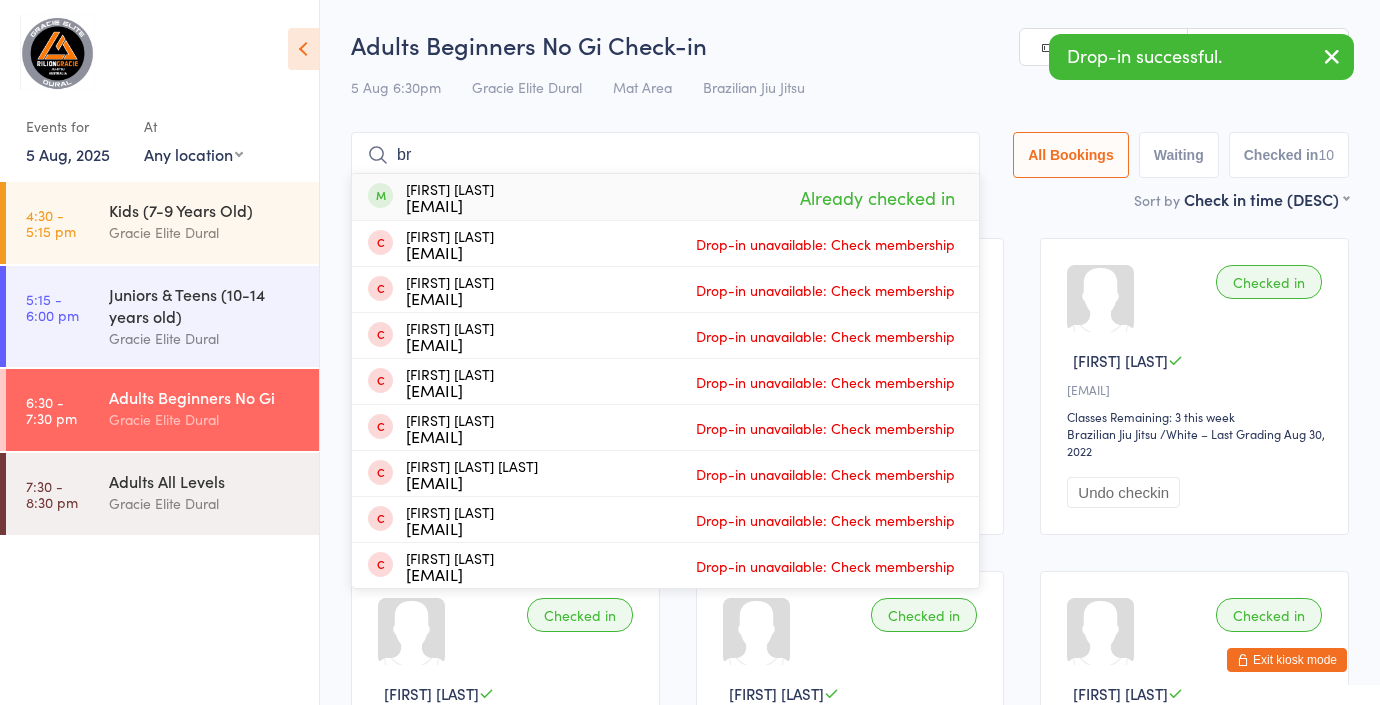 type on "b" 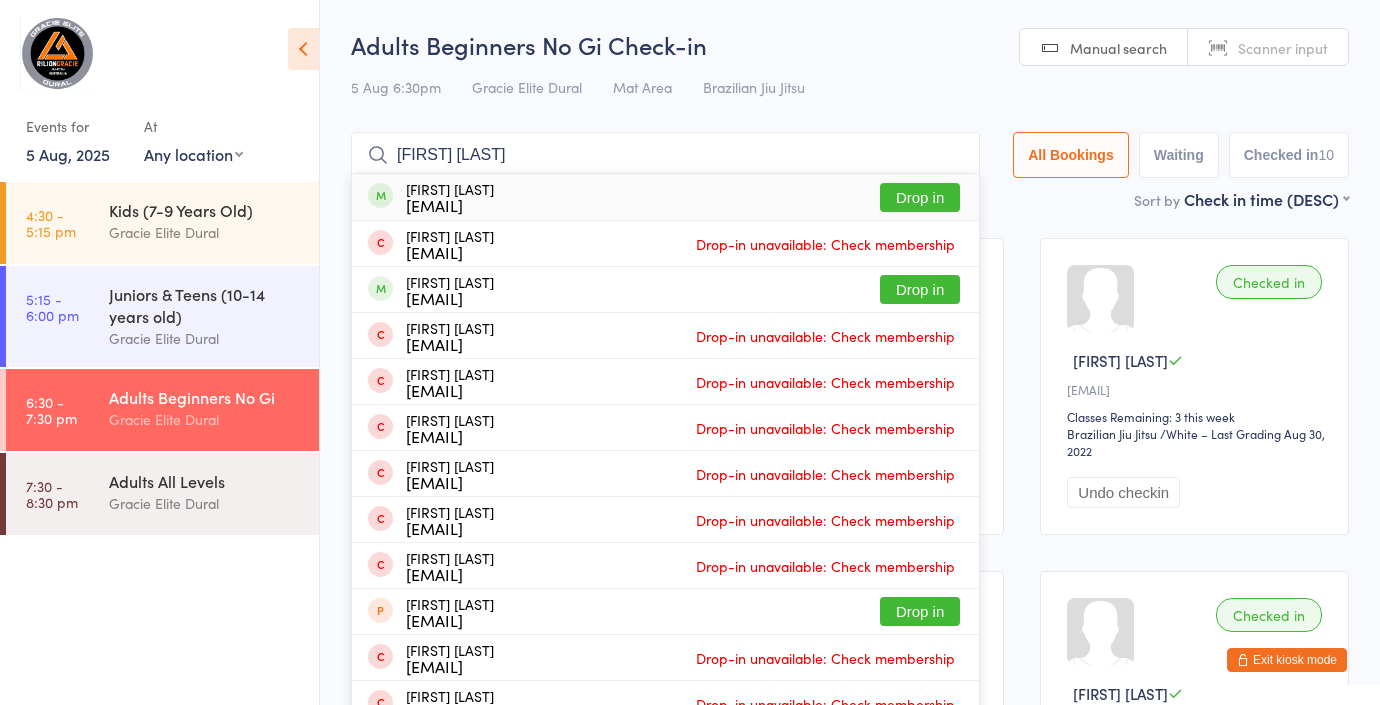 type on "martin azz" 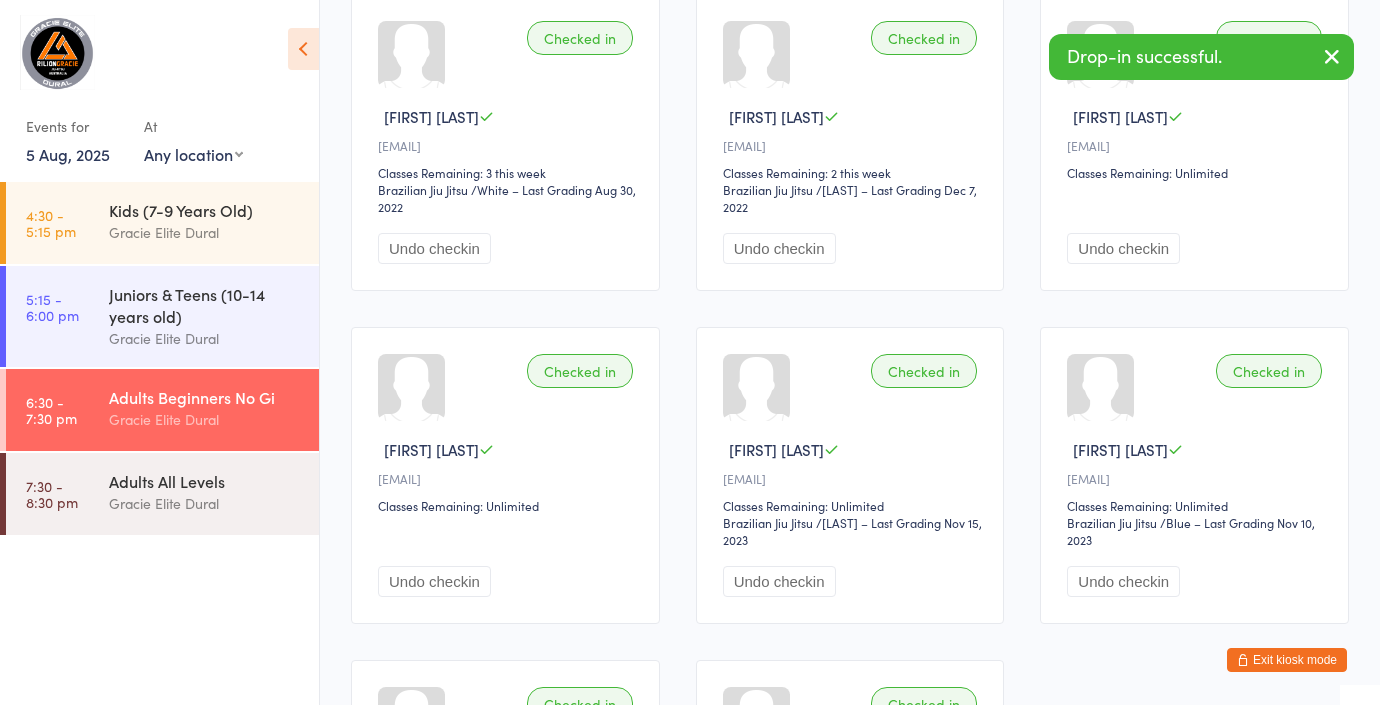 scroll, scrollTop: 0, scrollLeft: 0, axis: both 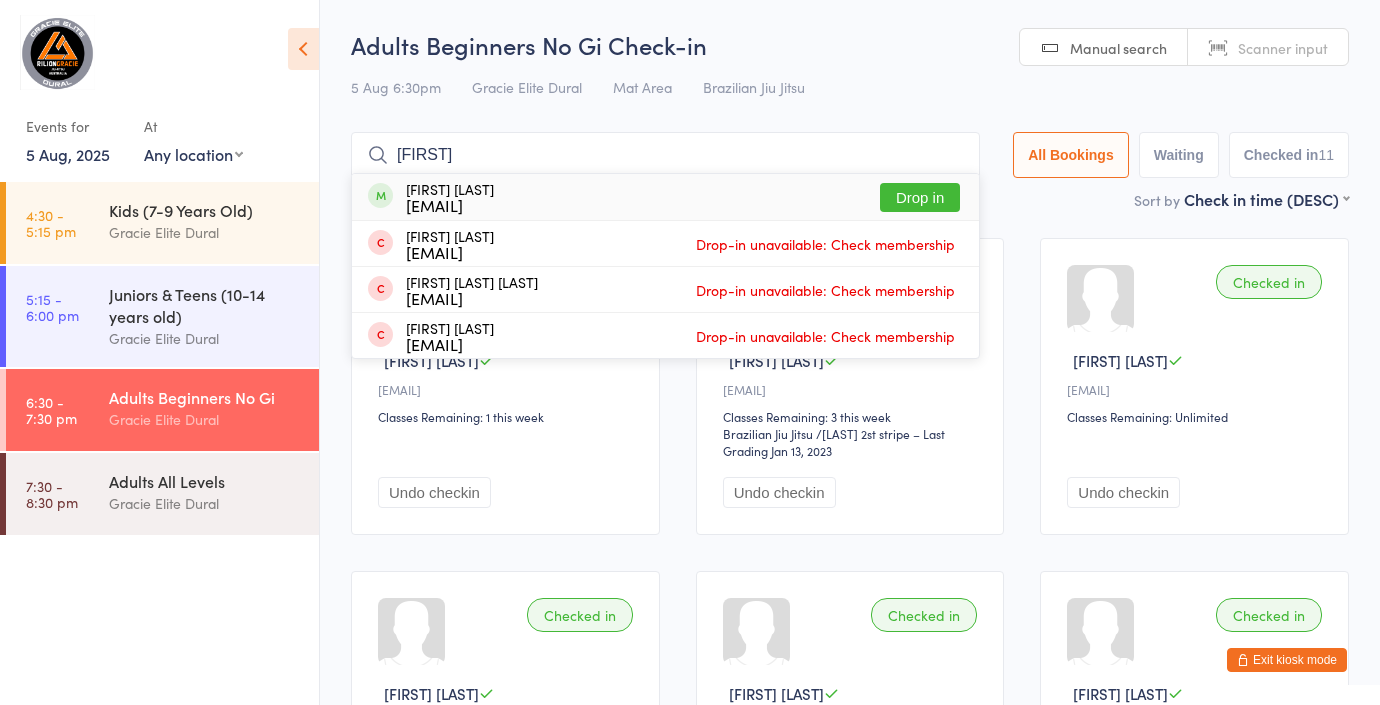 type on "nikola" 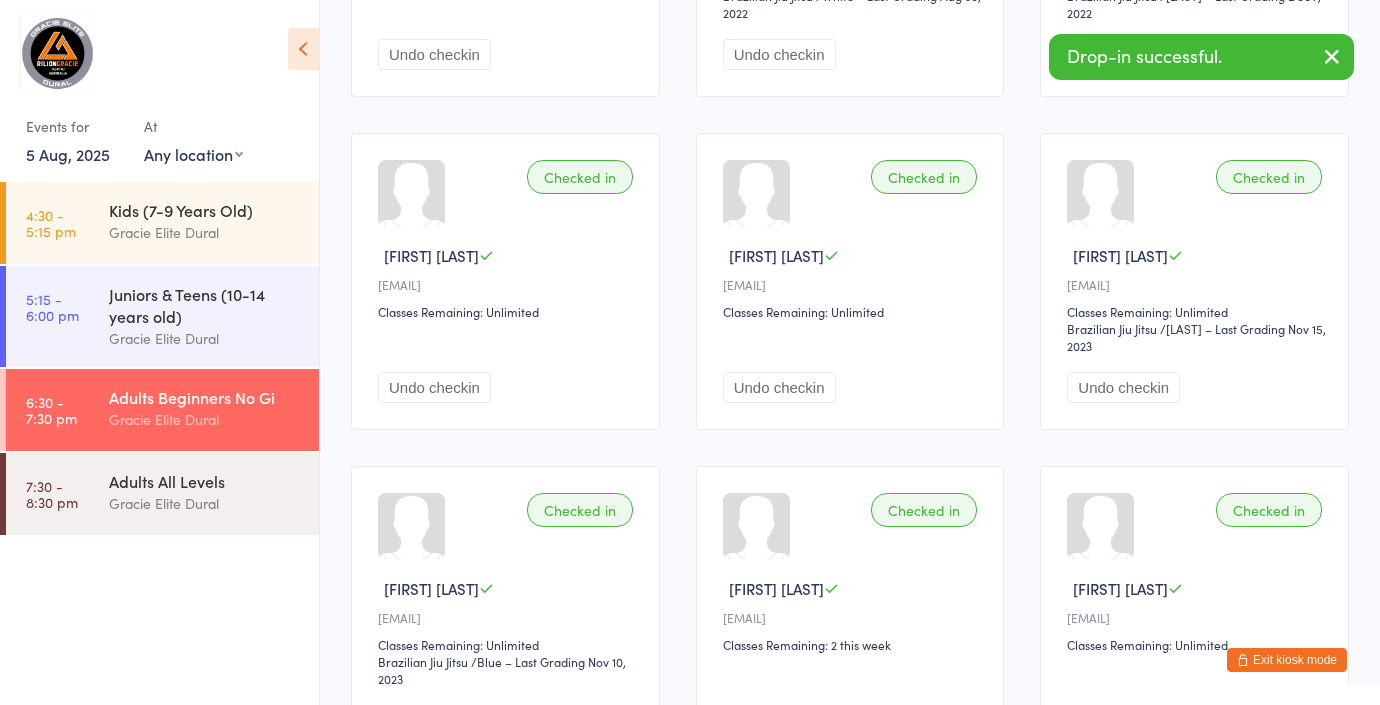 scroll, scrollTop: 968, scrollLeft: 0, axis: vertical 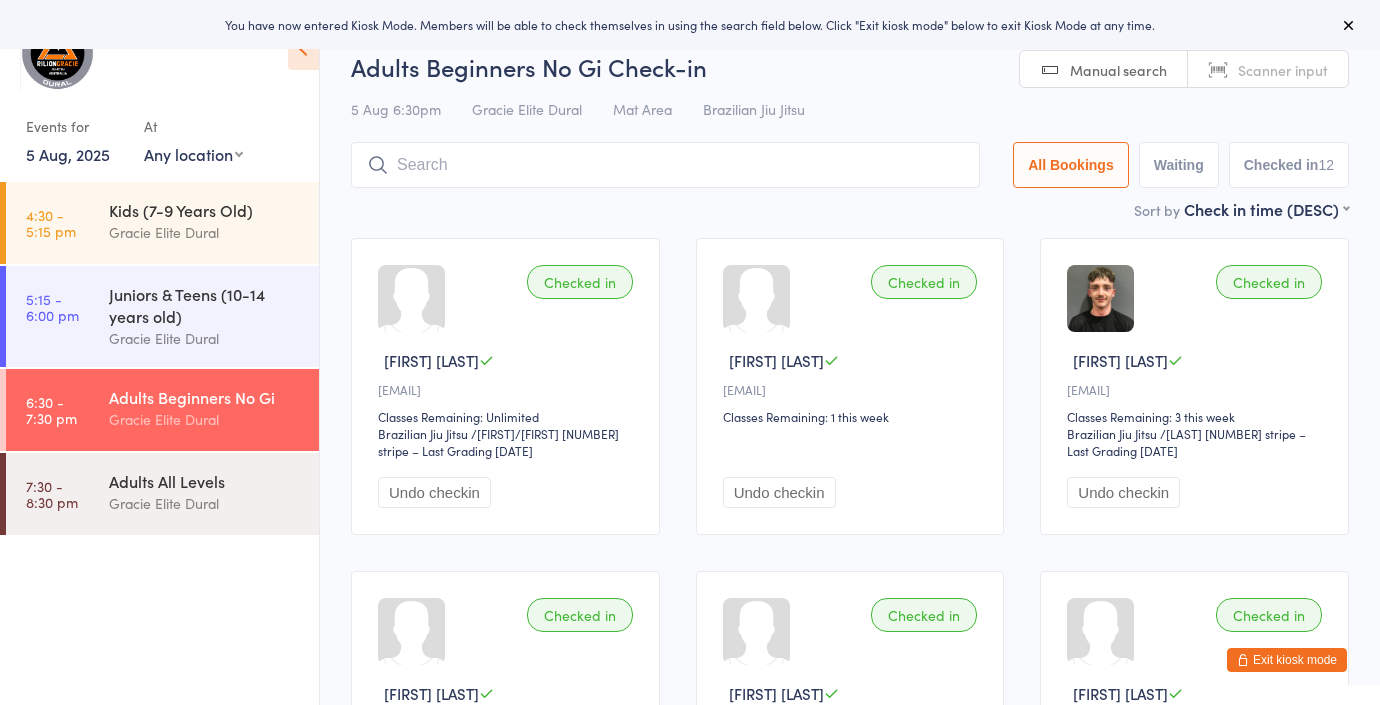 click on "Exit kiosk mode" at bounding box center (1287, 660) 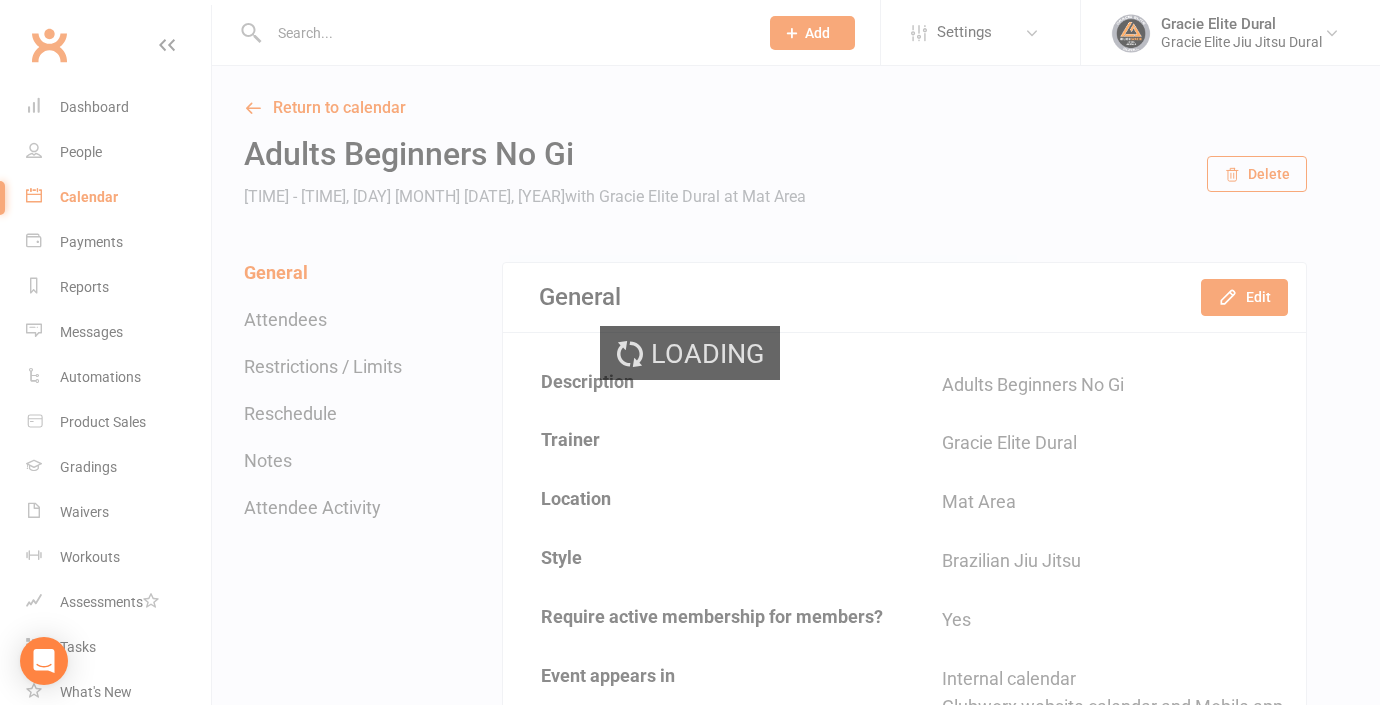 scroll, scrollTop: 0, scrollLeft: 0, axis: both 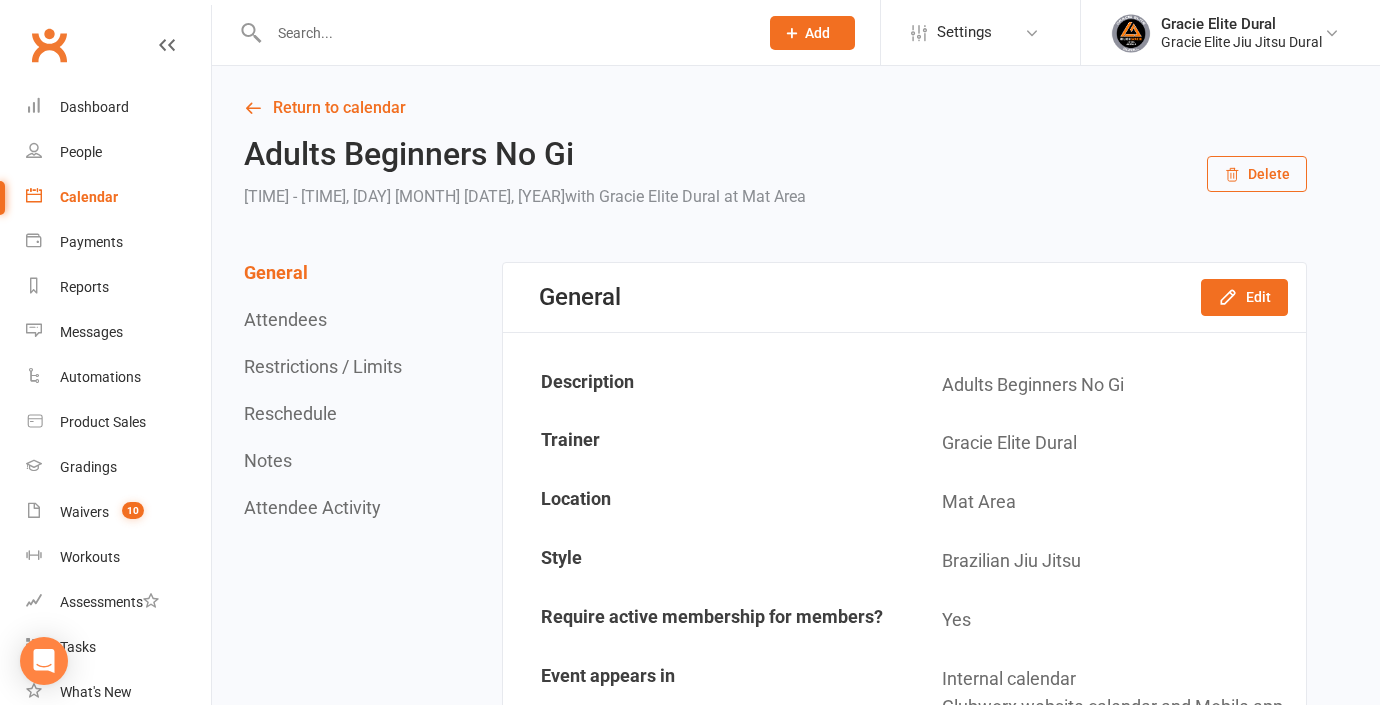 click at bounding box center [503, 33] 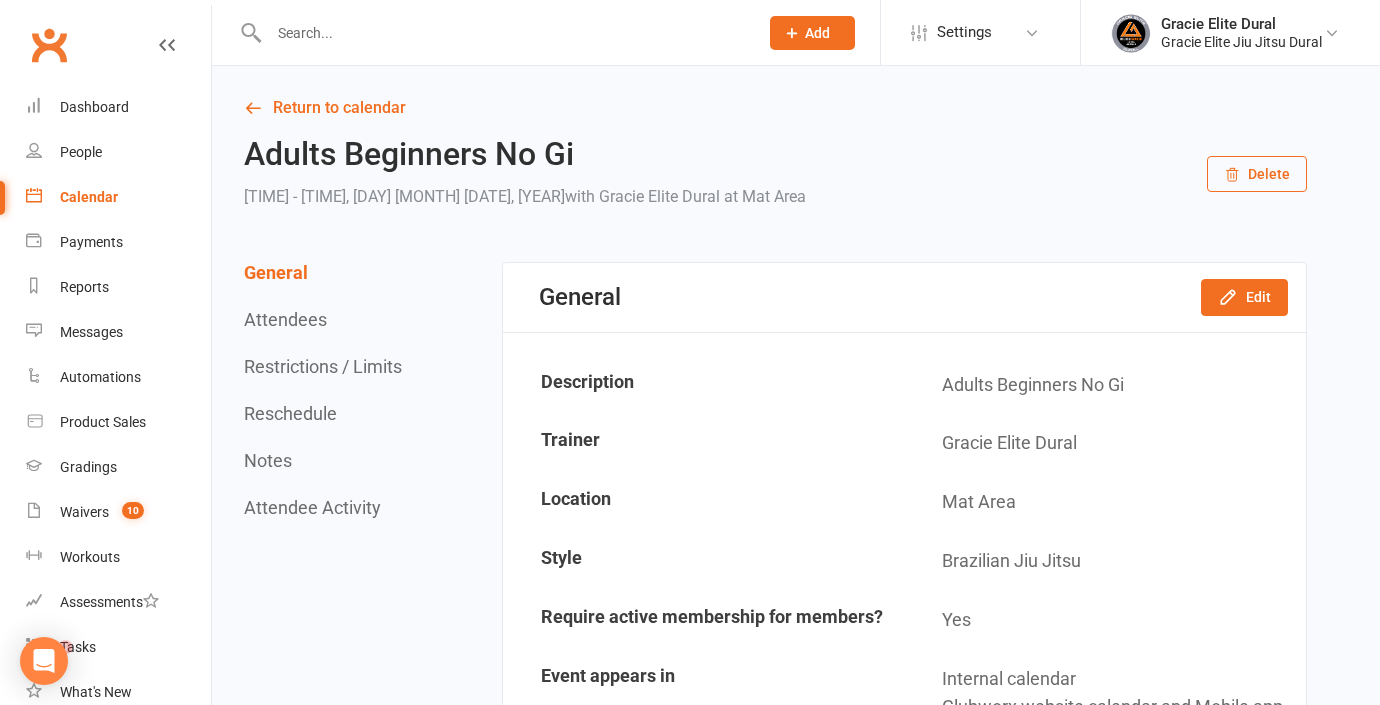 scroll, scrollTop: 0, scrollLeft: 0, axis: both 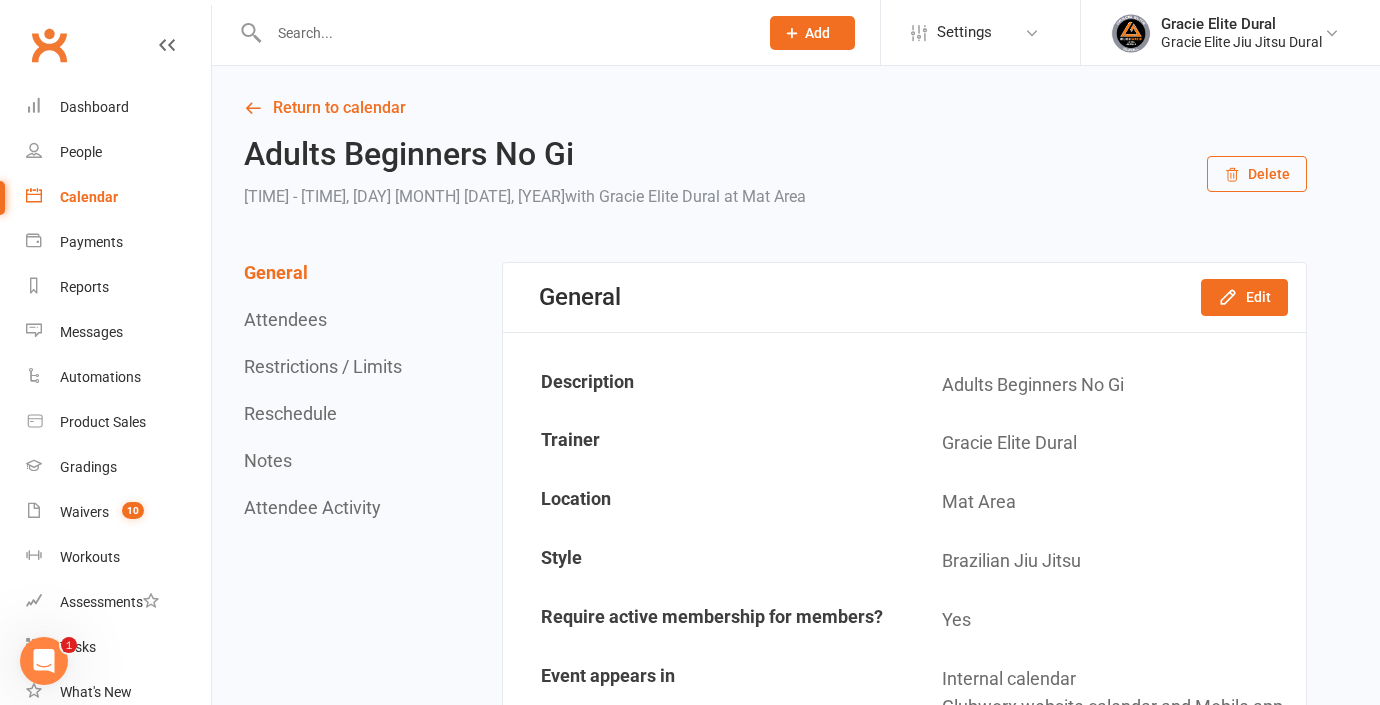 type on "e" 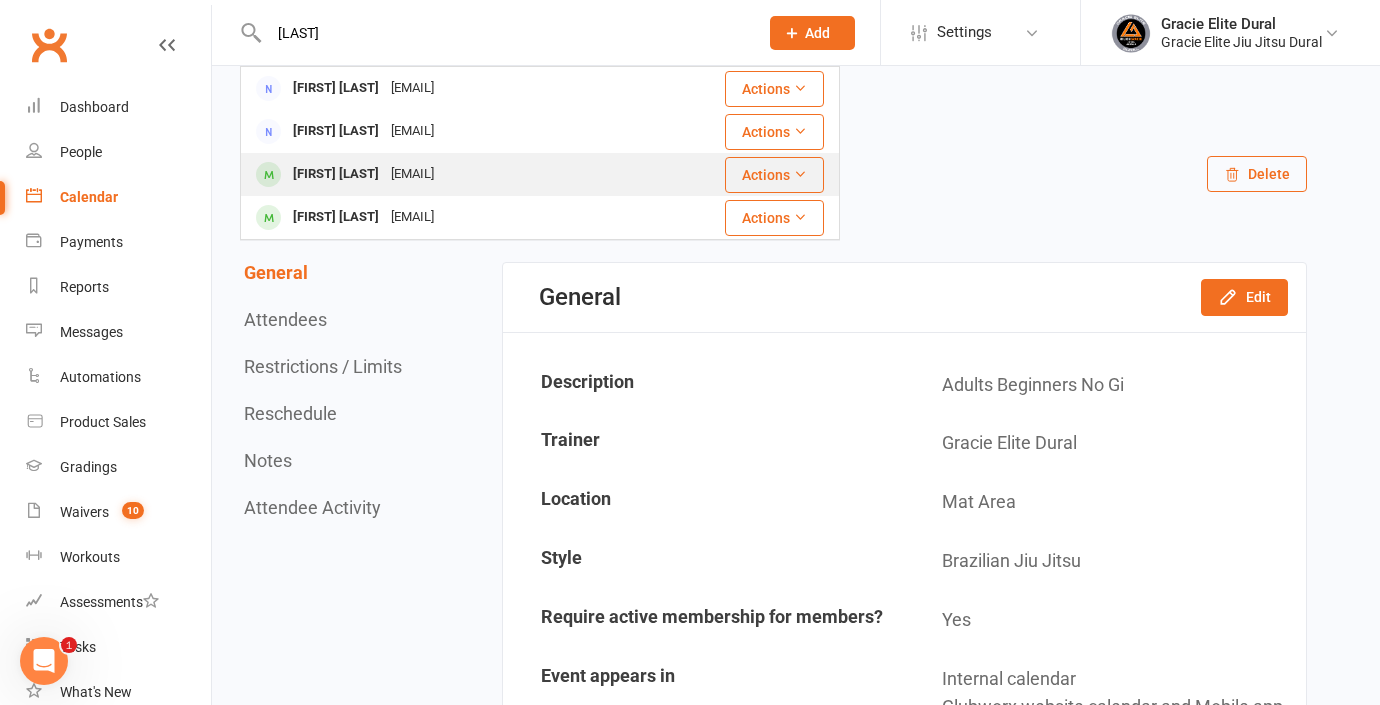 type on "[LAST]" 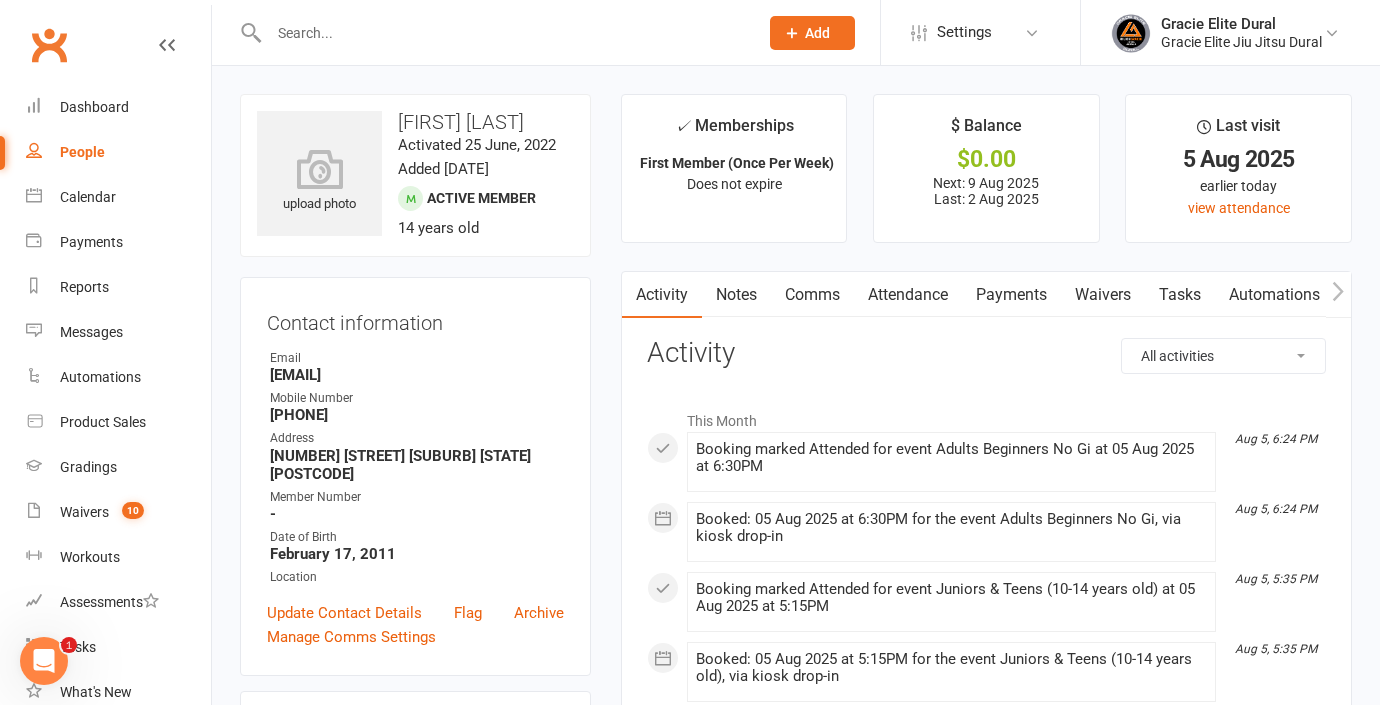 click on "Payments" at bounding box center (1011, 295) 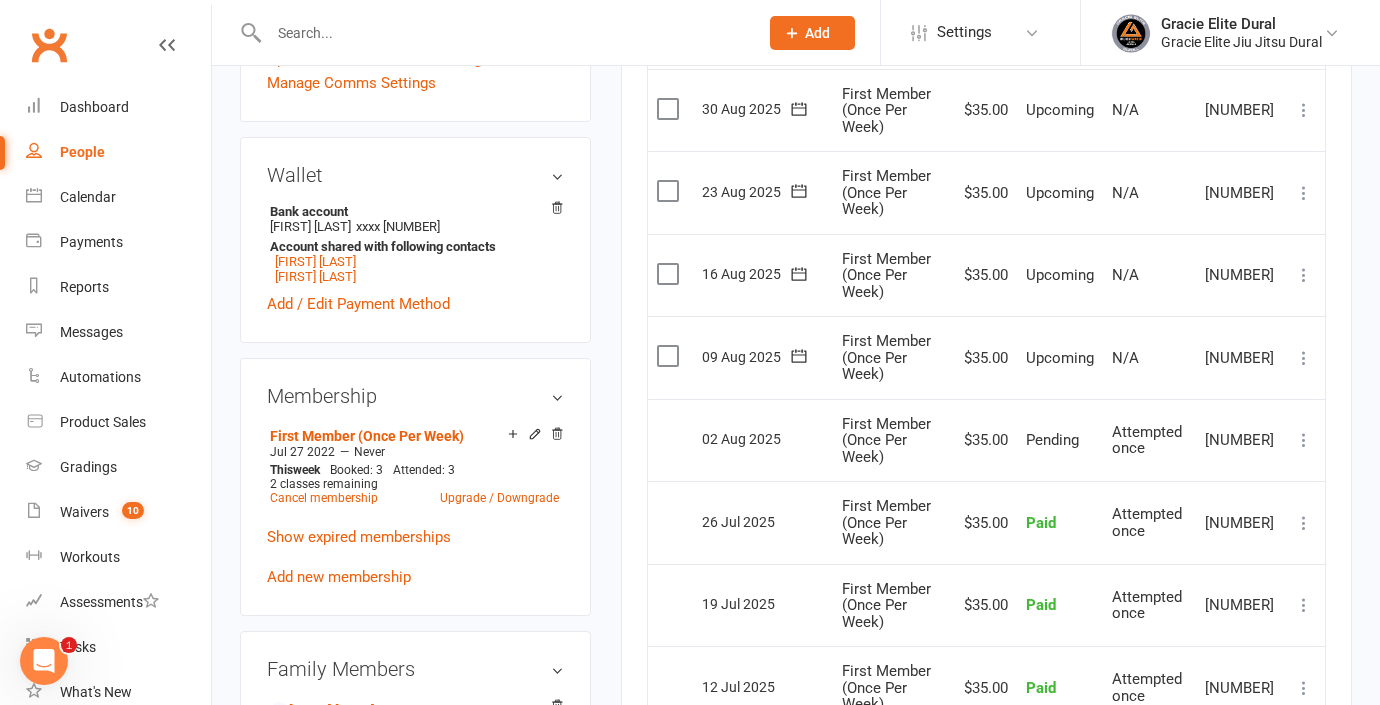 scroll, scrollTop: 557, scrollLeft: 0, axis: vertical 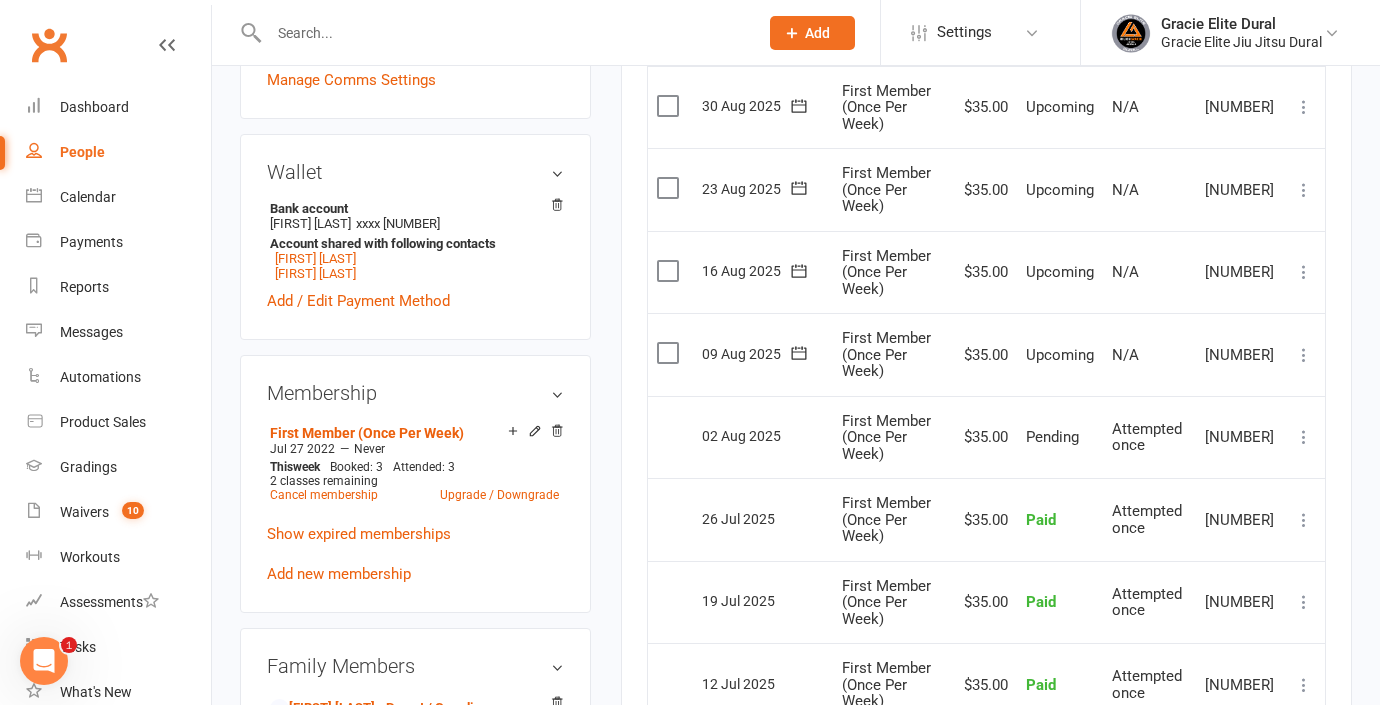 click 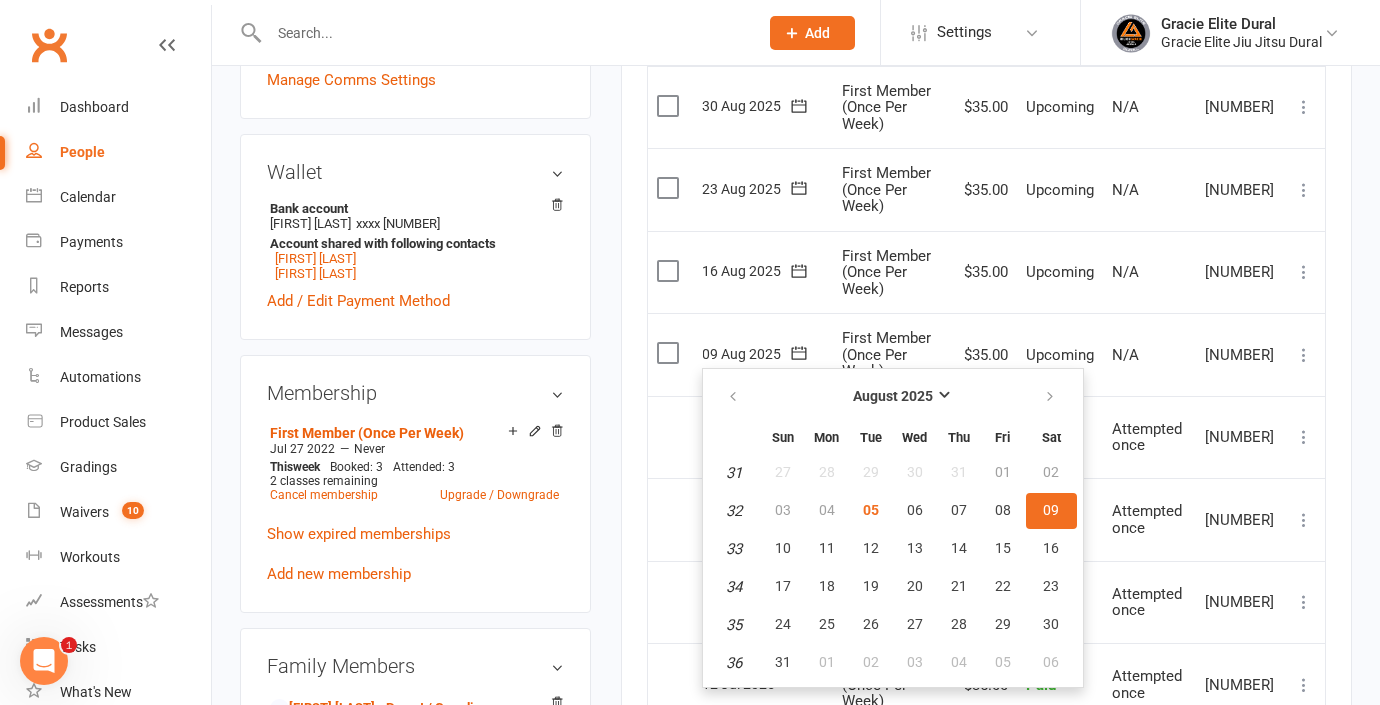 click 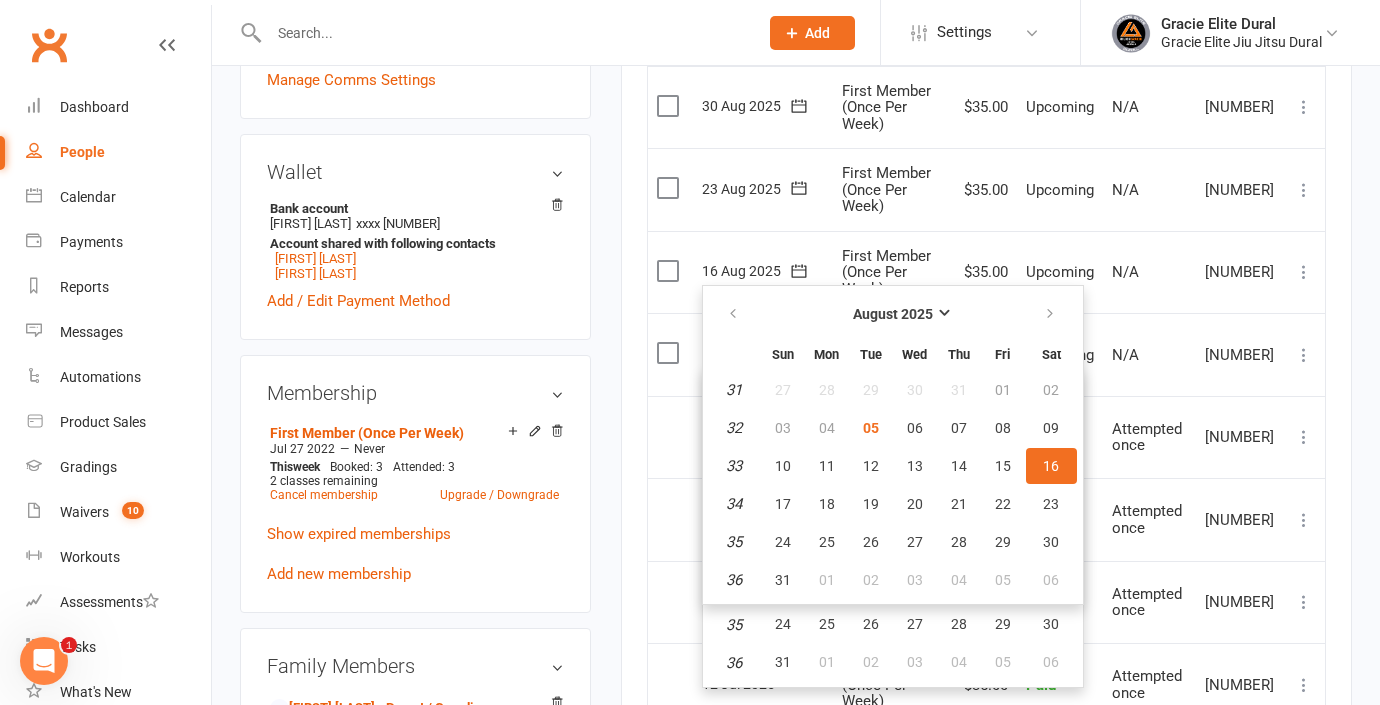 click on "Activity Notes Comms Attendance Payments Waivers Tasks Automations Workouts Gradings / Promotions Access Control Credit balance
Payments + Add Adjustment + Add Credit Due date  Due date Date paid Date failed Date settled 05 Jul 2025
July 2025
Sun Mon Tue Wed Thu Fri Sat
27
29
30
01
02
03
04
05
28
06
07
08
09
10
11
12
29
13
14
15
16
17
18
19
30
20
21
22
23
24
25" at bounding box center (986, 435) 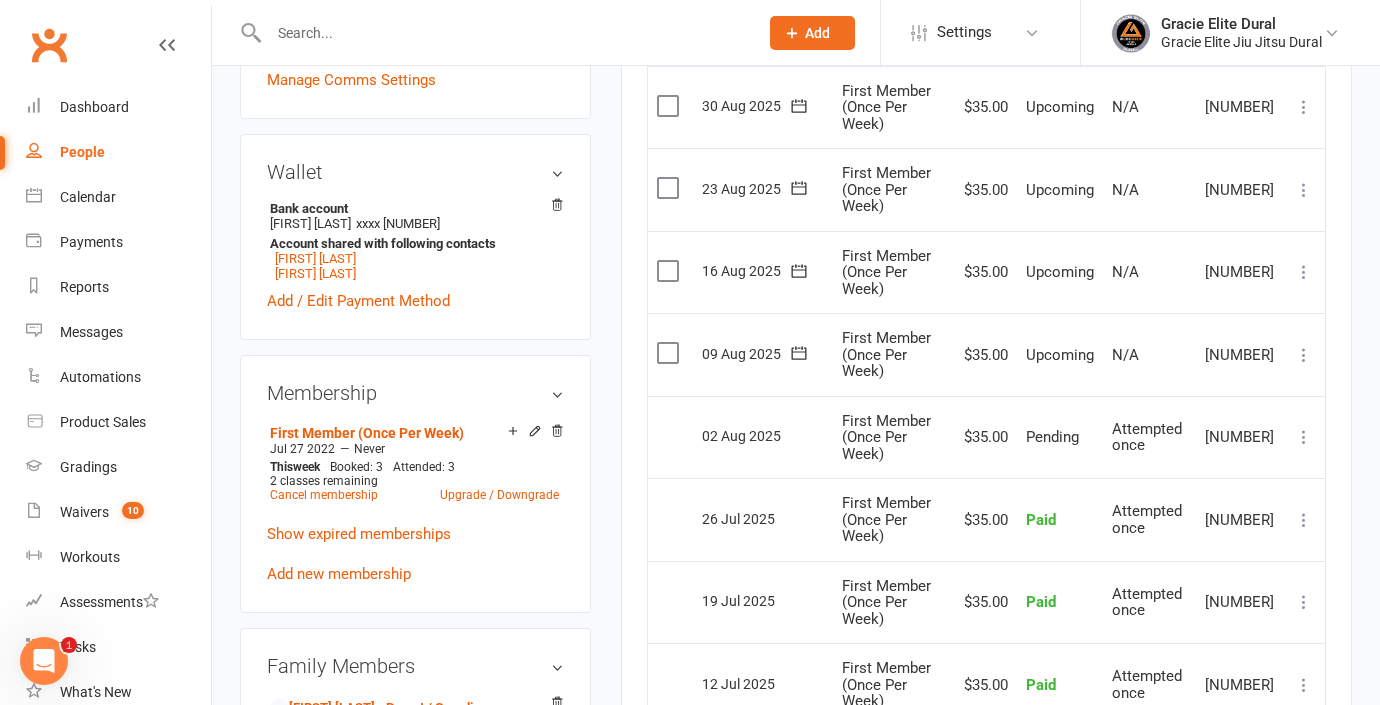 click 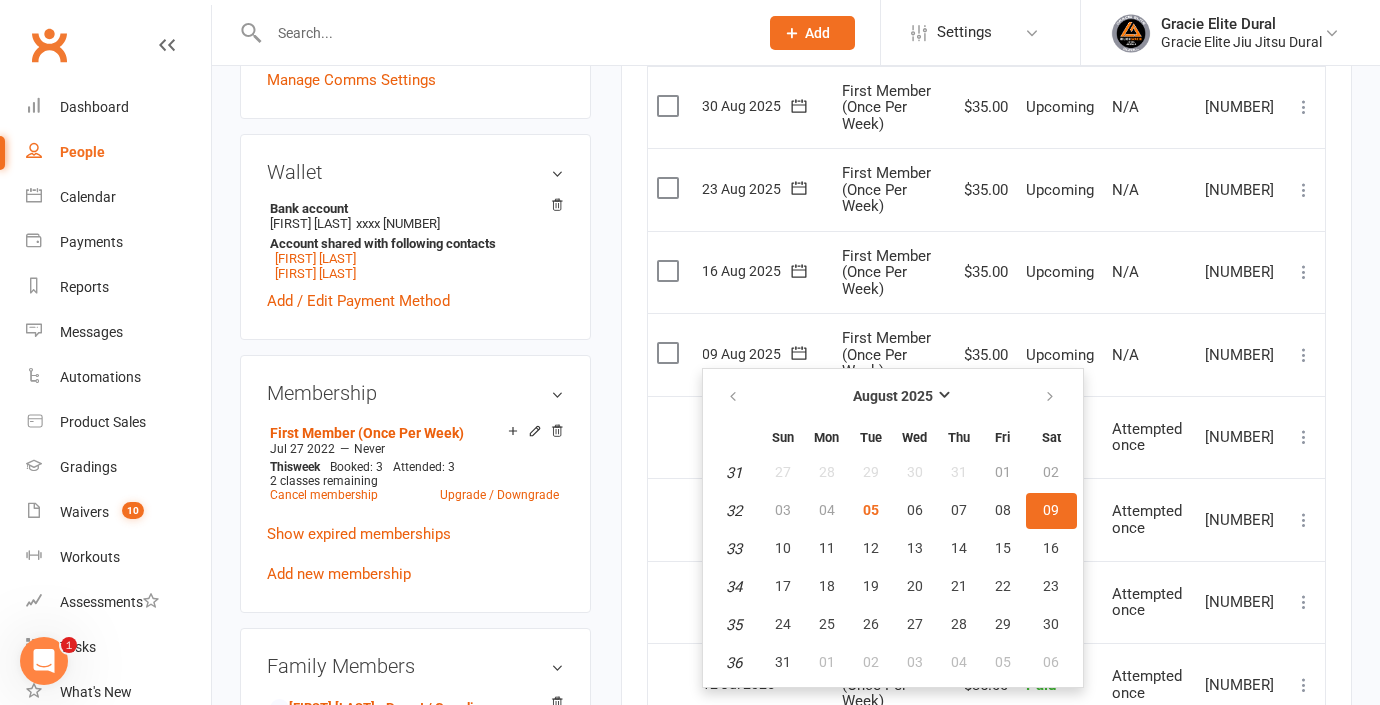 click on "Activity Notes Comms Attendance Payments Waivers Tasks Automations Workouts Gradings / Promotions Access Control Credit balance
Payments + Add Adjustment + Add Credit Due date  Due date Date paid Date failed Date settled 05 Jul 2025
July 2025
Sun Mon Tue Wed Thu Fri Sat
27
29
30
01
02
03
04
05
28
06
07
08
09
10
11
12
29
13
14
15
16
17
18
19
30
20
21
22
23
24
25" at bounding box center (986, 435) 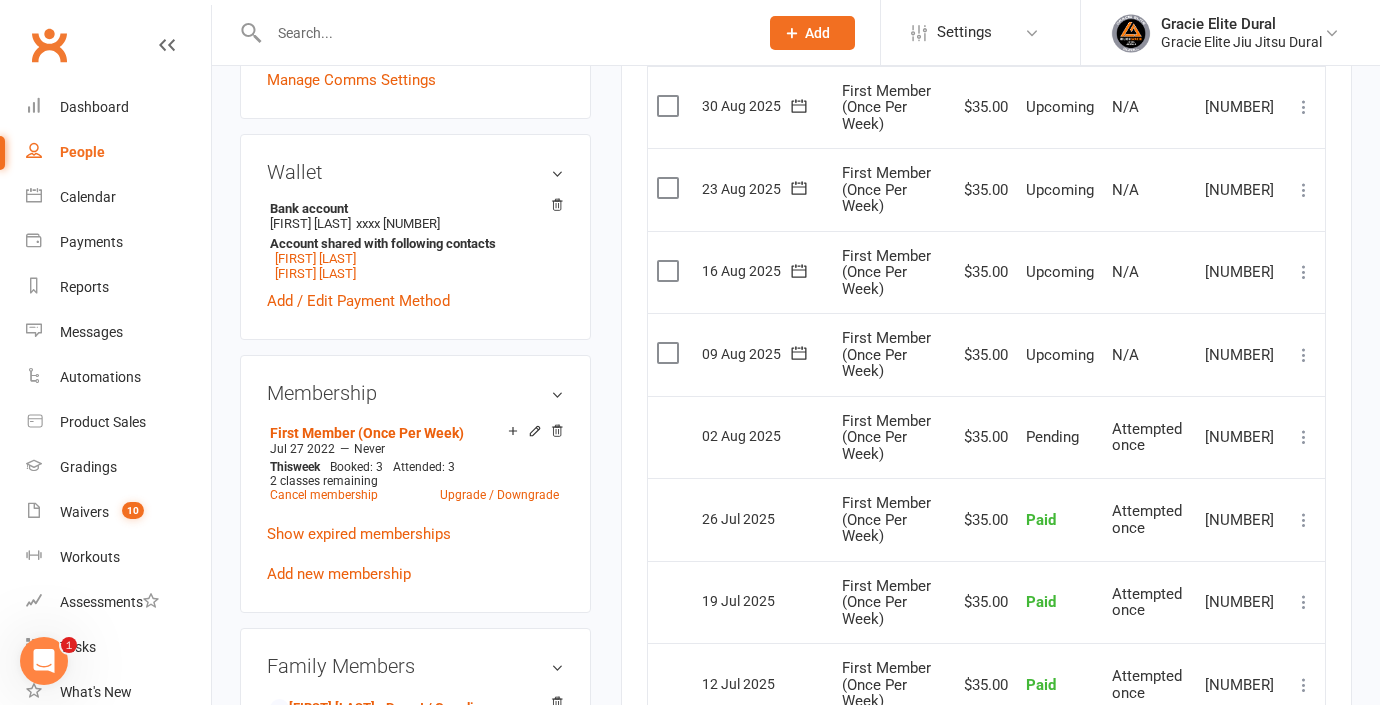 click 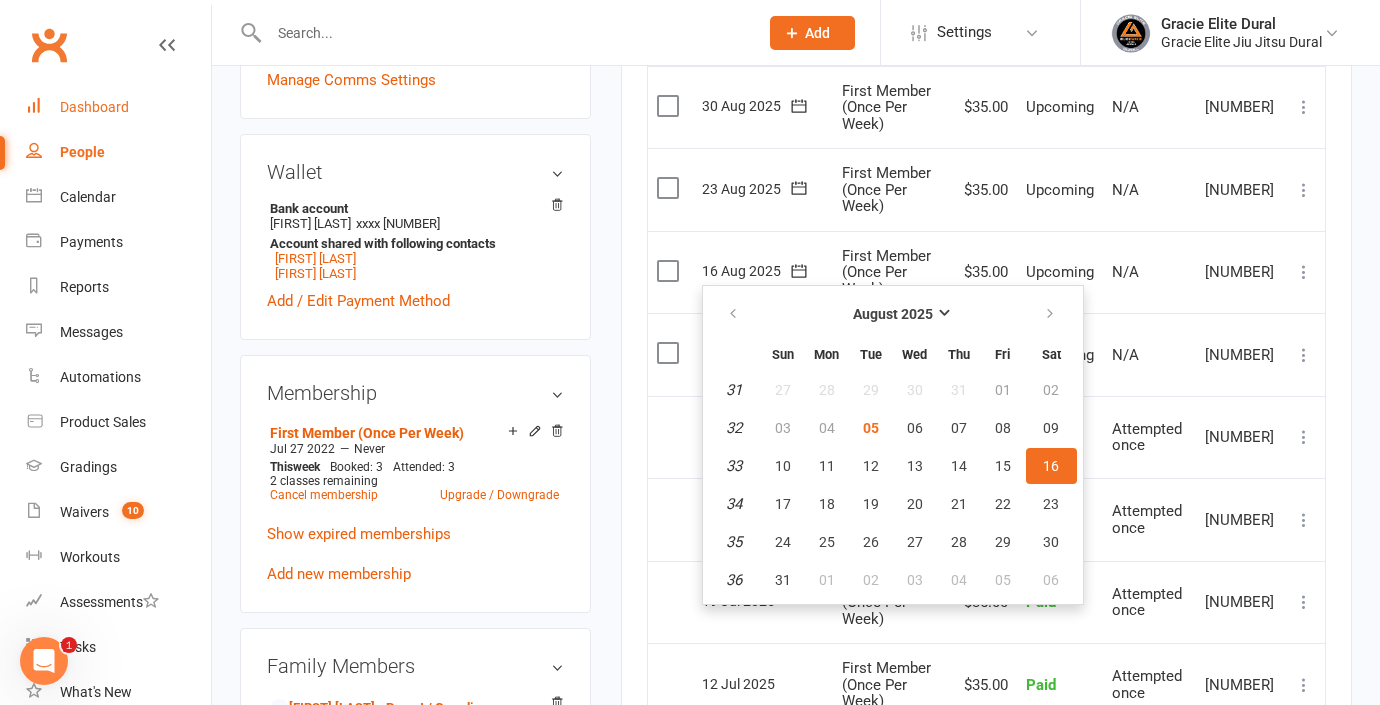 click on "Dashboard" at bounding box center (94, 107) 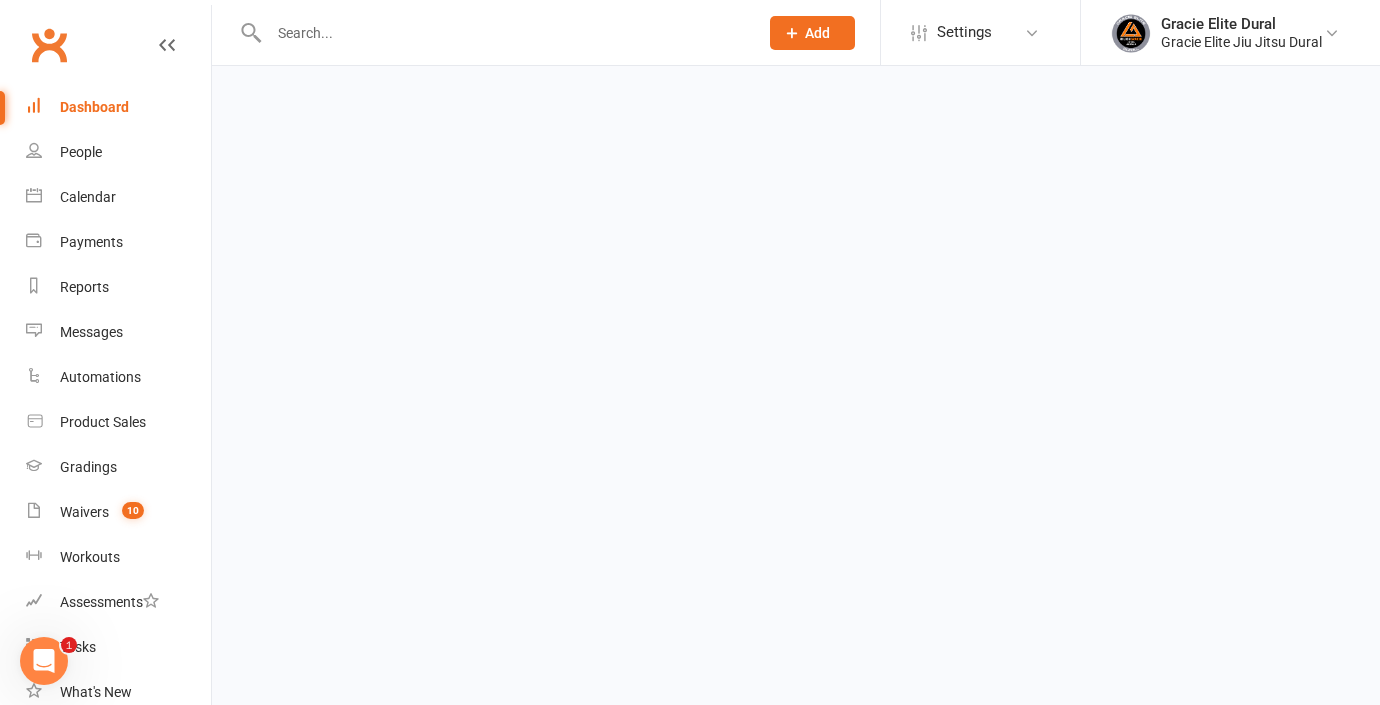 scroll, scrollTop: 0, scrollLeft: 0, axis: both 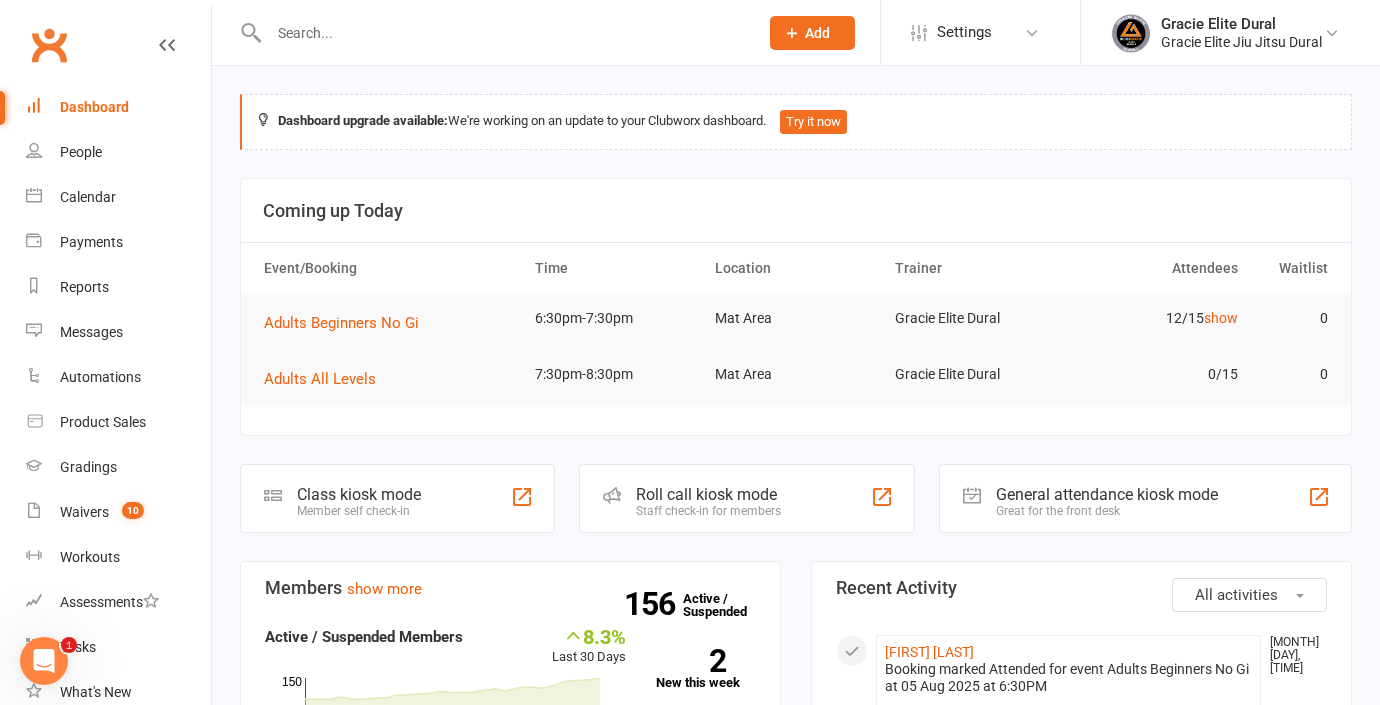 click on "Class kiosk mode" 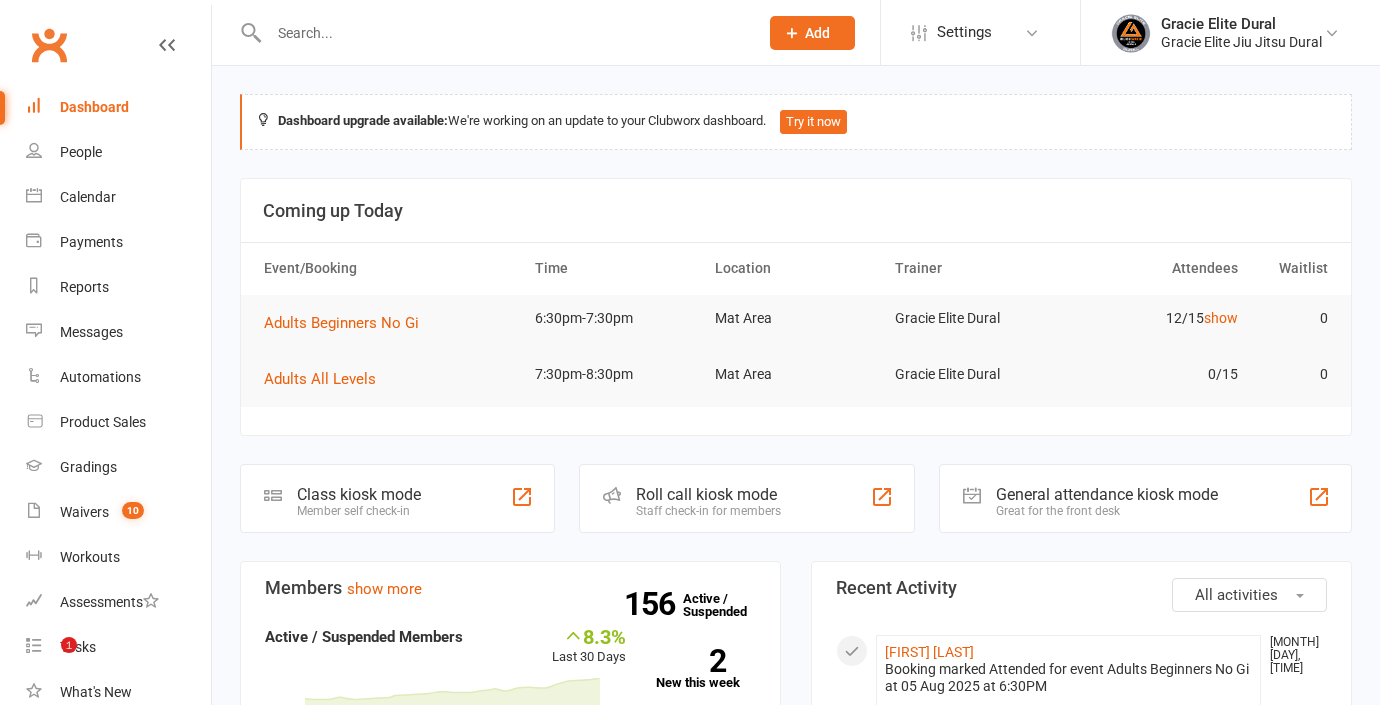 scroll, scrollTop: 0, scrollLeft: 0, axis: both 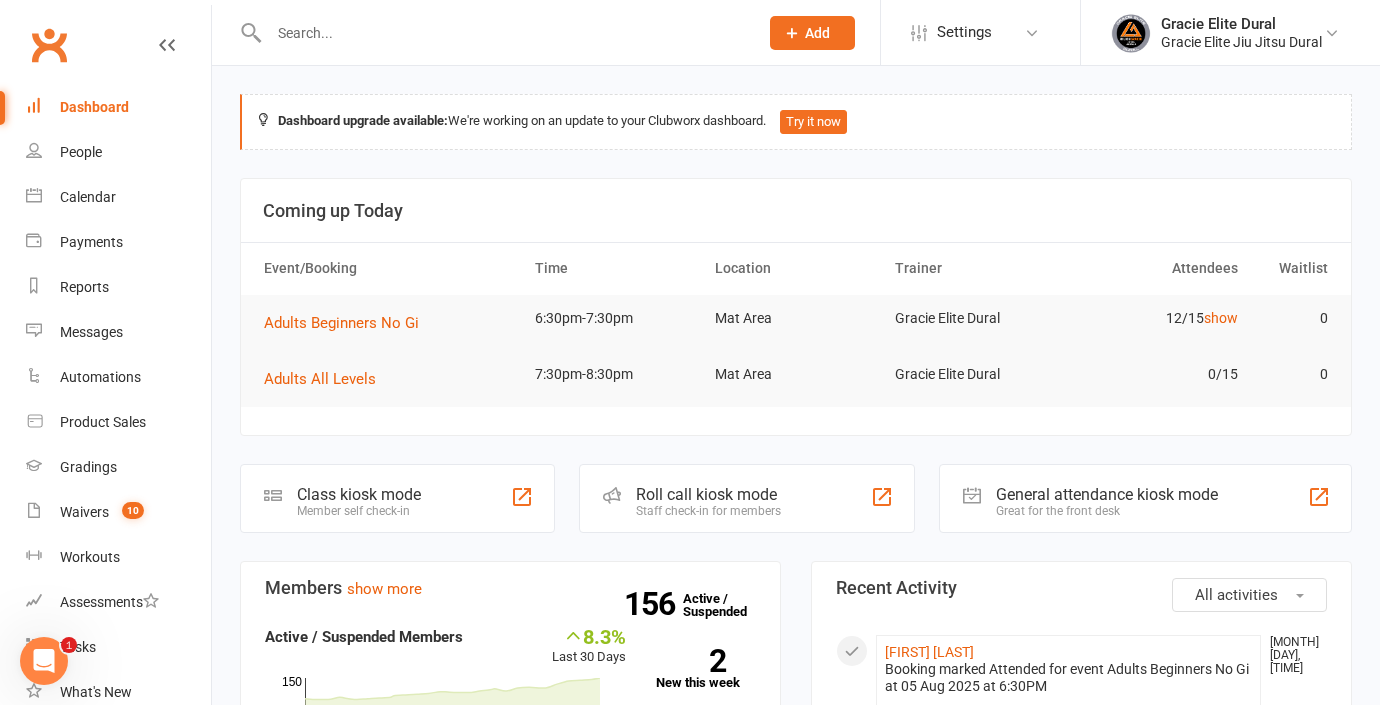 click at bounding box center (503, 33) 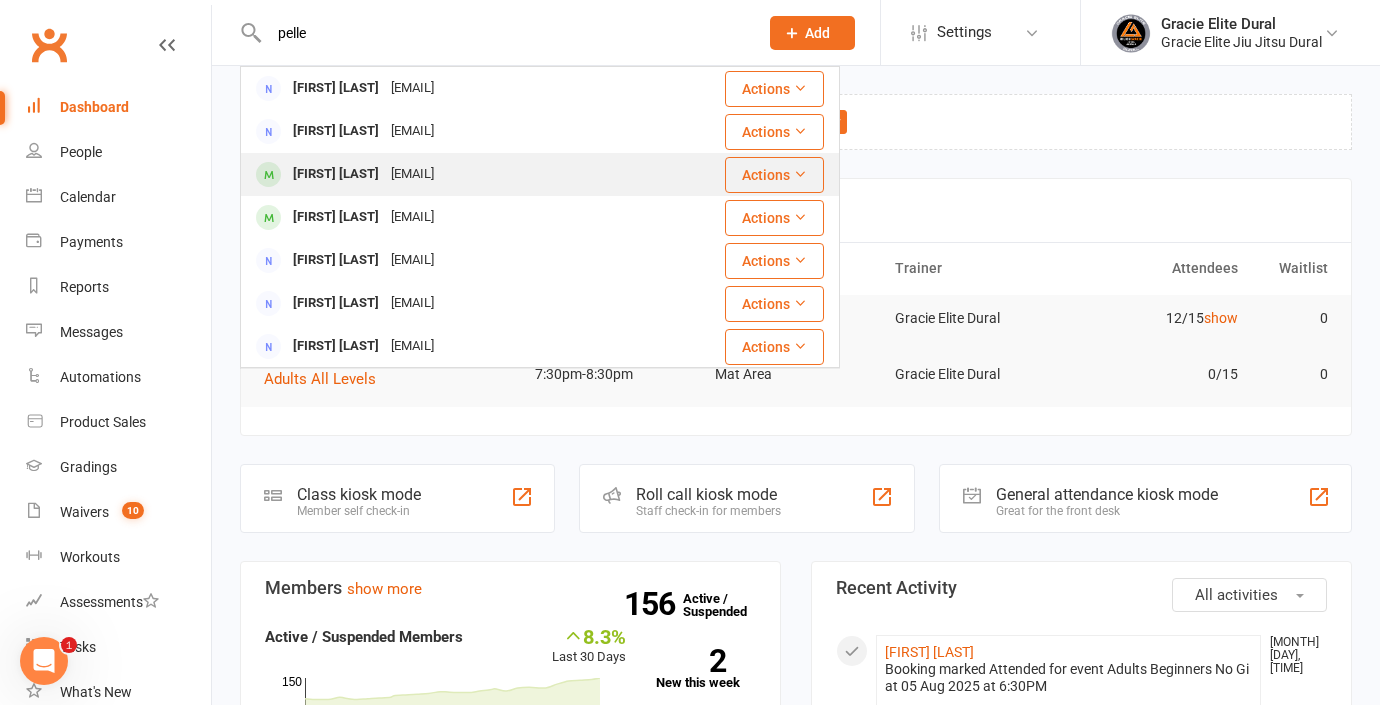 type on "pelle" 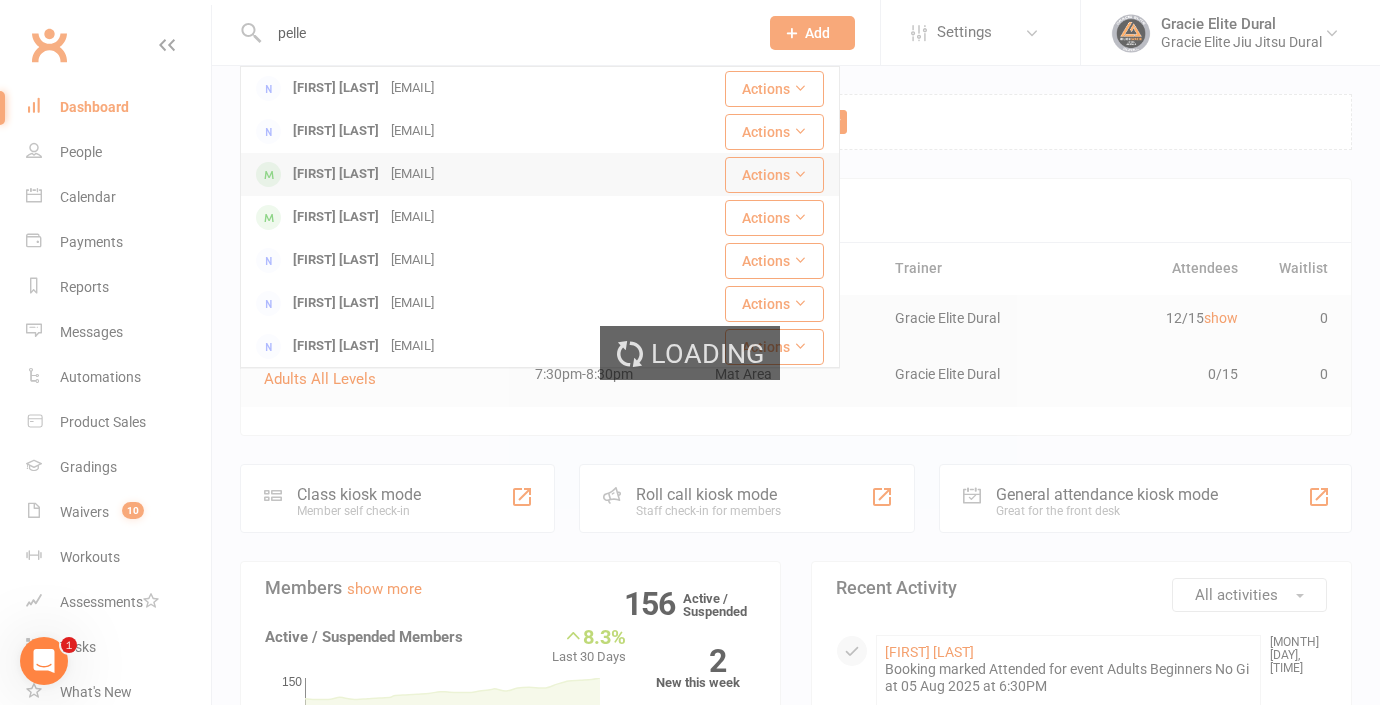 type 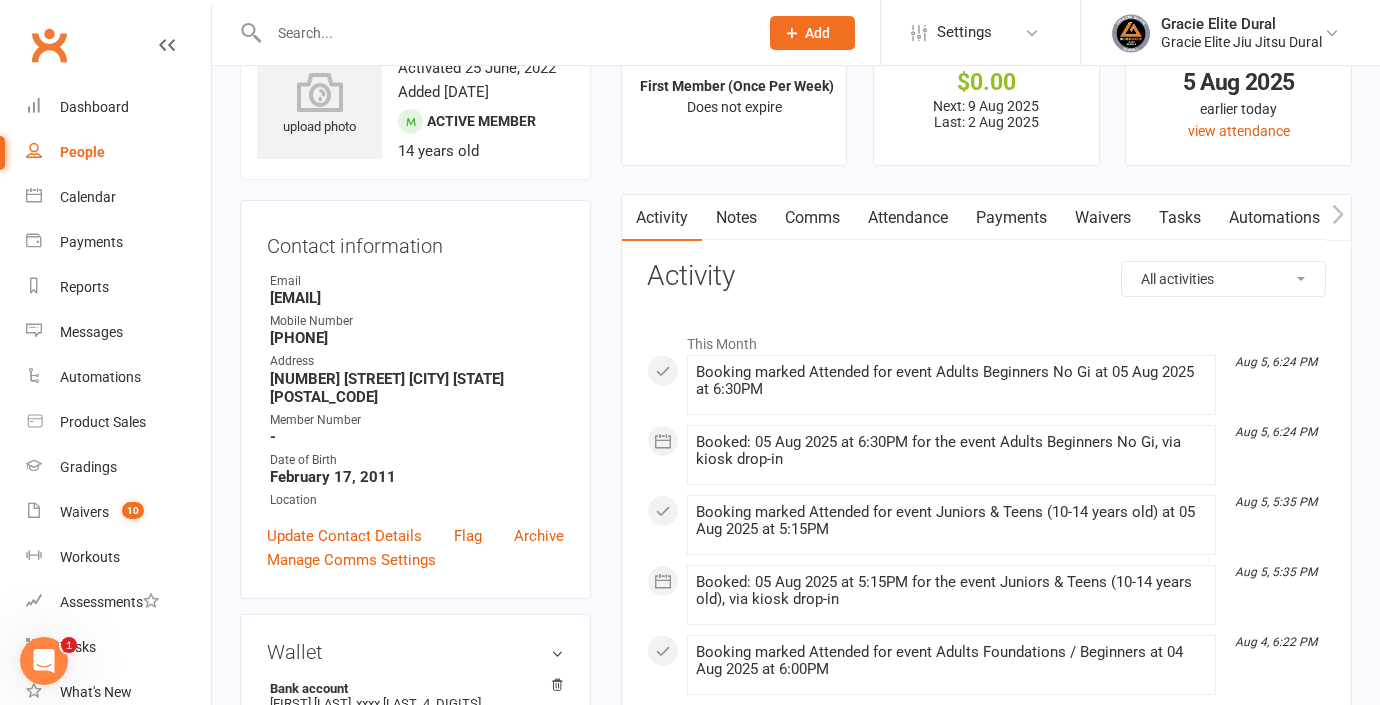 scroll, scrollTop: 108, scrollLeft: 0, axis: vertical 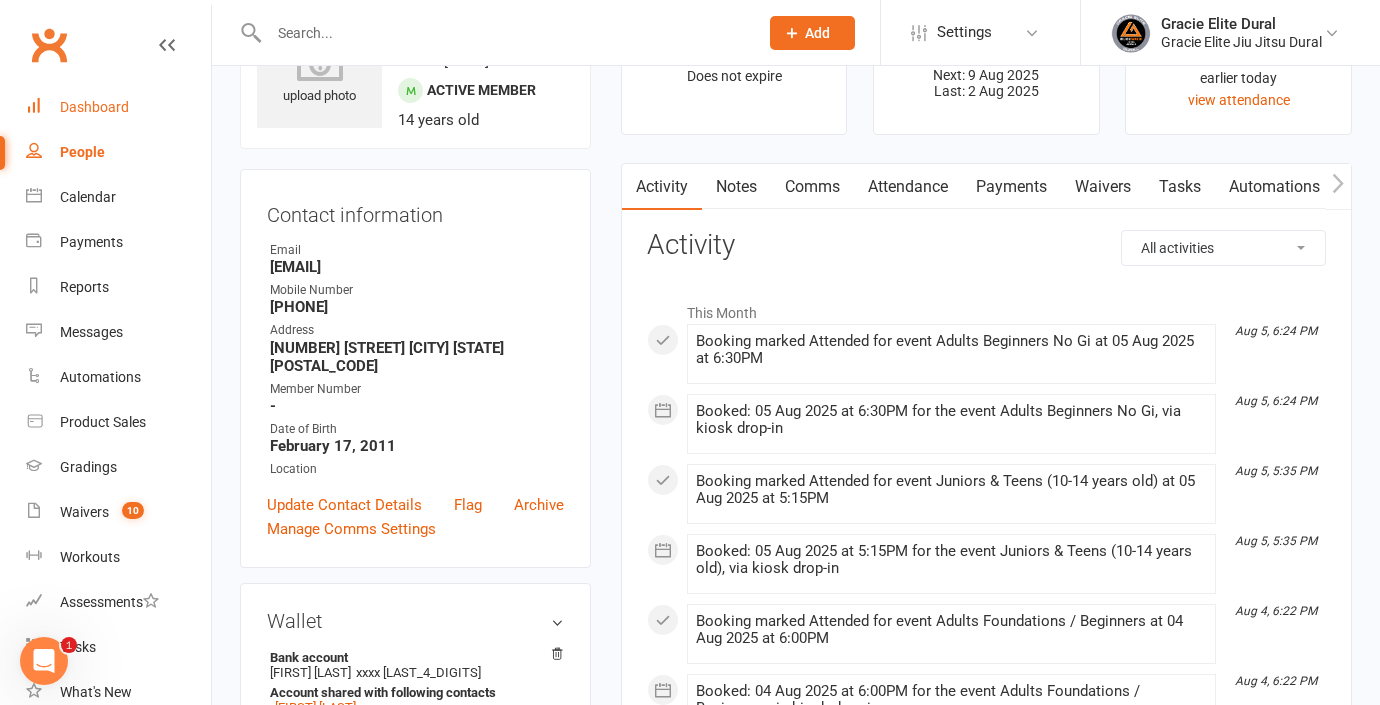 click on "Dashboard" at bounding box center (94, 107) 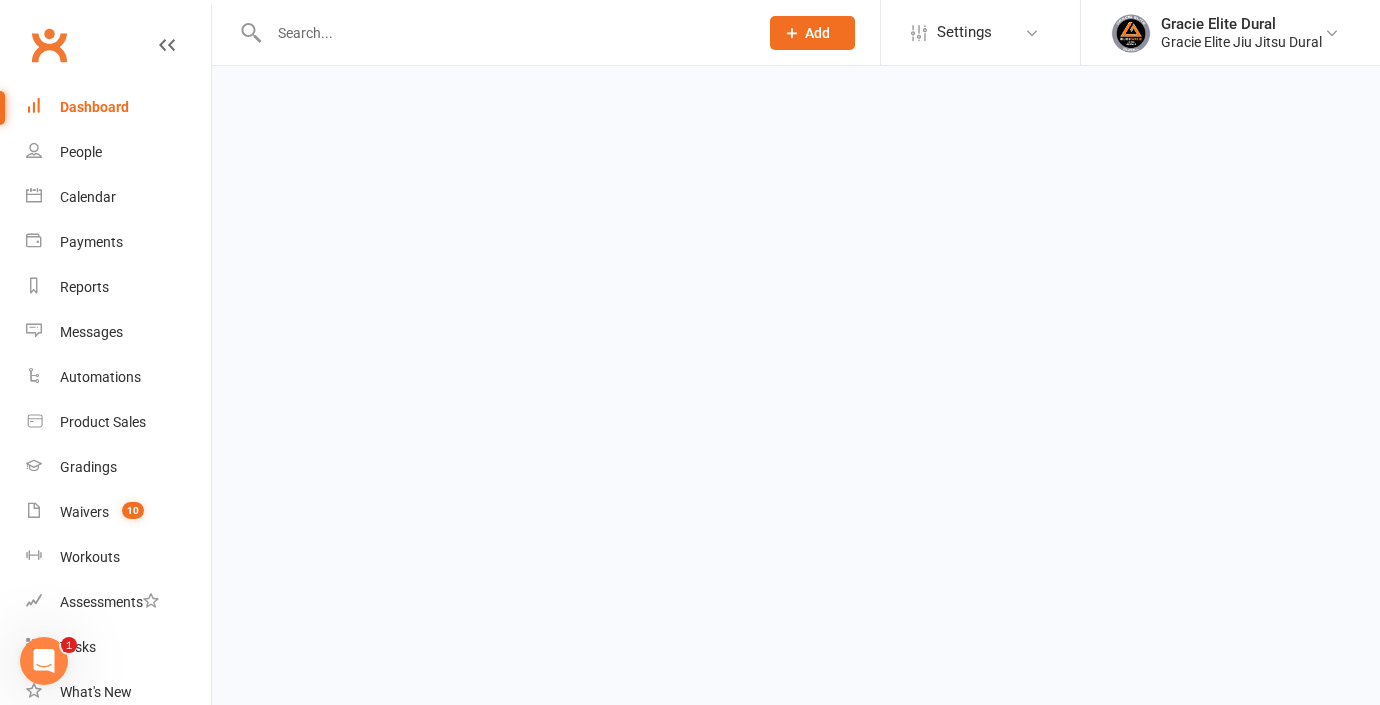 scroll, scrollTop: 0, scrollLeft: 0, axis: both 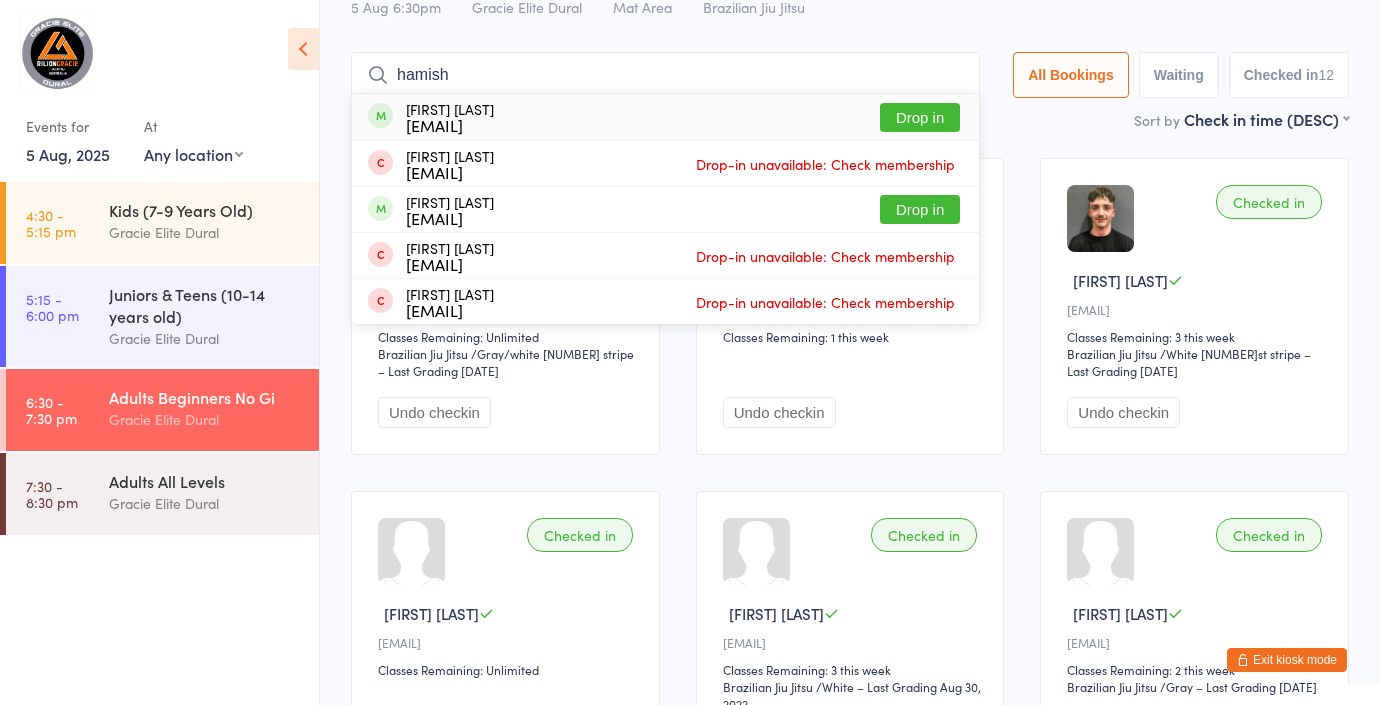 type on "hamish" 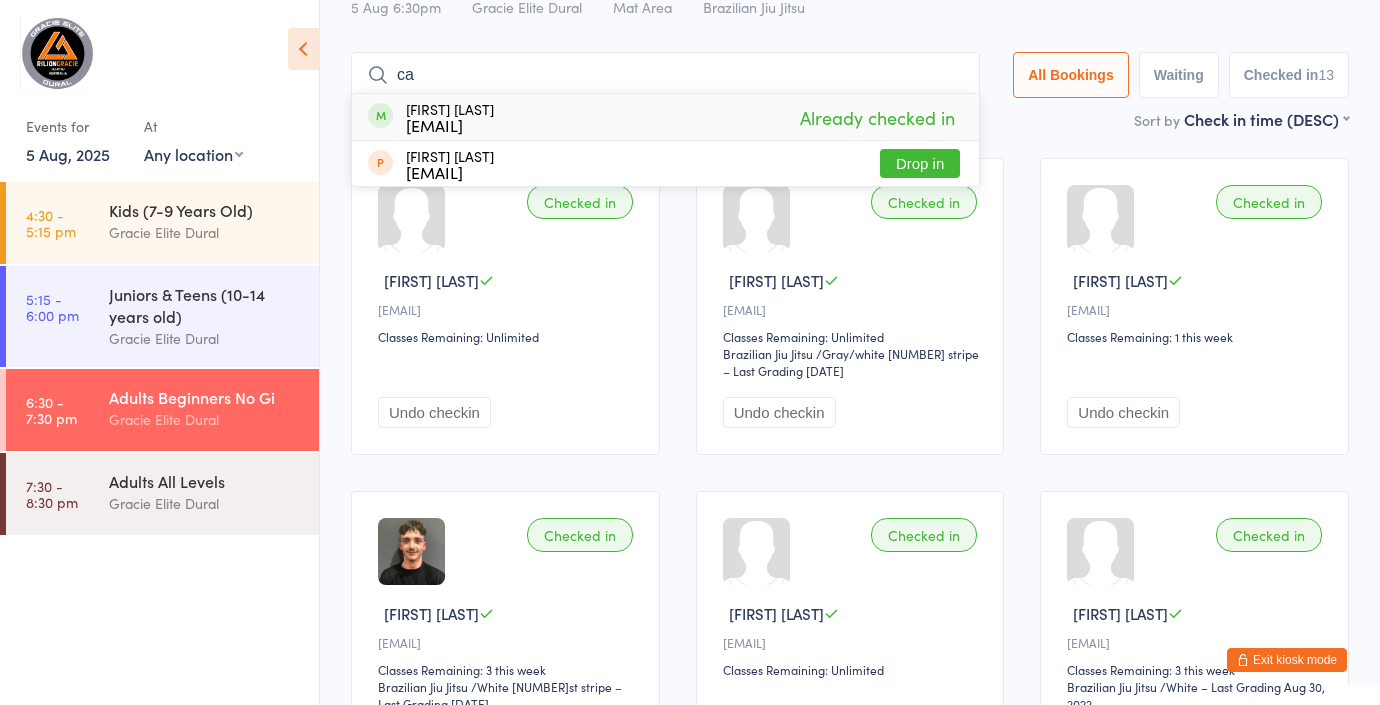 type on "c" 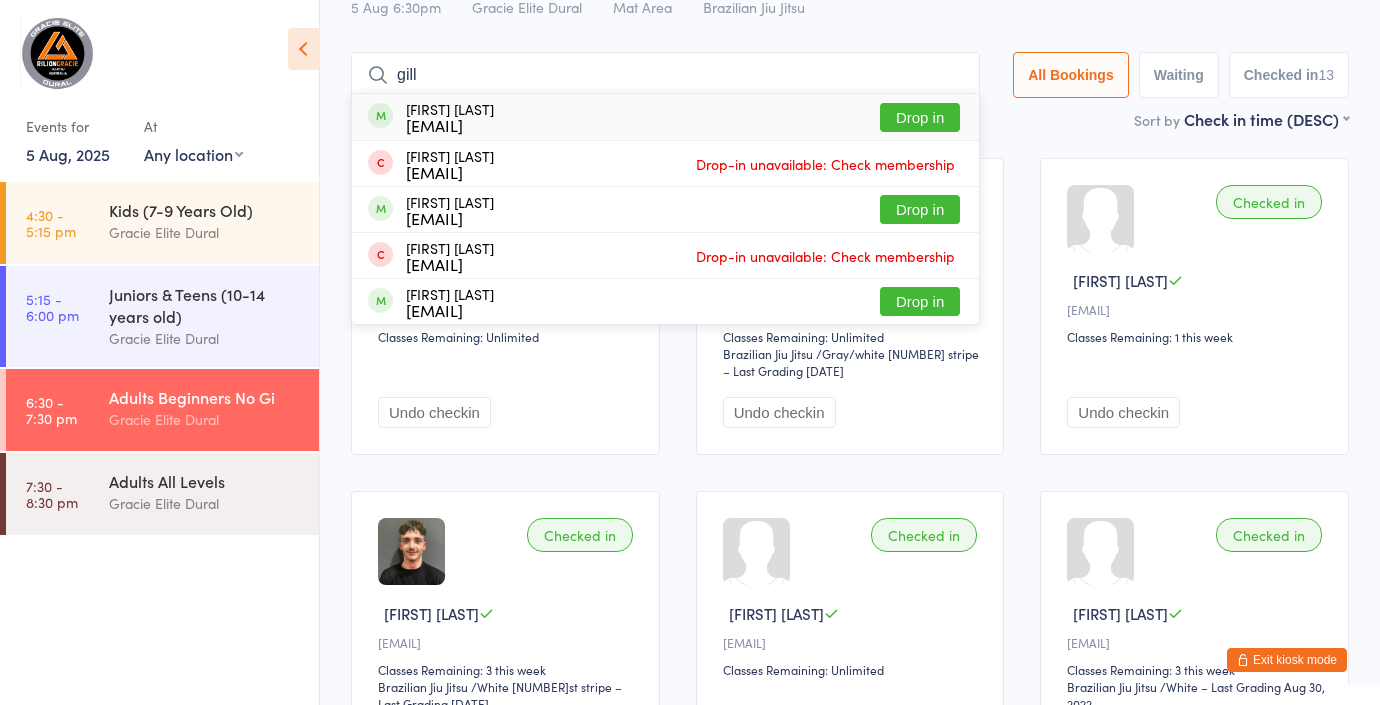 type on "gill" 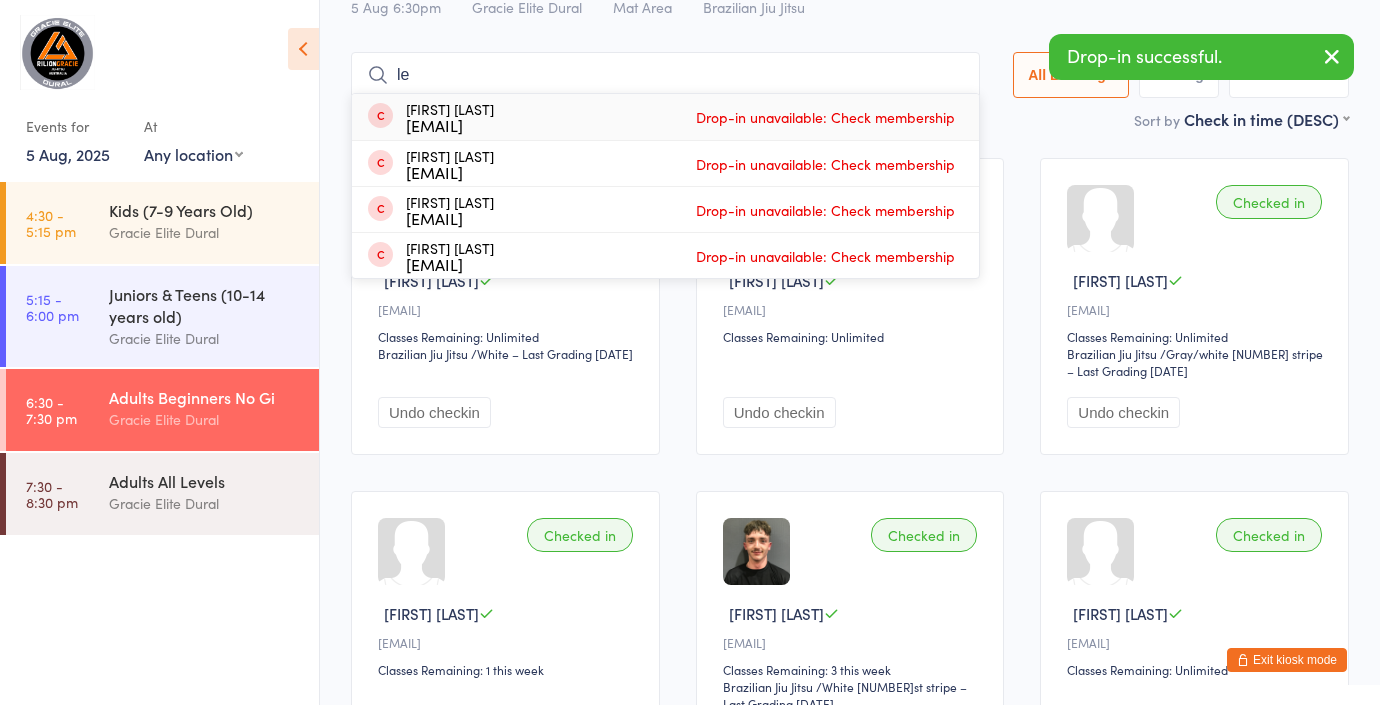 type on "l" 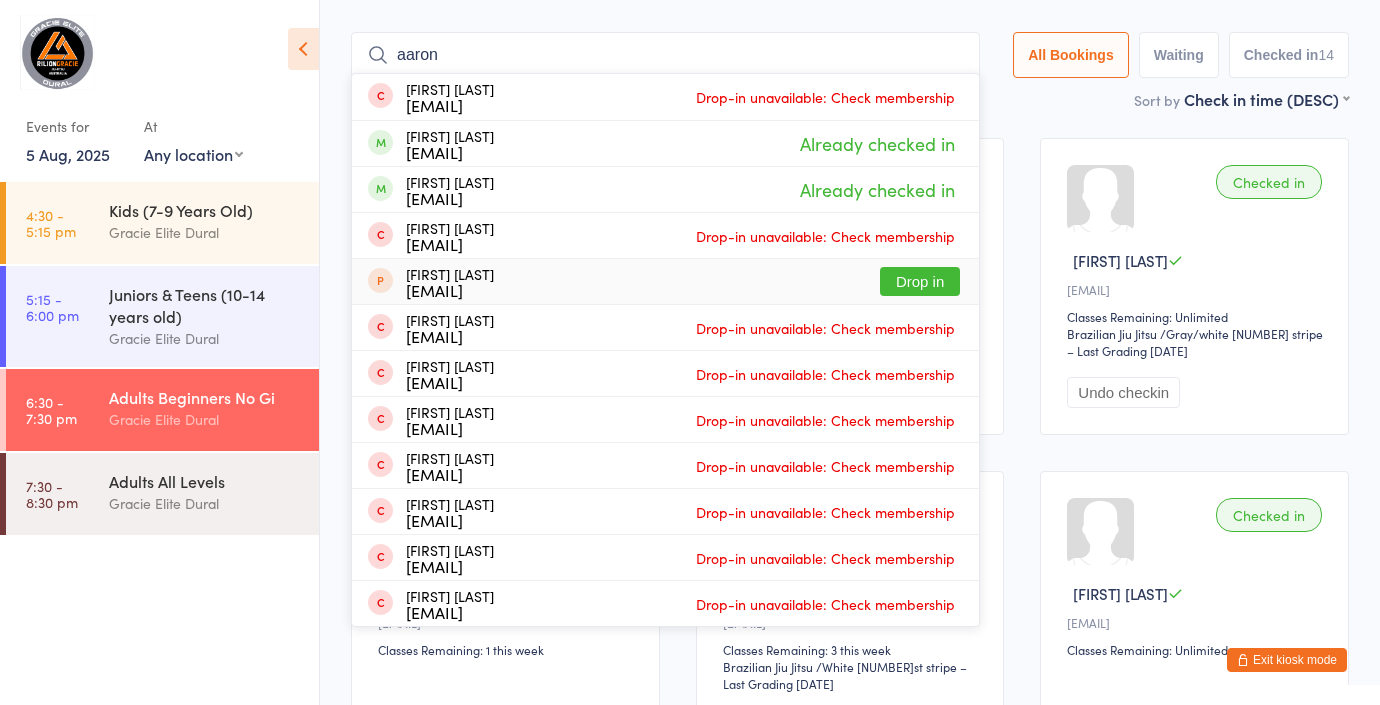 scroll, scrollTop: 87, scrollLeft: 0, axis: vertical 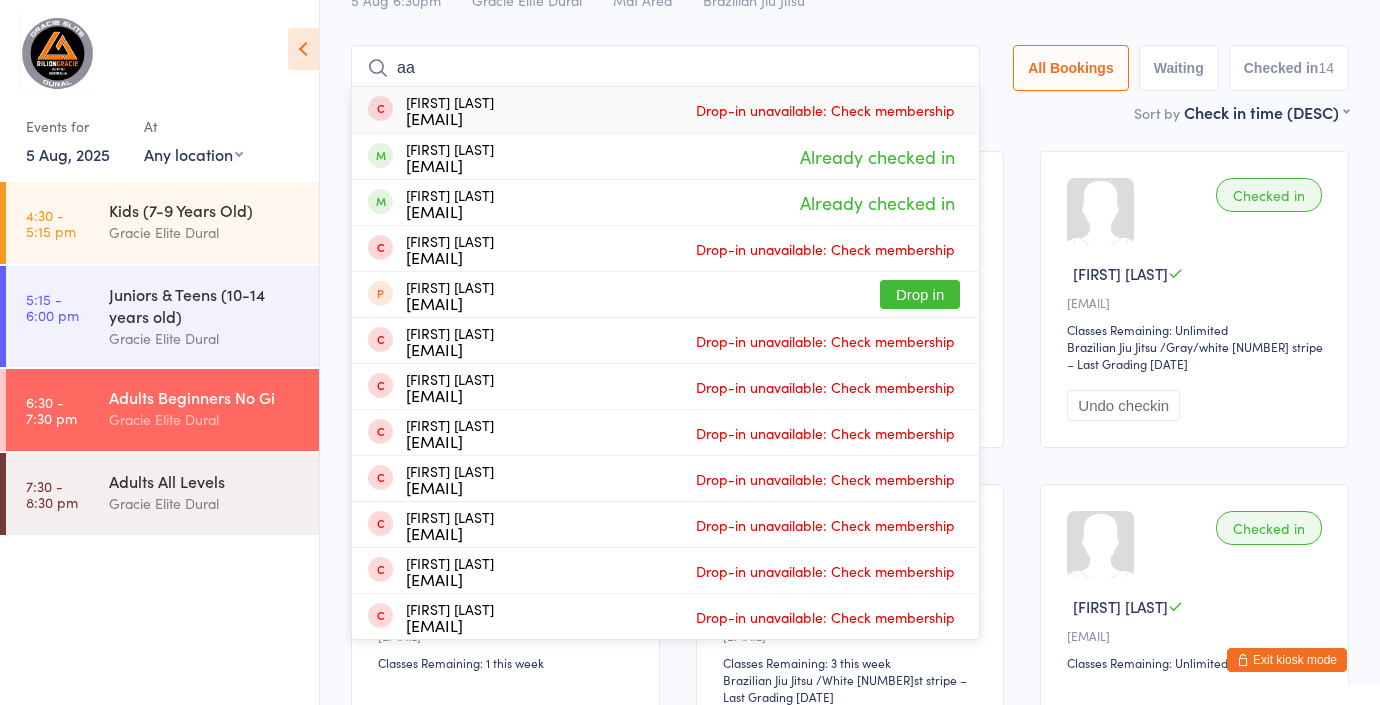 type on "a" 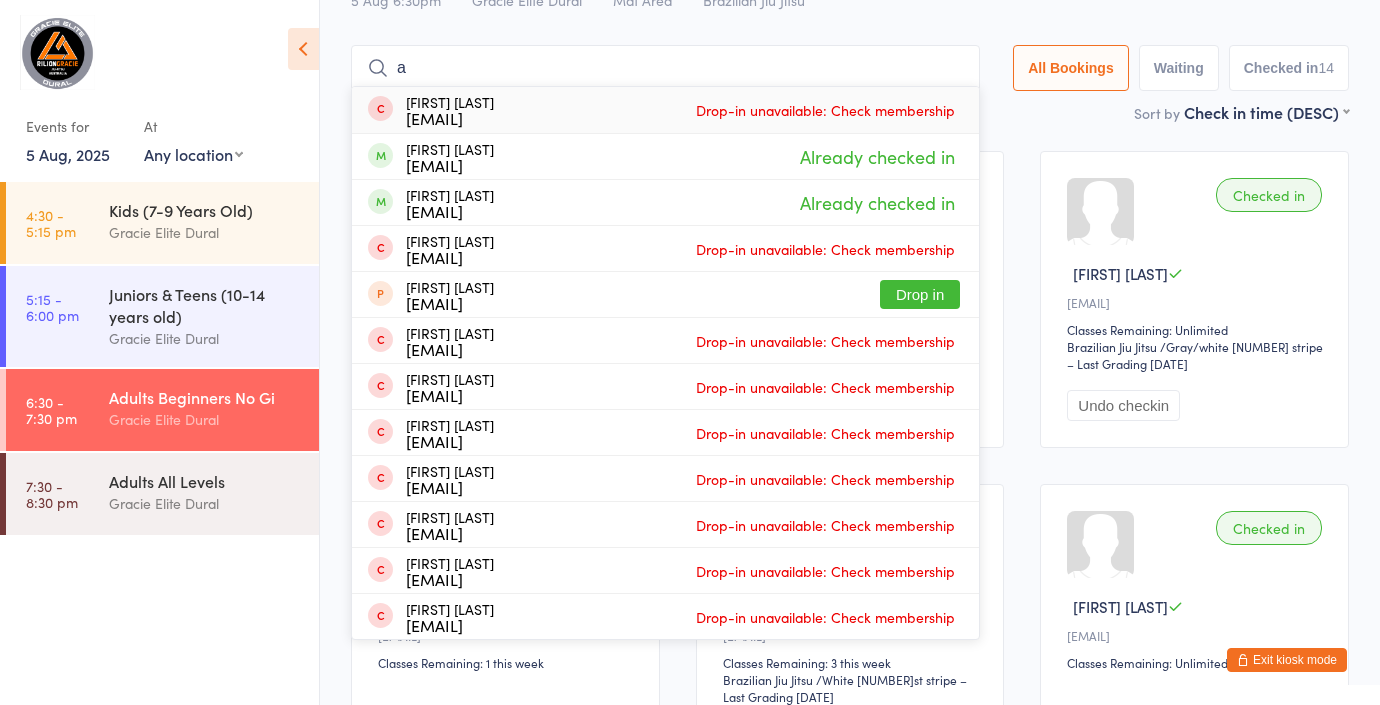 type 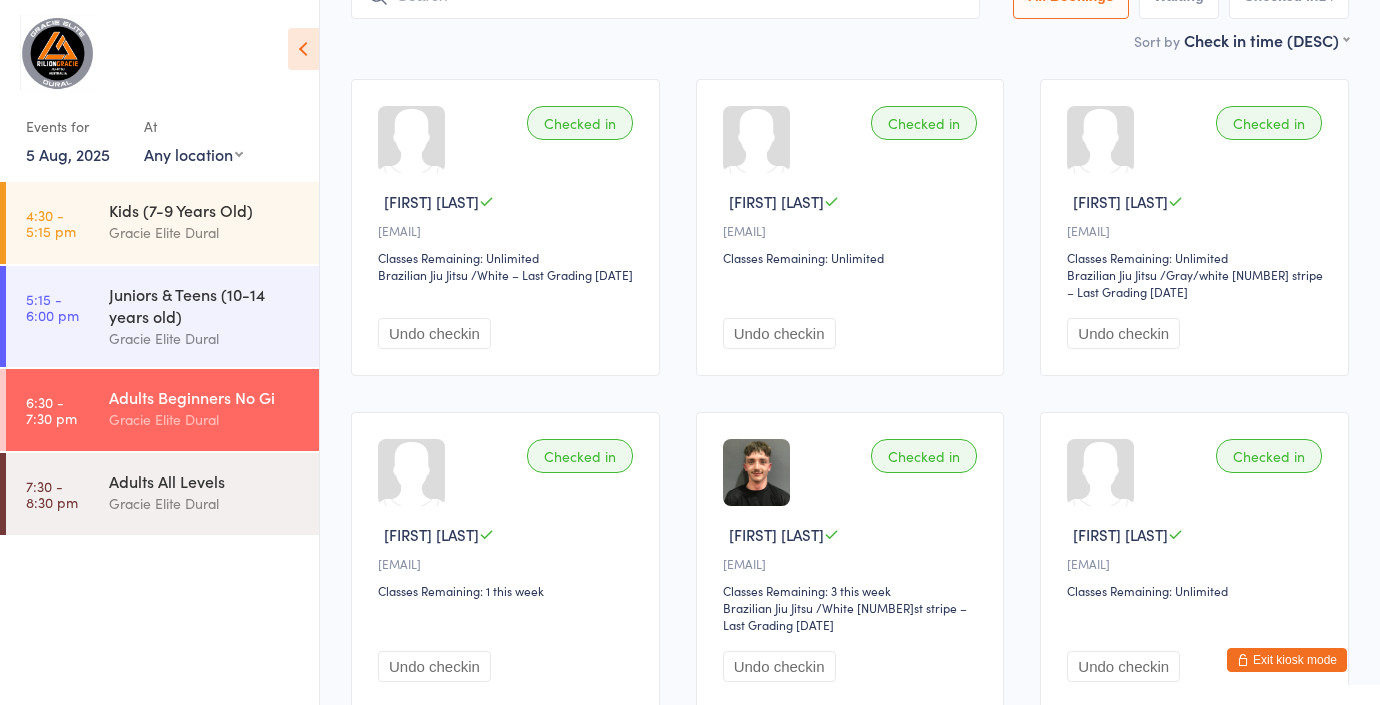 scroll, scrollTop: 0, scrollLeft: 0, axis: both 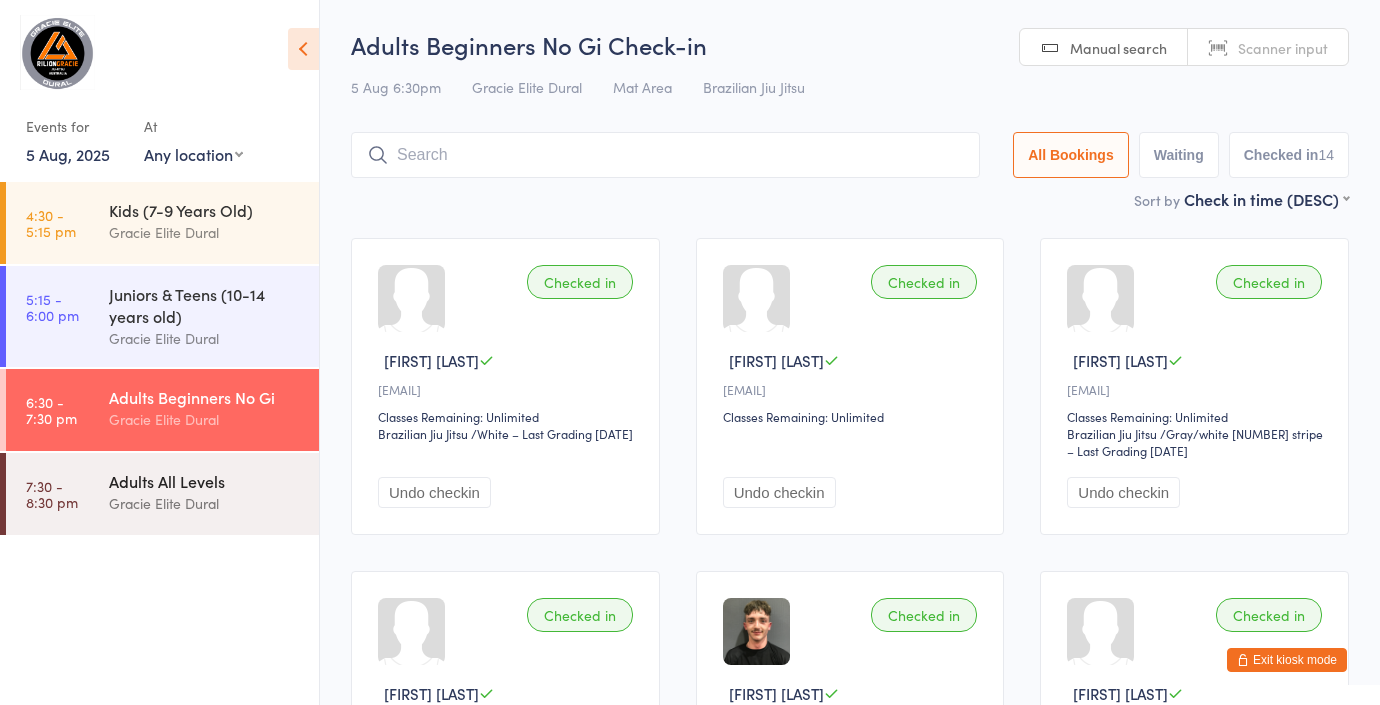 click on "Gracie Elite Dural" at bounding box center (205, 503) 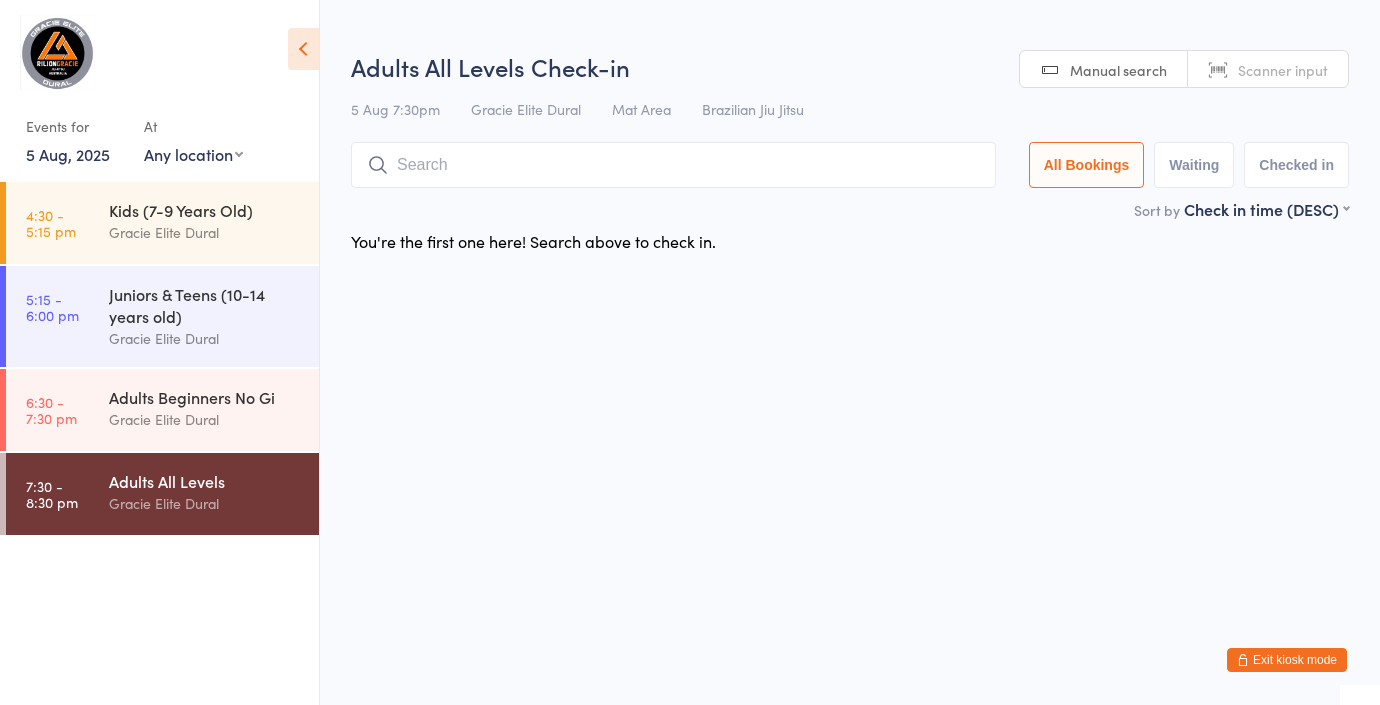 click on "5 Aug, 2025" at bounding box center [68, 154] 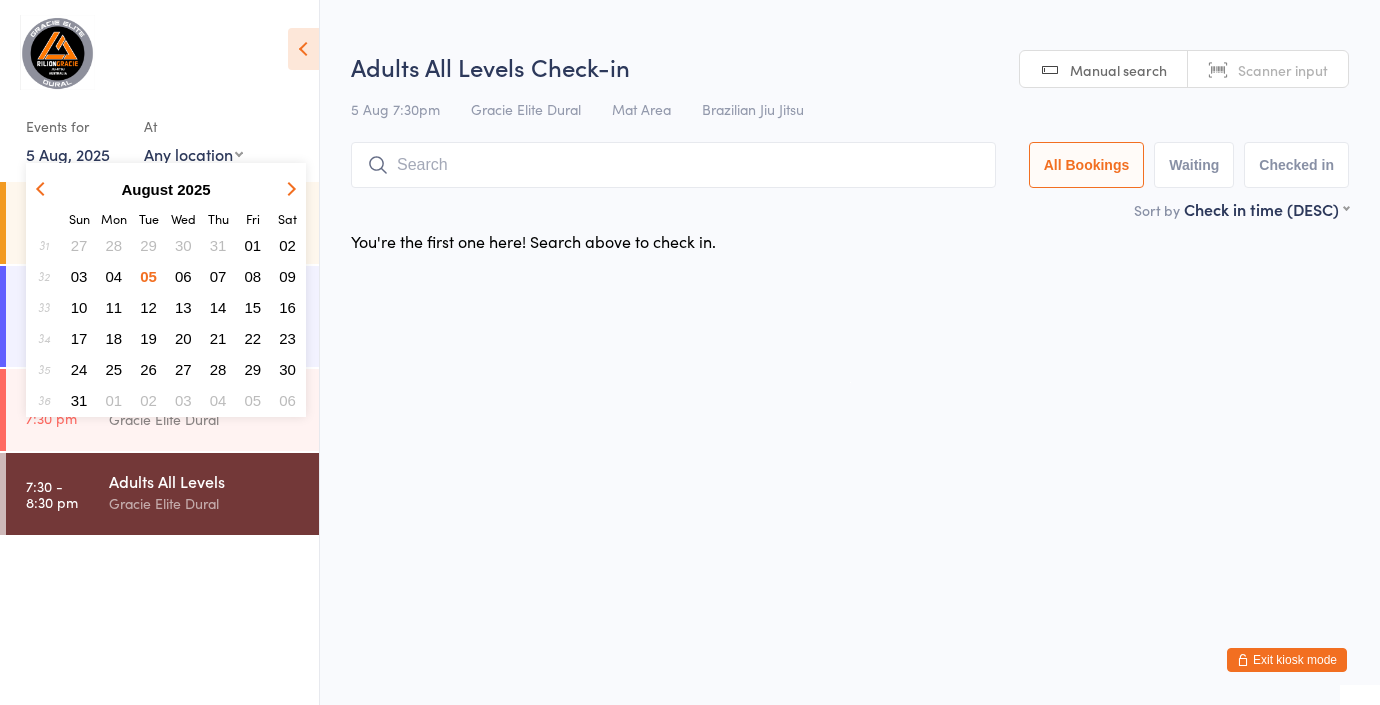 click on "06" at bounding box center (183, 276) 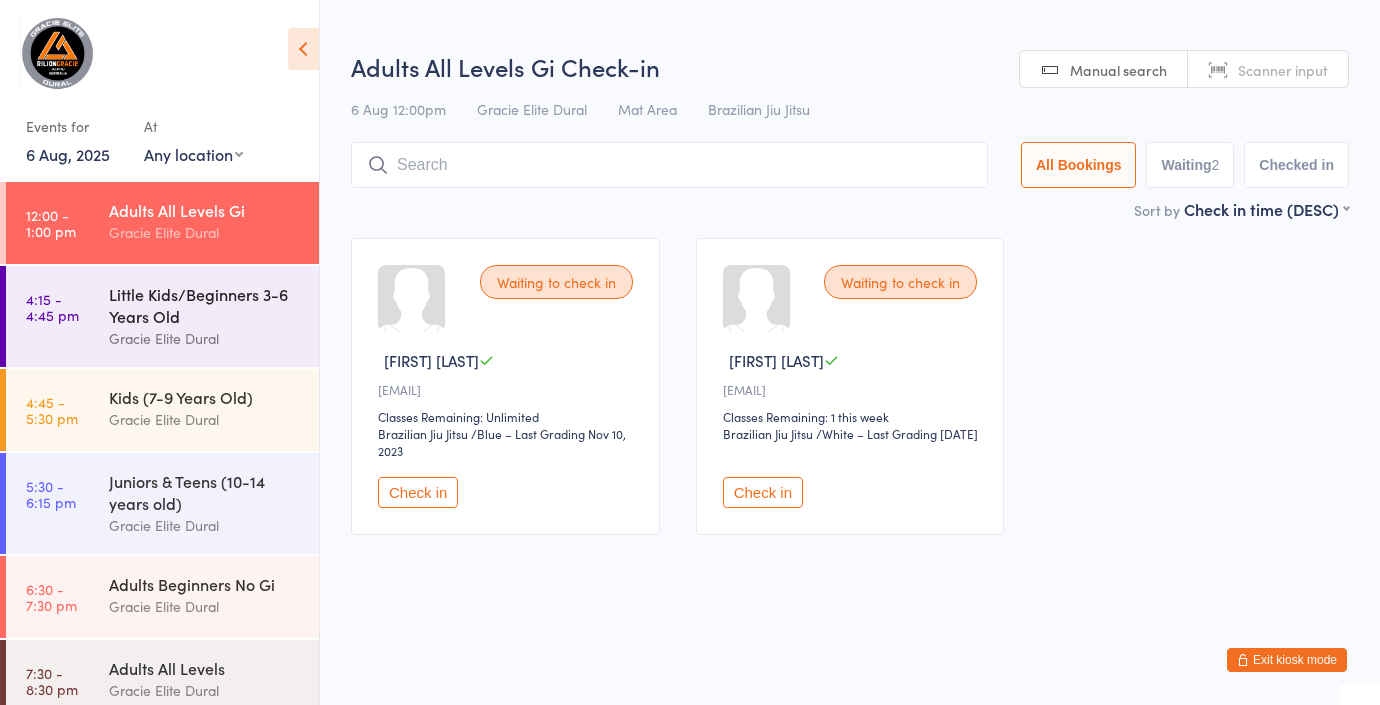 click on "Little Kids/Beginners 3-6 Years Old" at bounding box center [205, 305] 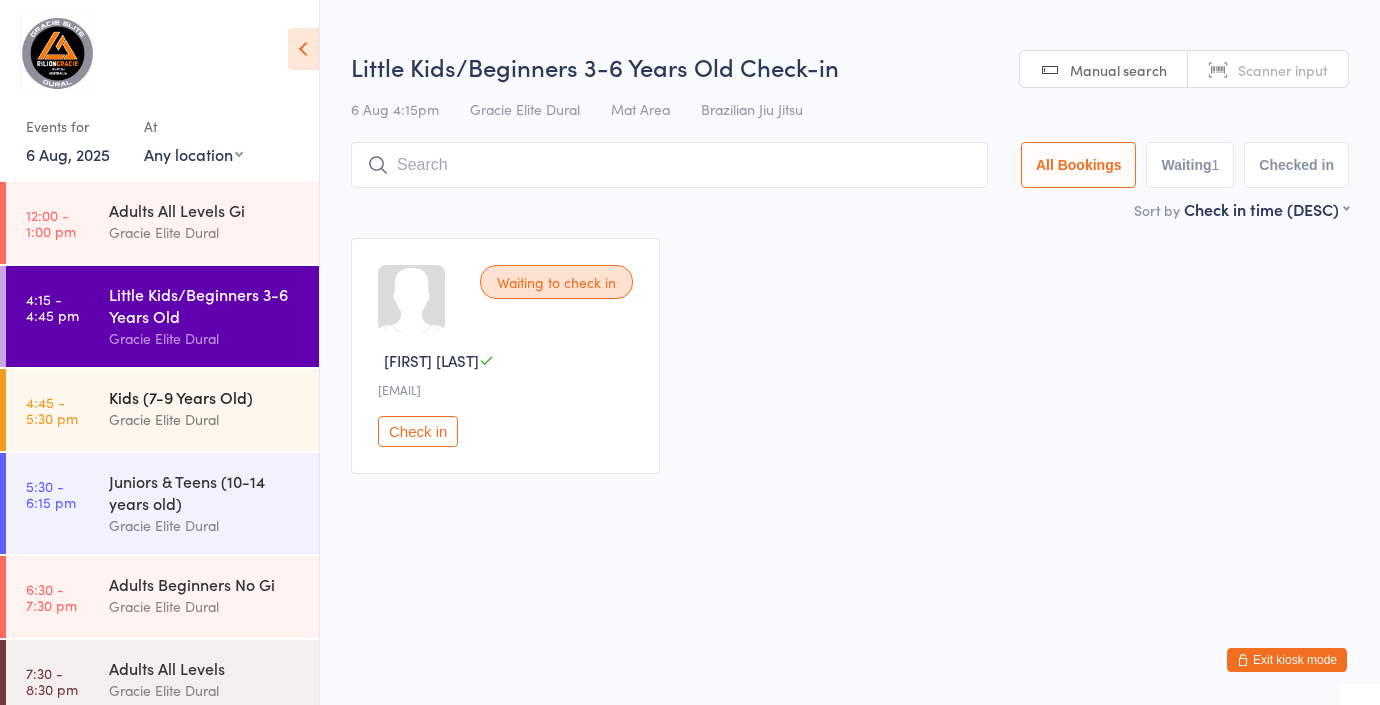 click on "4:45 - 5:30 pm Kids (7-9 Years Old) Gracie Elite Dural" at bounding box center (162, 410) 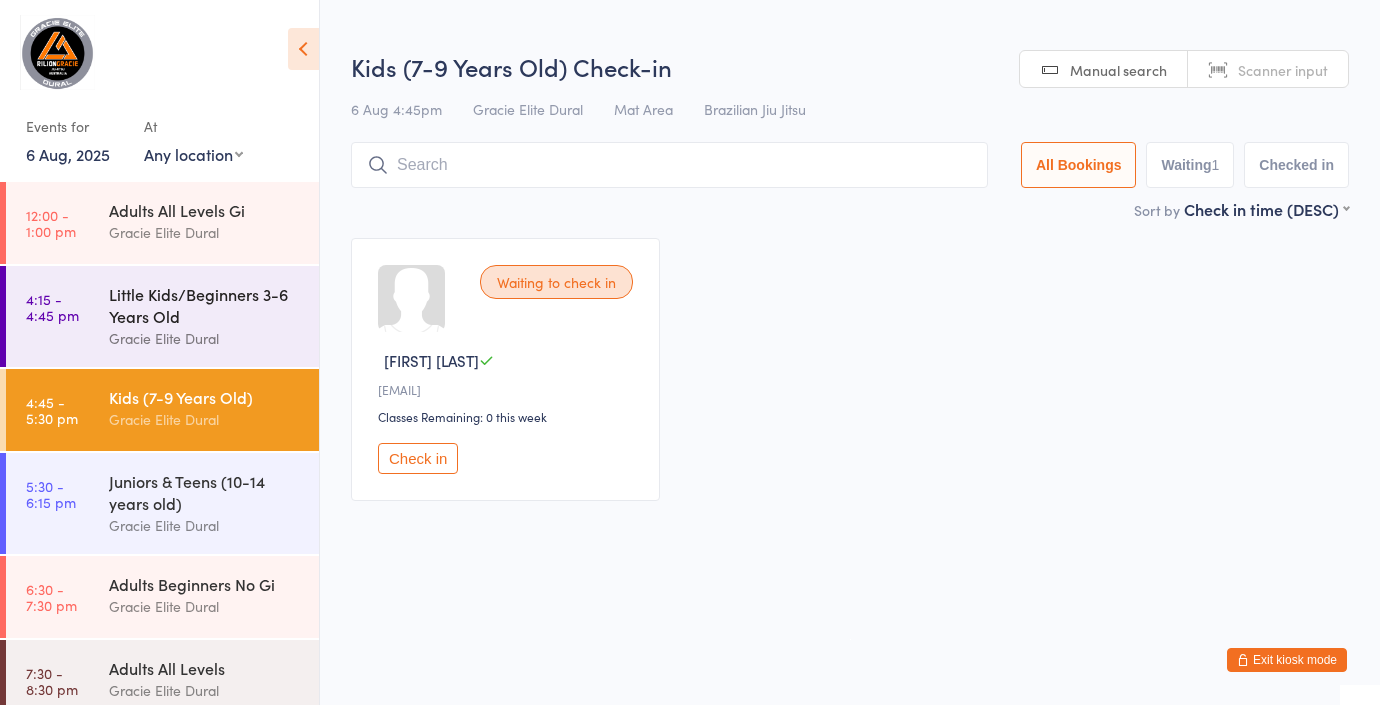 click on "Little Kids/Beginners 3-6 Years Old" at bounding box center [205, 305] 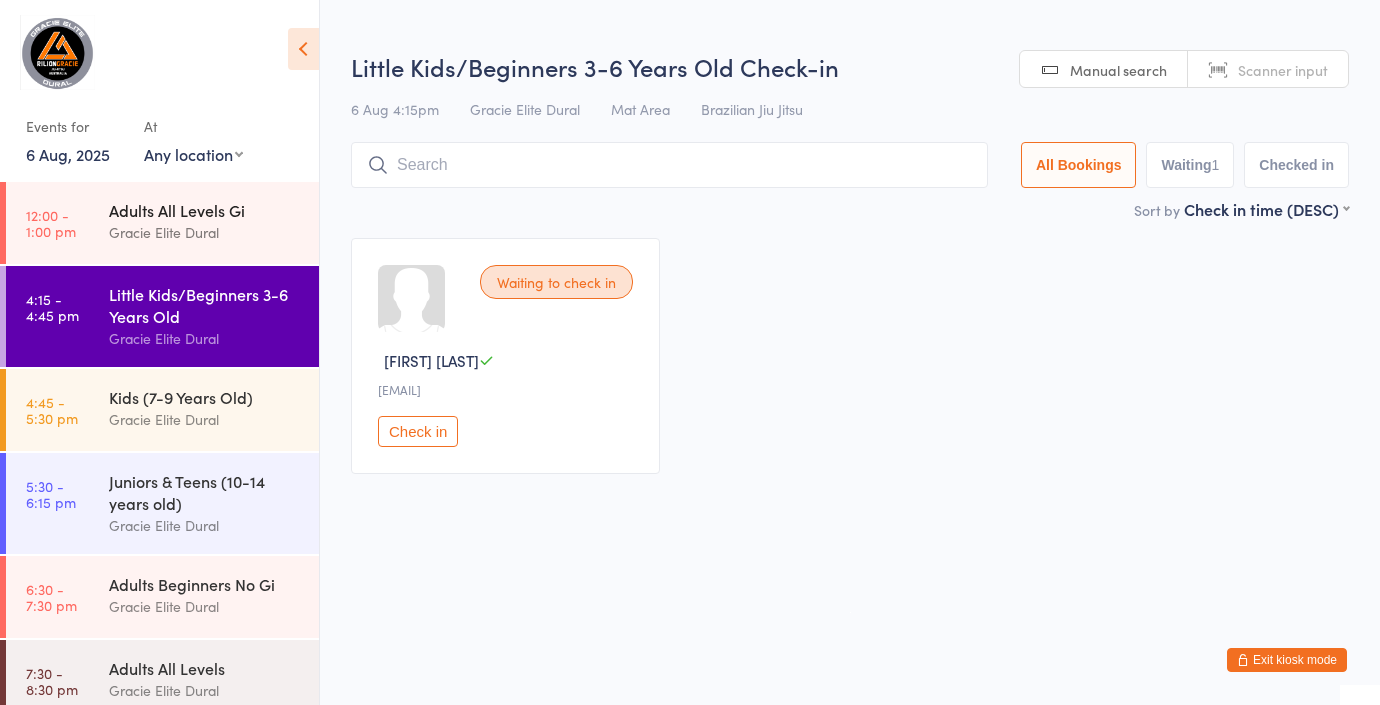click on "Gracie Elite Dural" at bounding box center (205, 232) 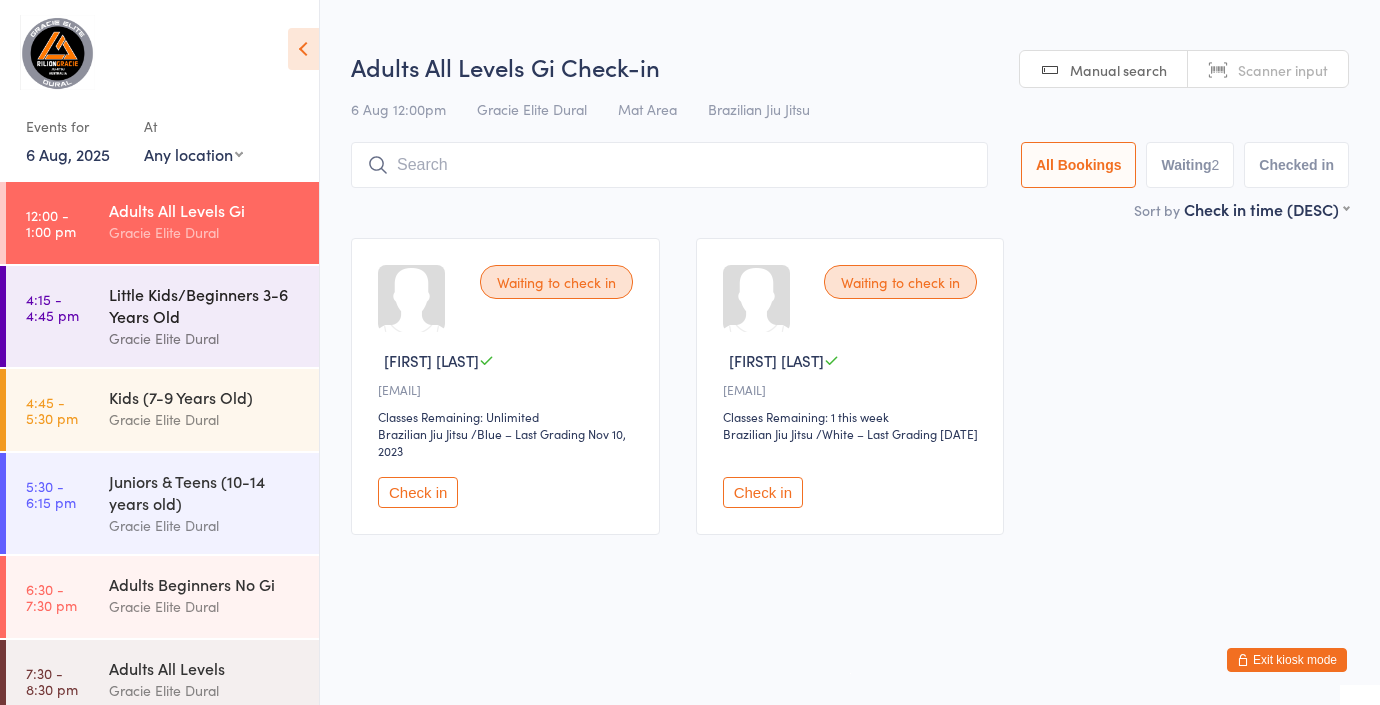 click on "Little Kids/Beginners 3-6 Years Old" at bounding box center [205, 305] 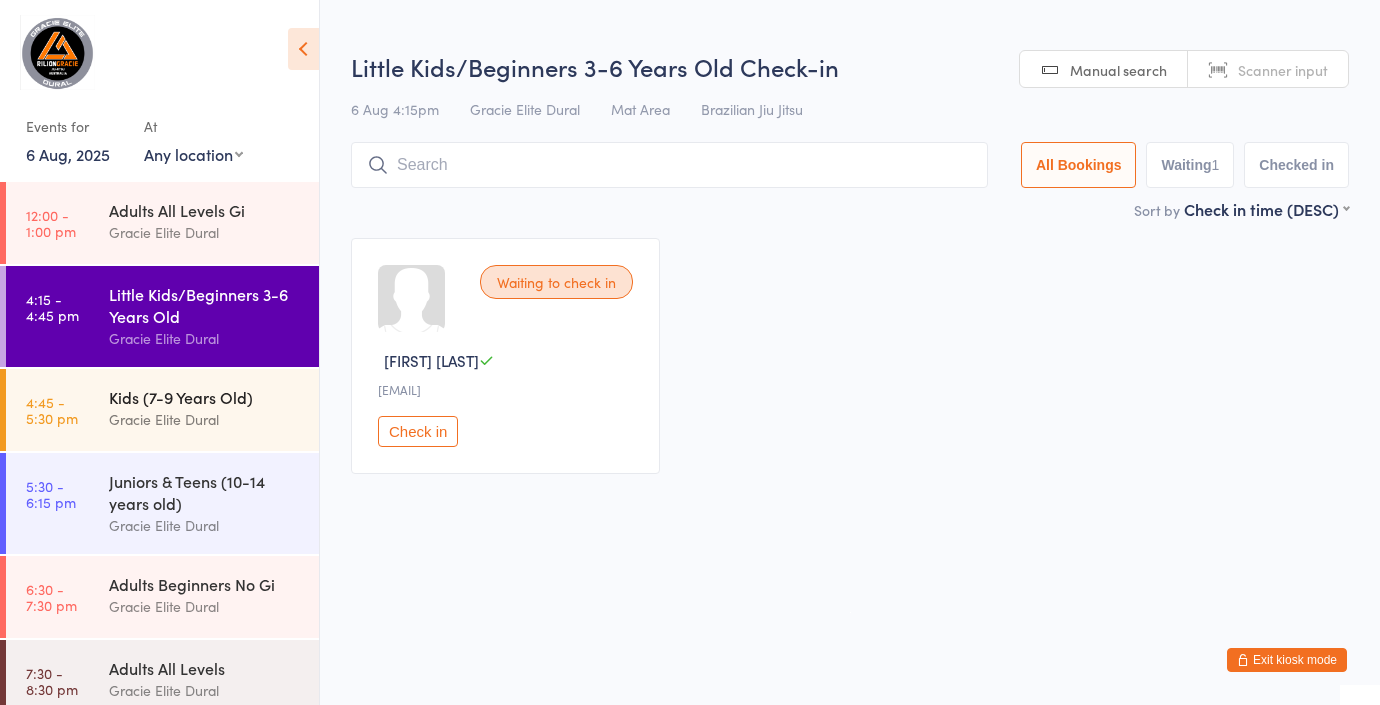 click on "Kids (7-9 Years Old)" at bounding box center (205, 397) 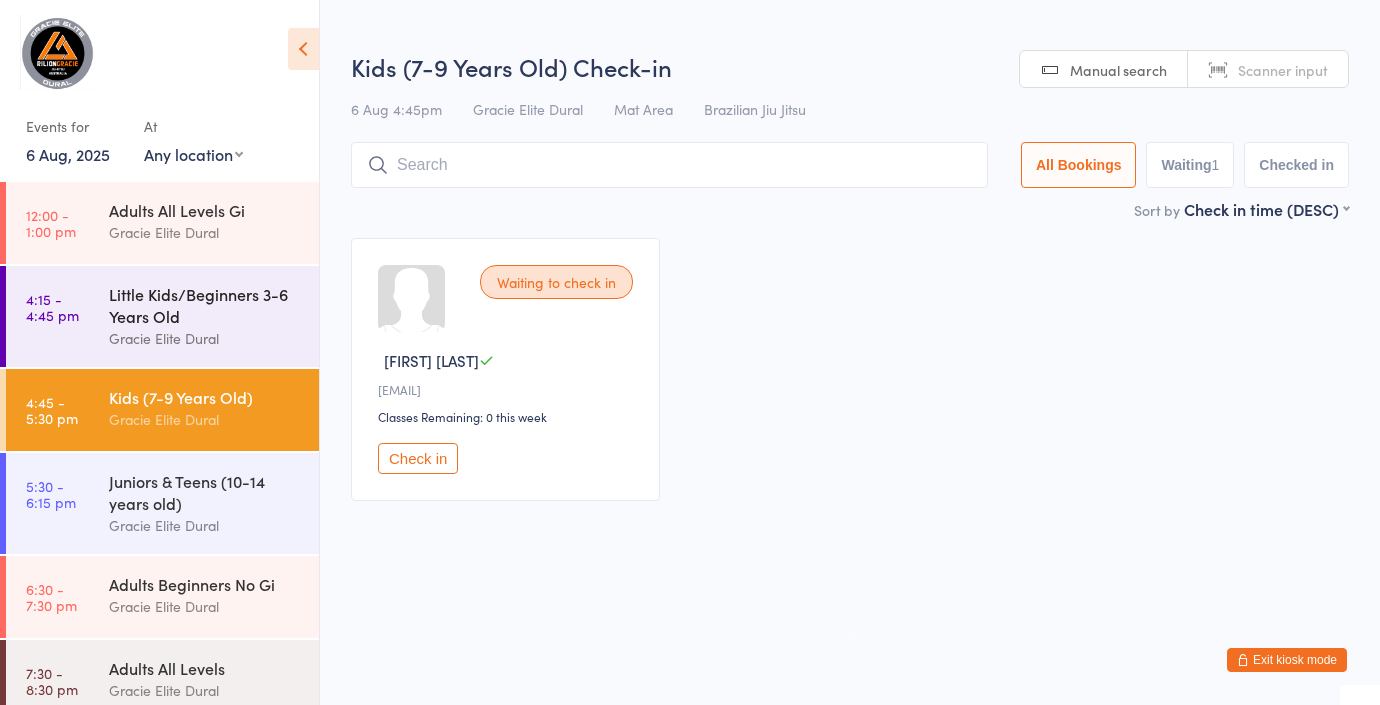 click on "Little Kids/Beginners 3-6 Years Old" at bounding box center (205, 305) 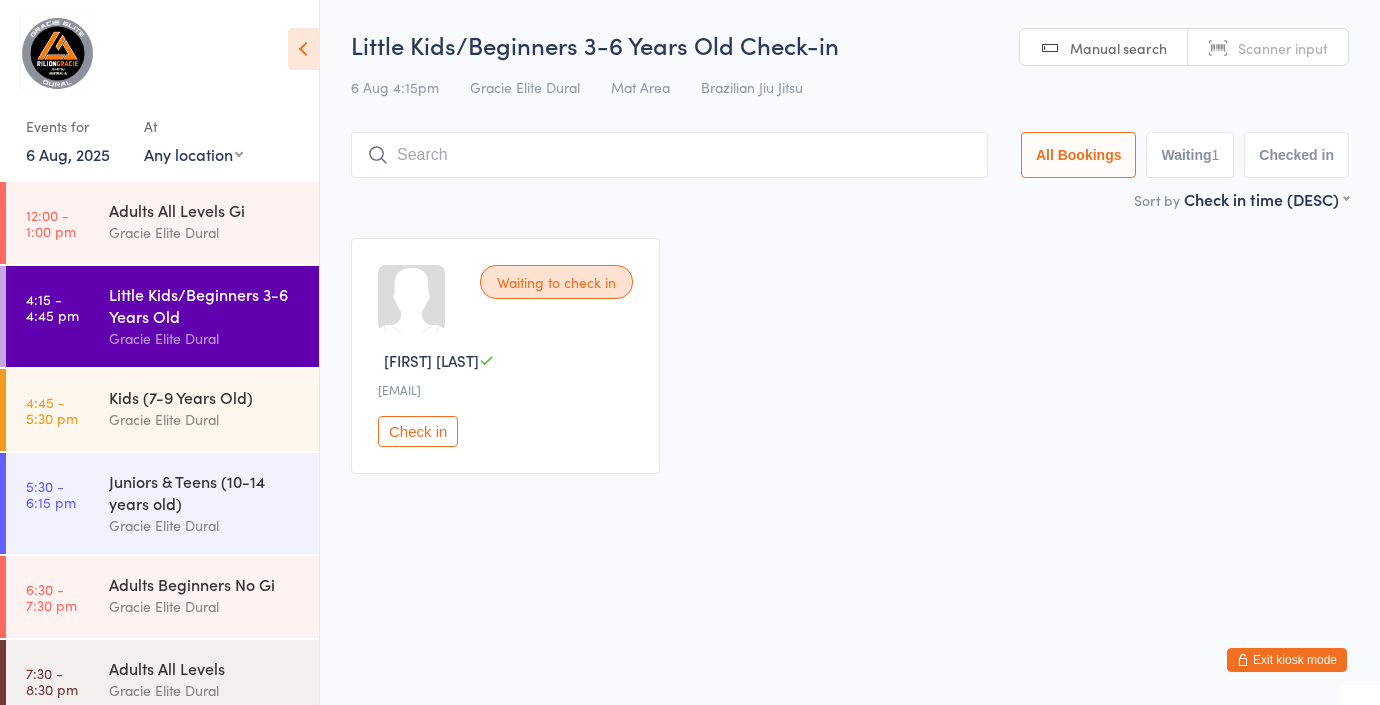 click on "6 Aug, 2025" at bounding box center (68, 154) 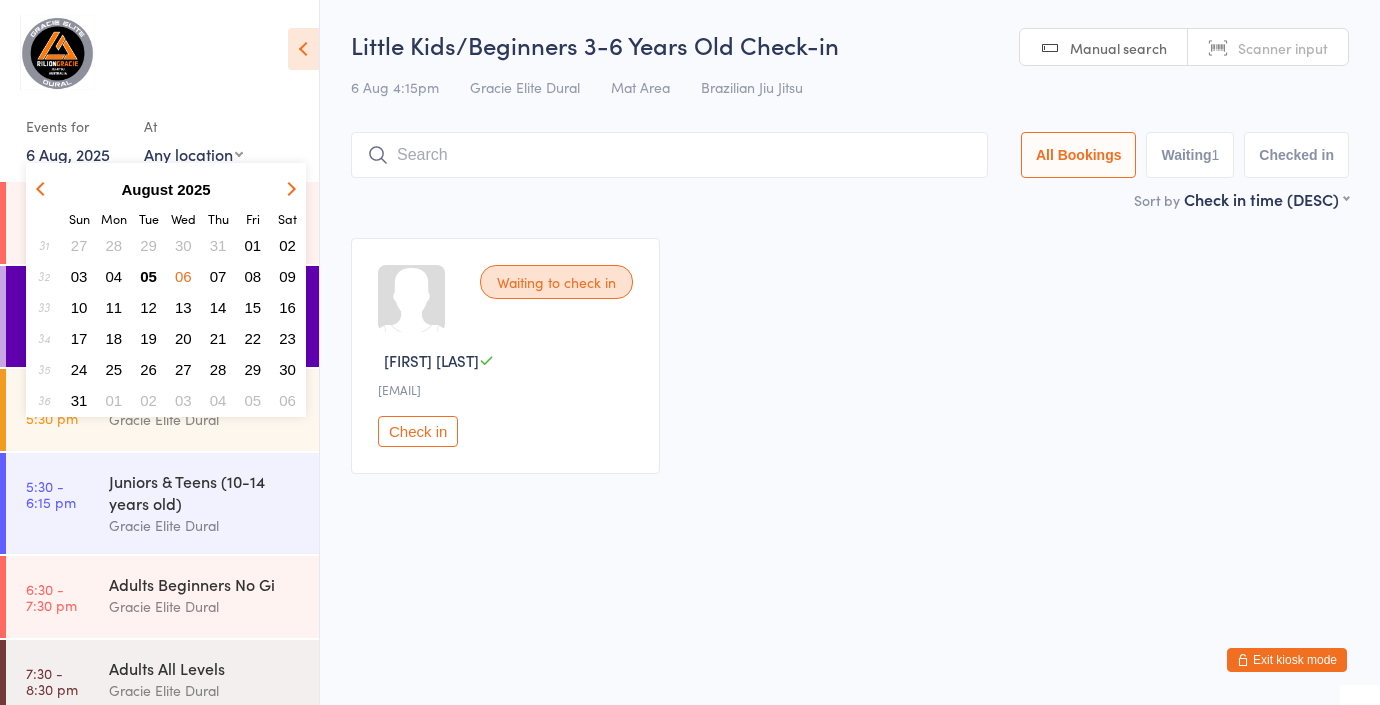 click on "05" at bounding box center [148, 276] 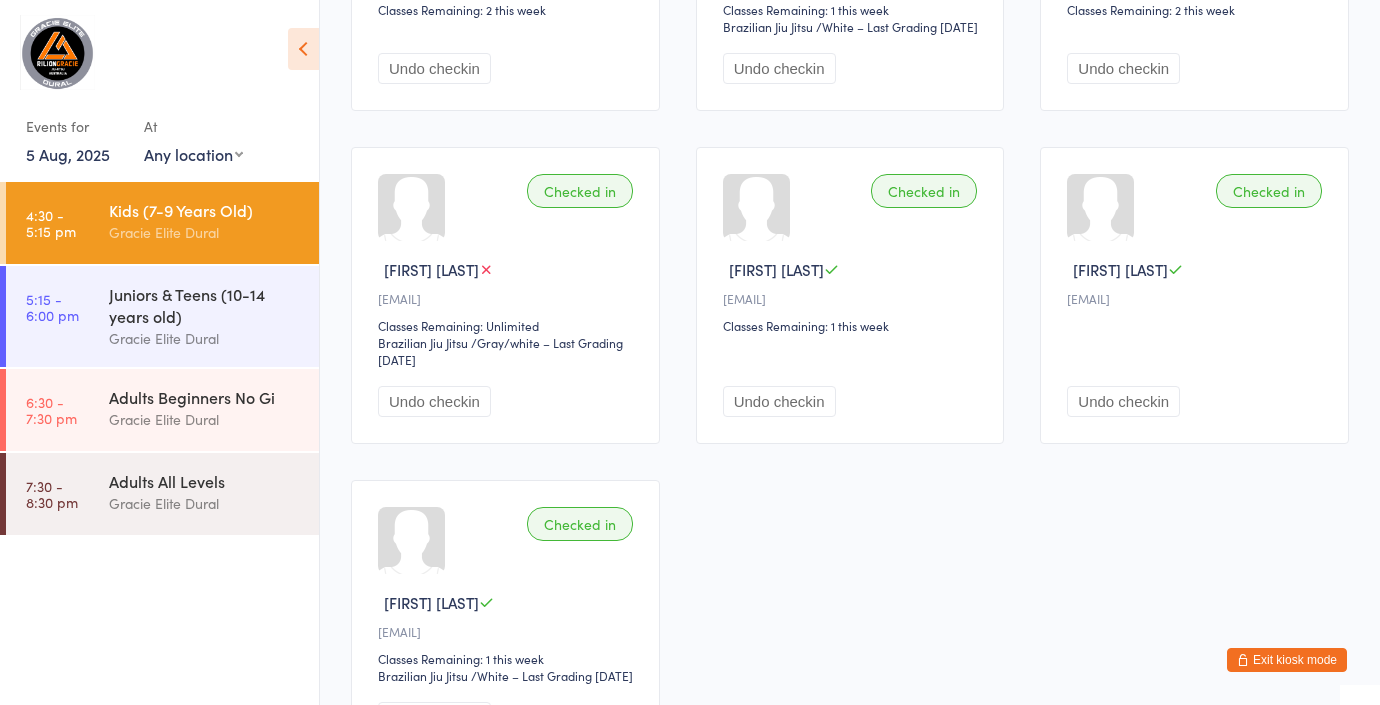 scroll, scrollTop: 419, scrollLeft: 0, axis: vertical 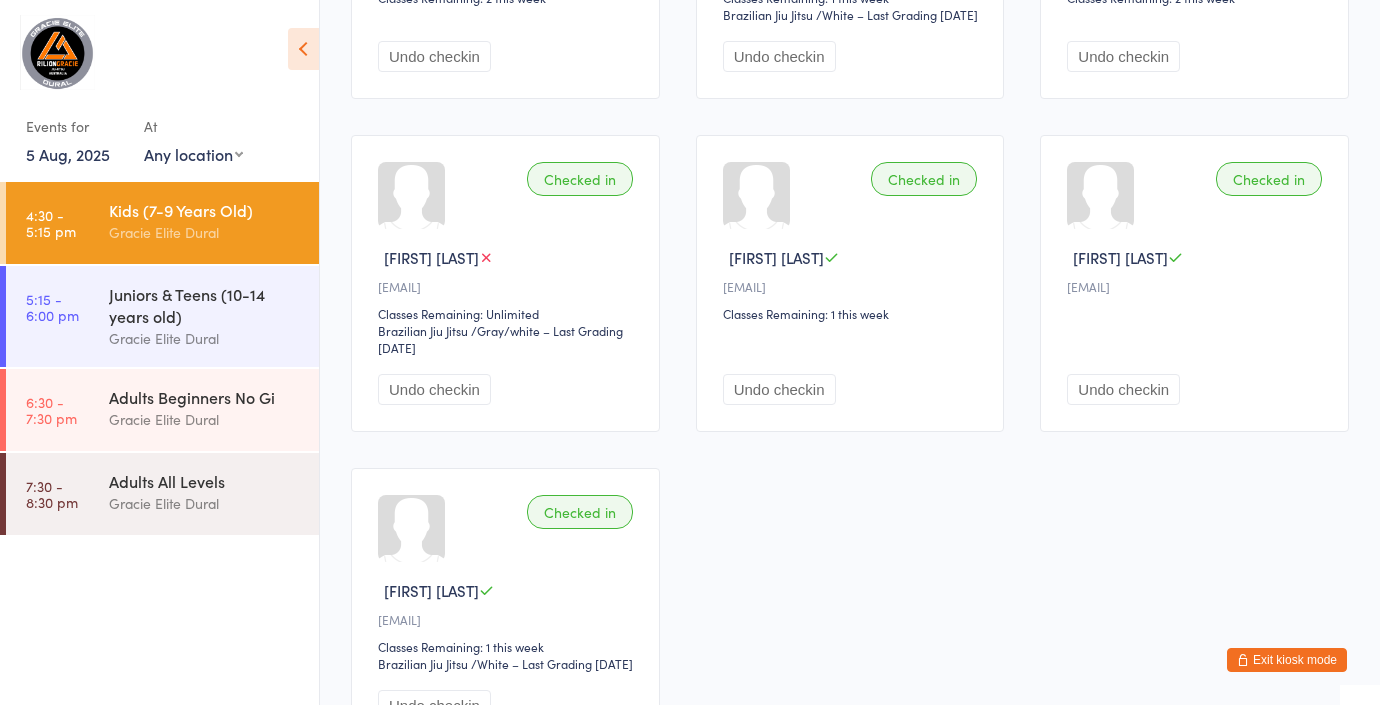 click on "Exit kiosk mode" at bounding box center [1287, 660] 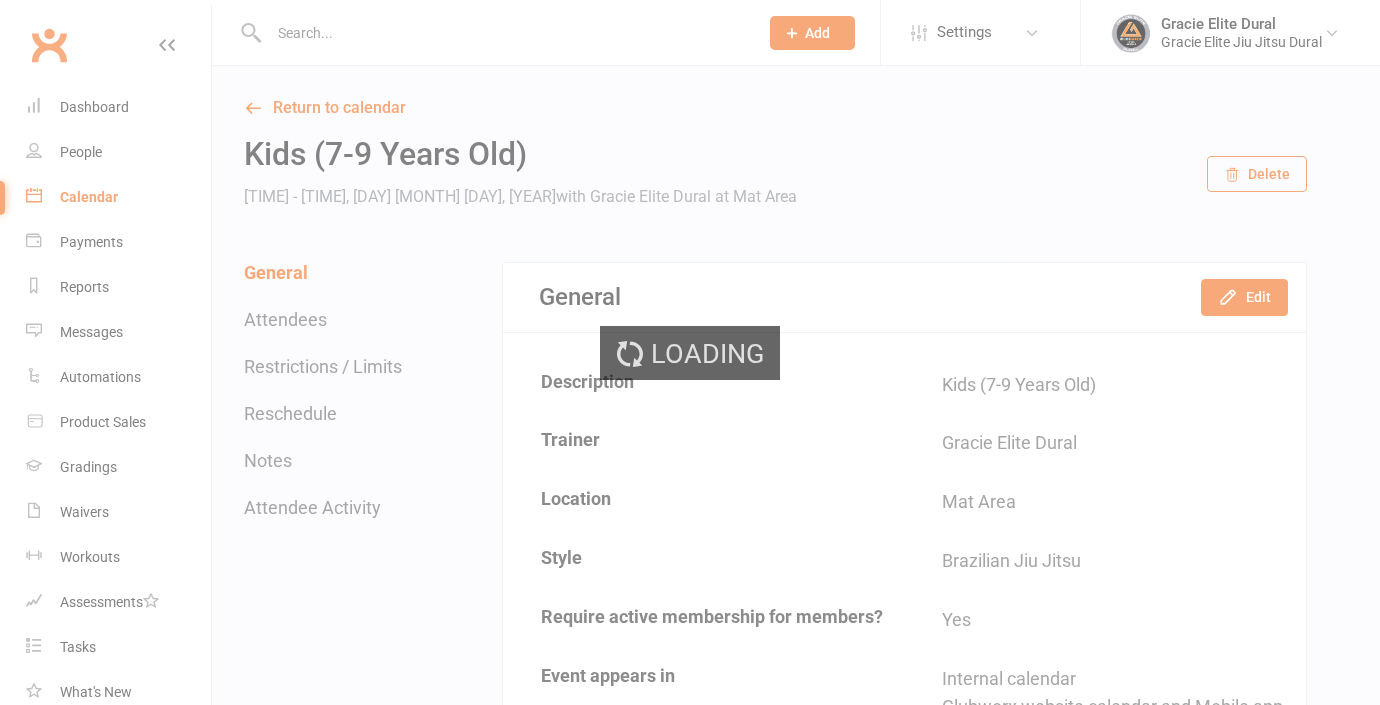 scroll, scrollTop: 0, scrollLeft: 0, axis: both 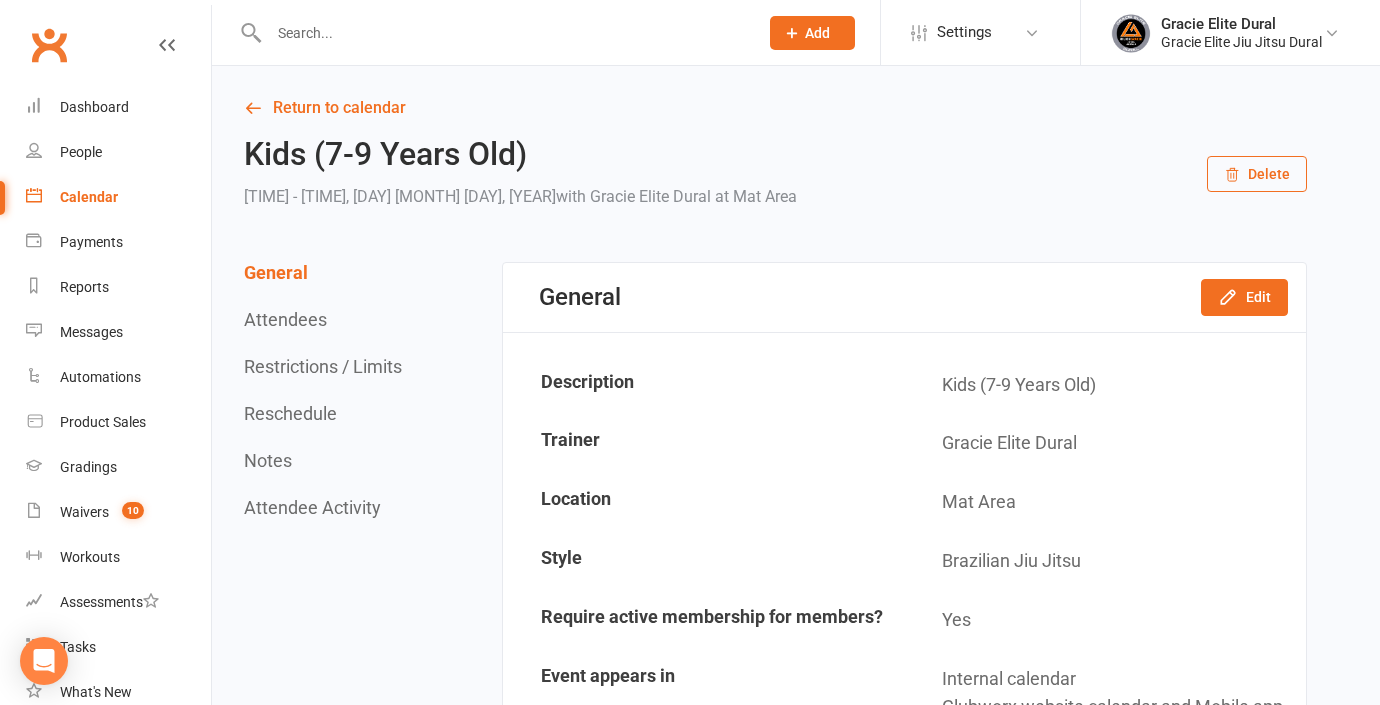 click at bounding box center [503, 33] 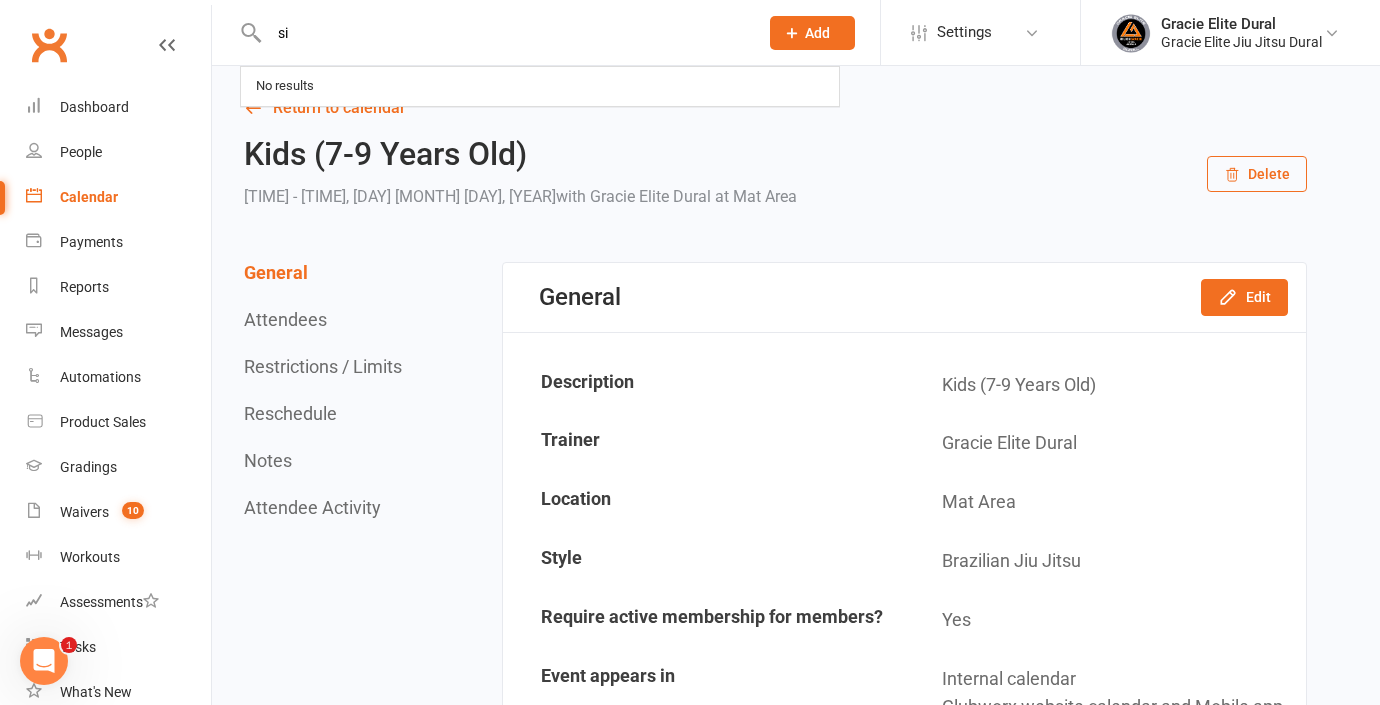 scroll, scrollTop: 0, scrollLeft: 0, axis: both 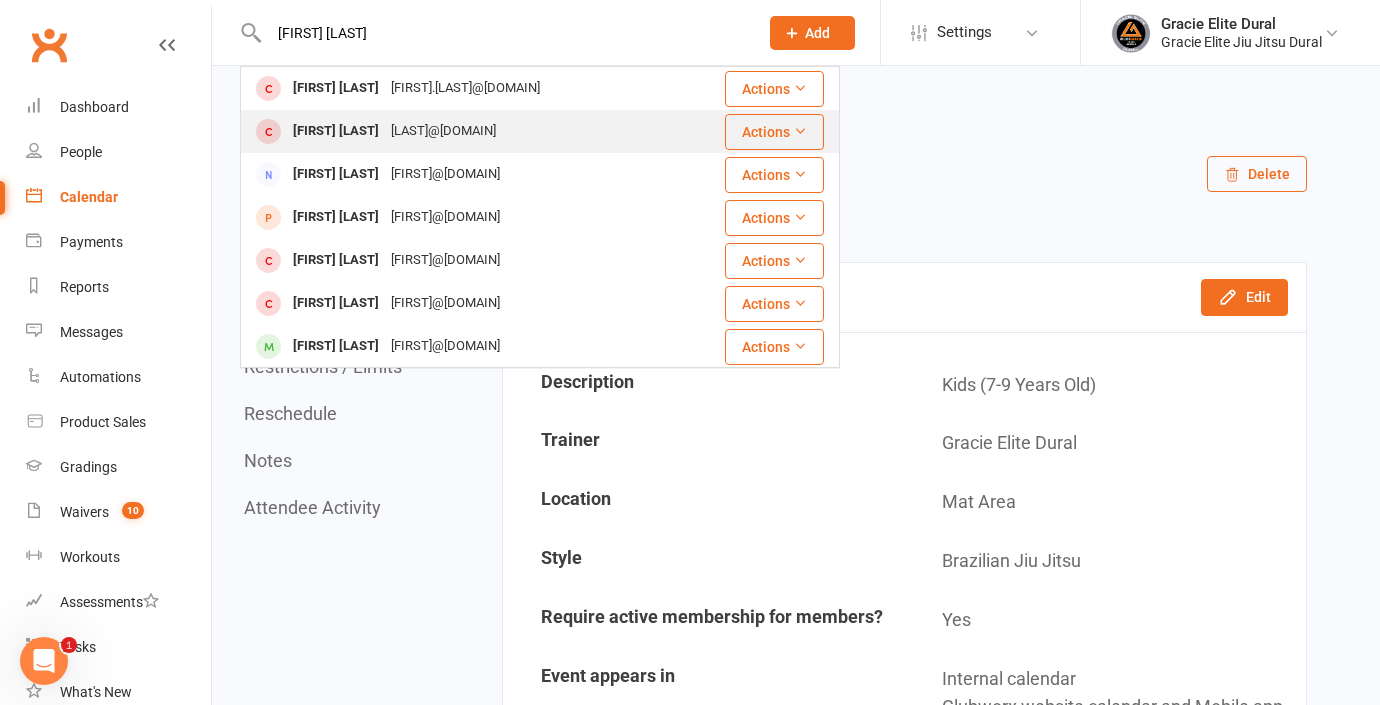type on "[FIRST] [LAST]" 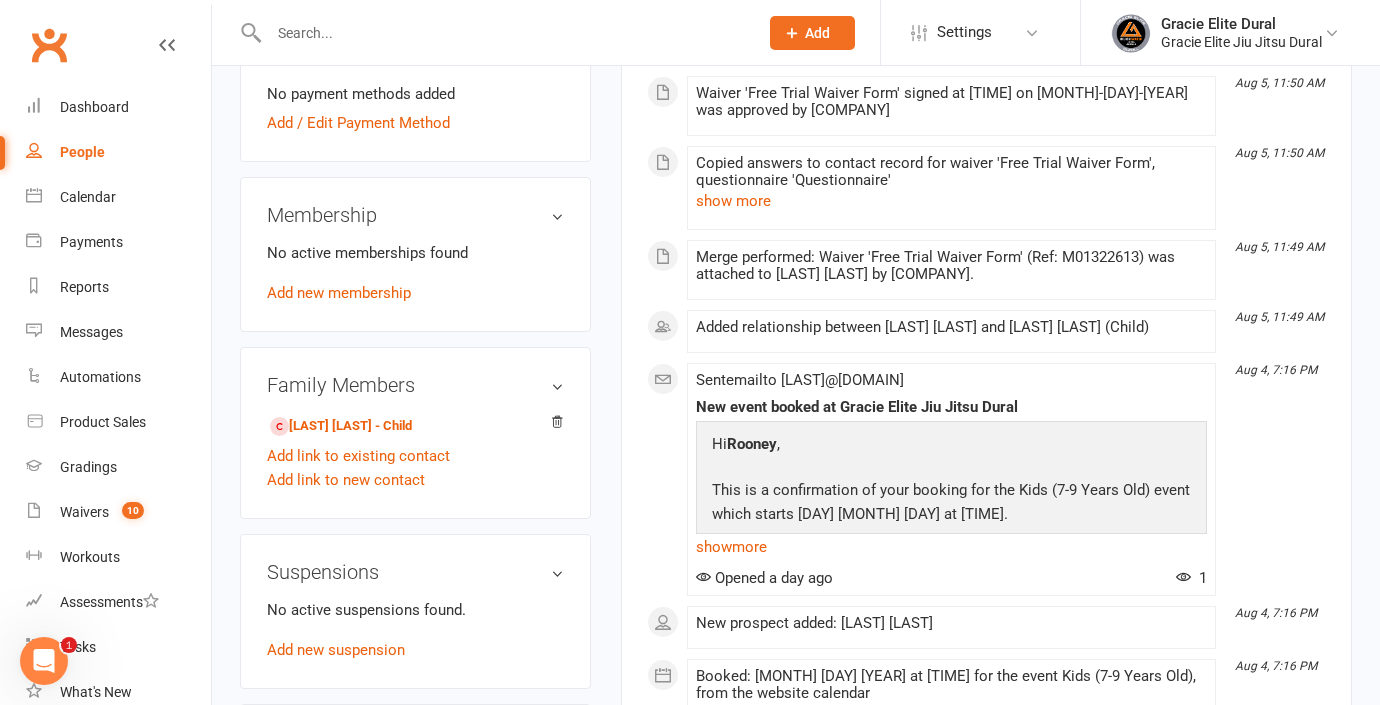 scroll, scrollTop: 671, scrollLeft: 0, axis: vertical 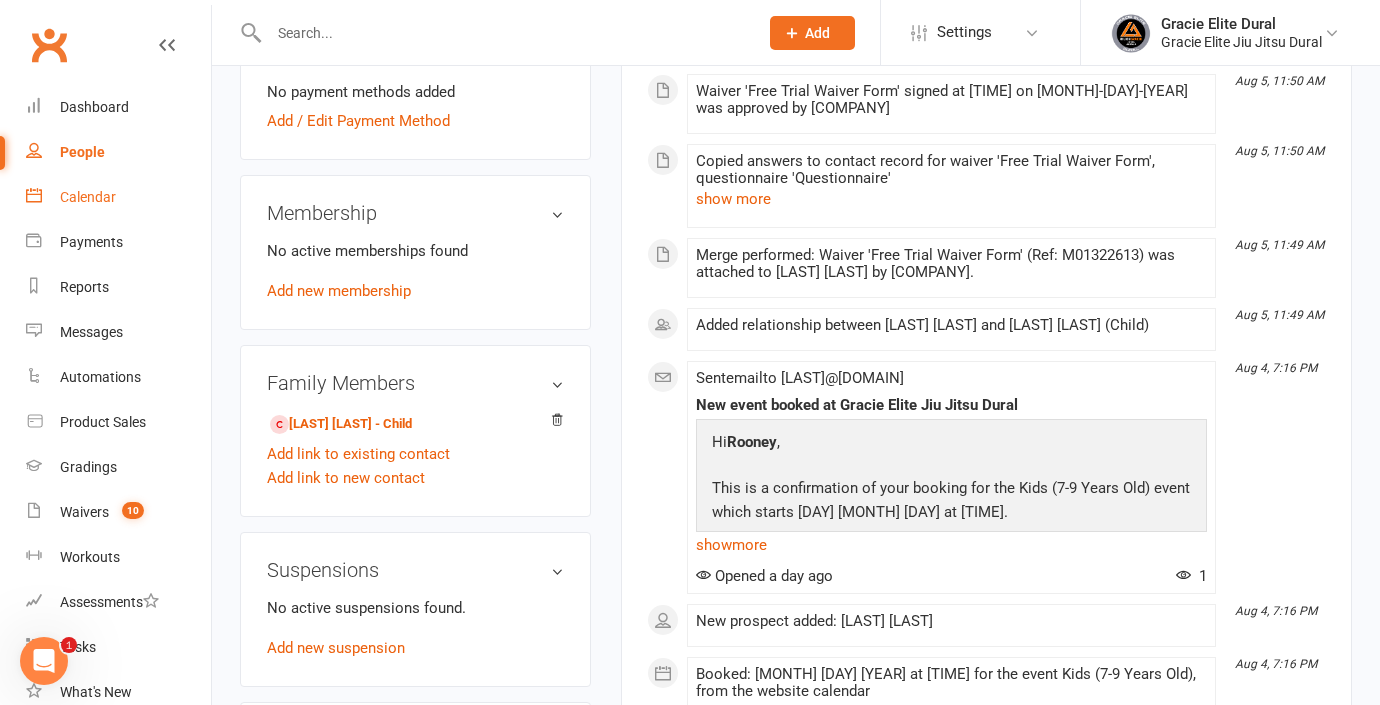 click on "Calendar" at bounding box center (88, 197) 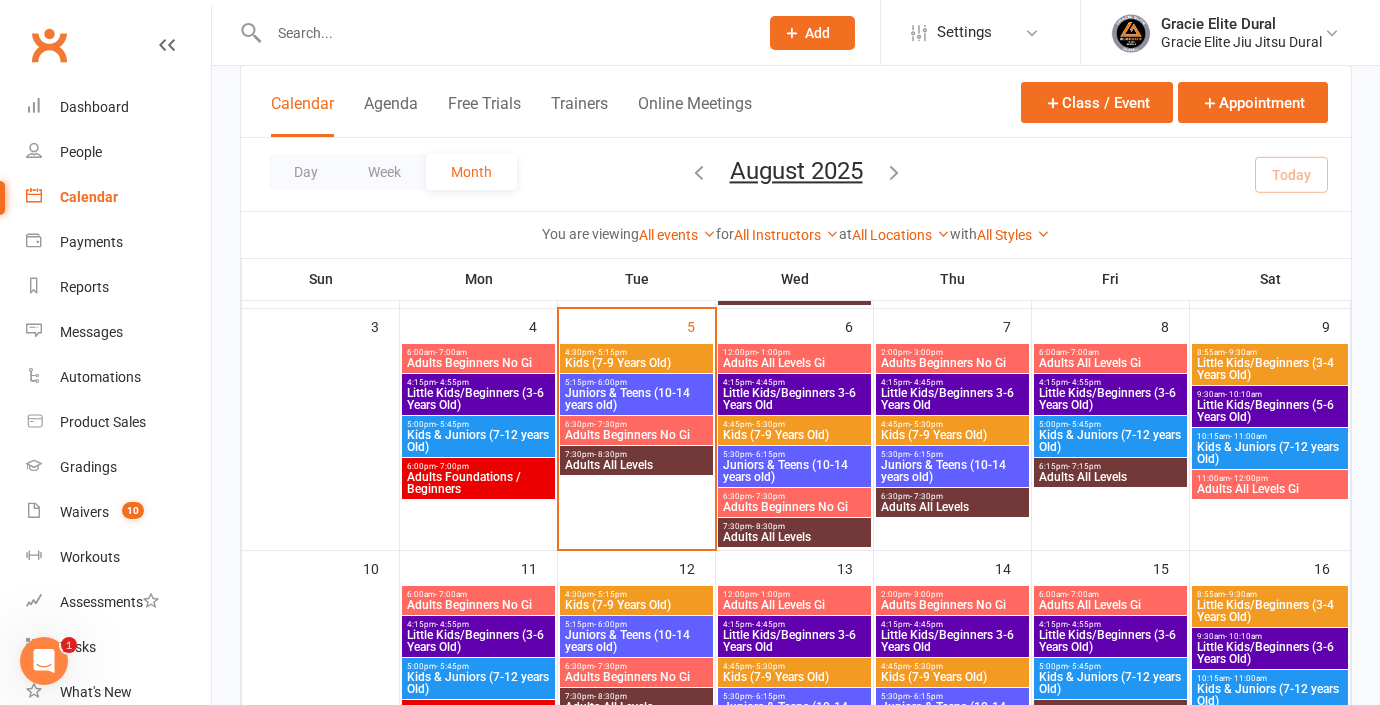 scroll, scrollTop: 363, scrollLeft: 0, axis: vertical 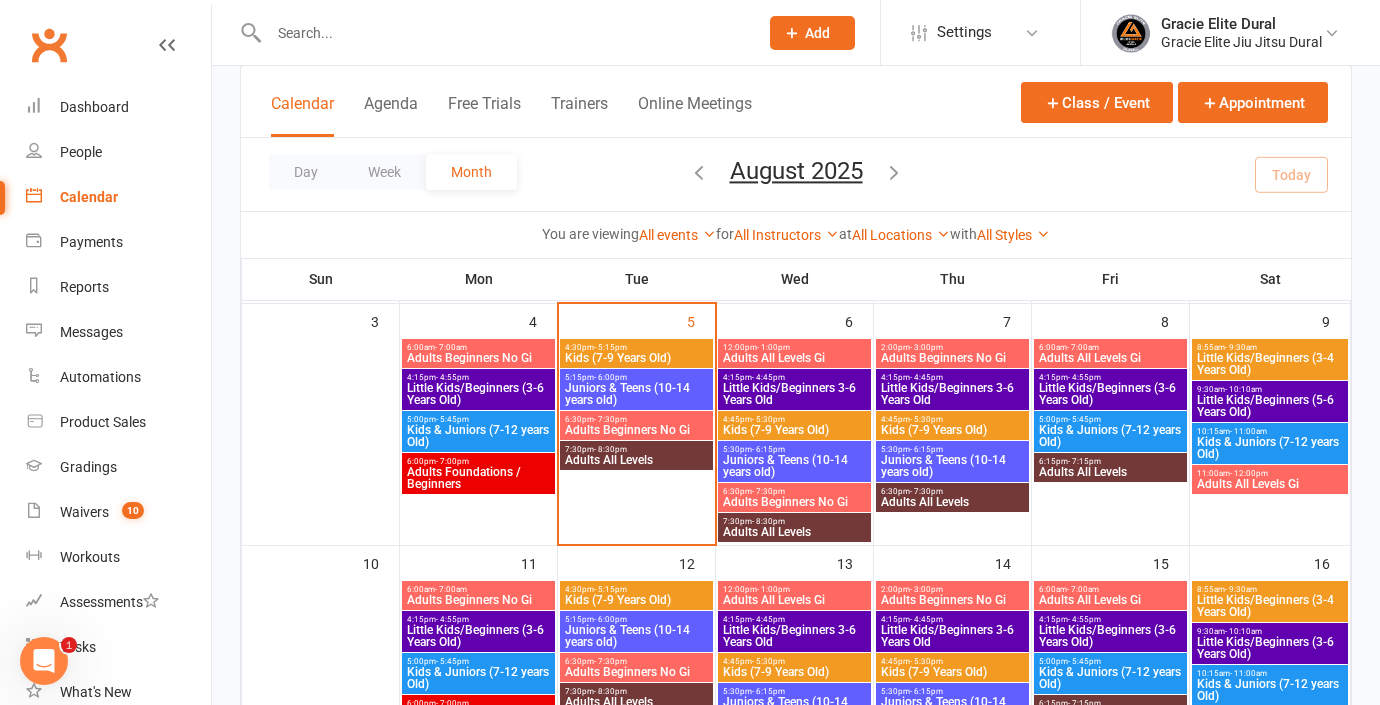 click on "Kids (7-9 Years Old)" at bounding box center [952, 430] 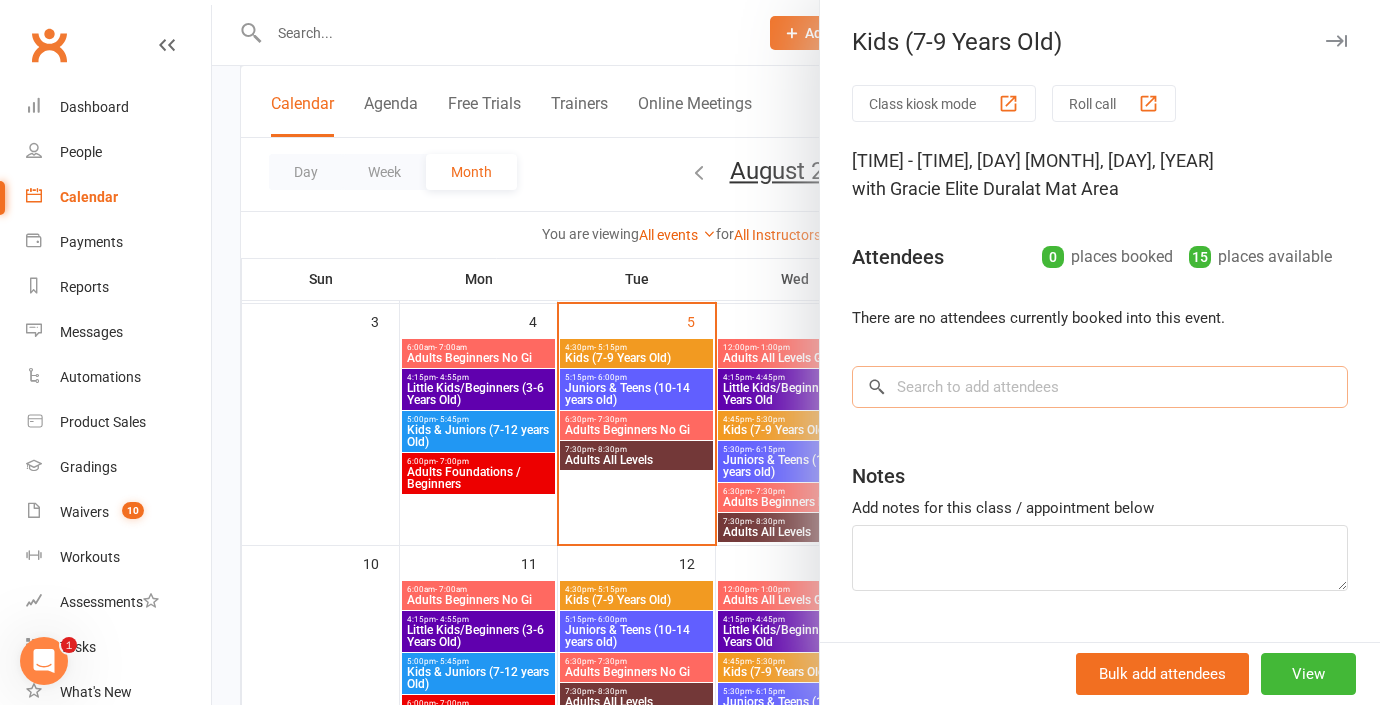 click at bounding box center (1100, 387) 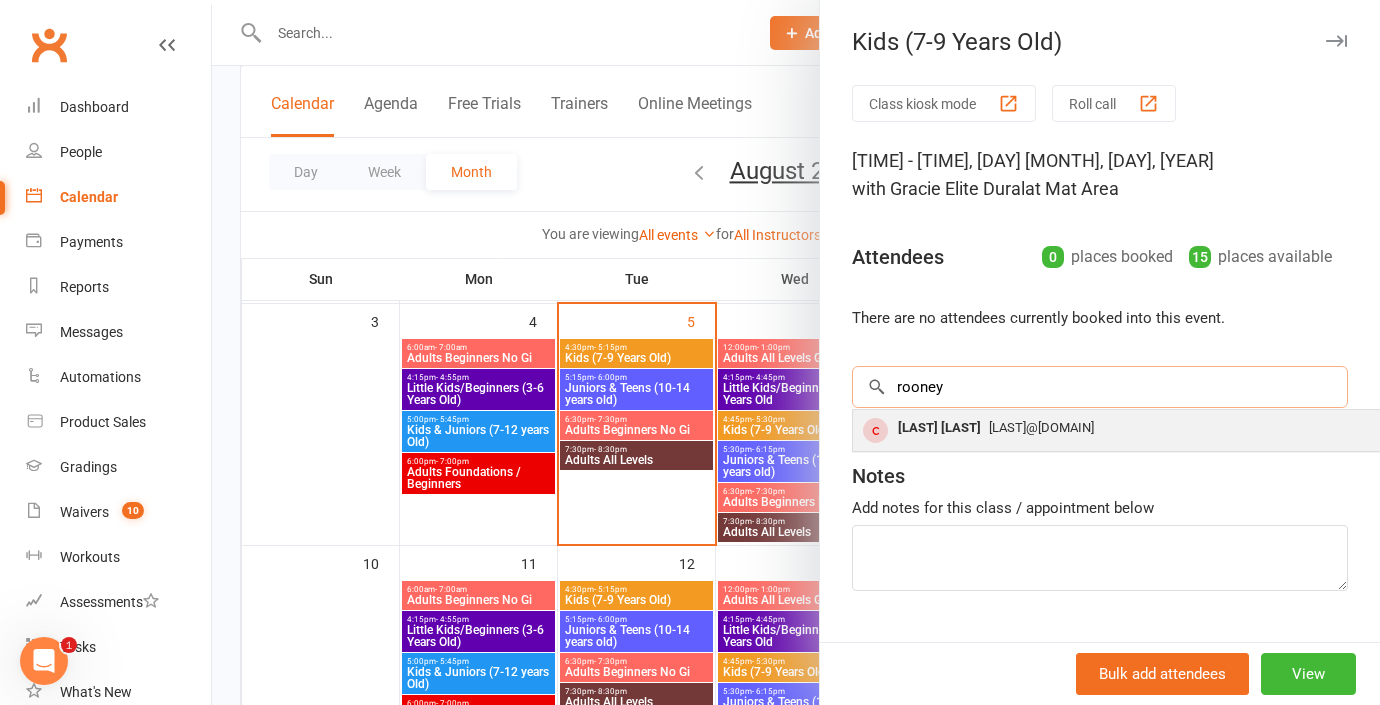 type on "rooney" 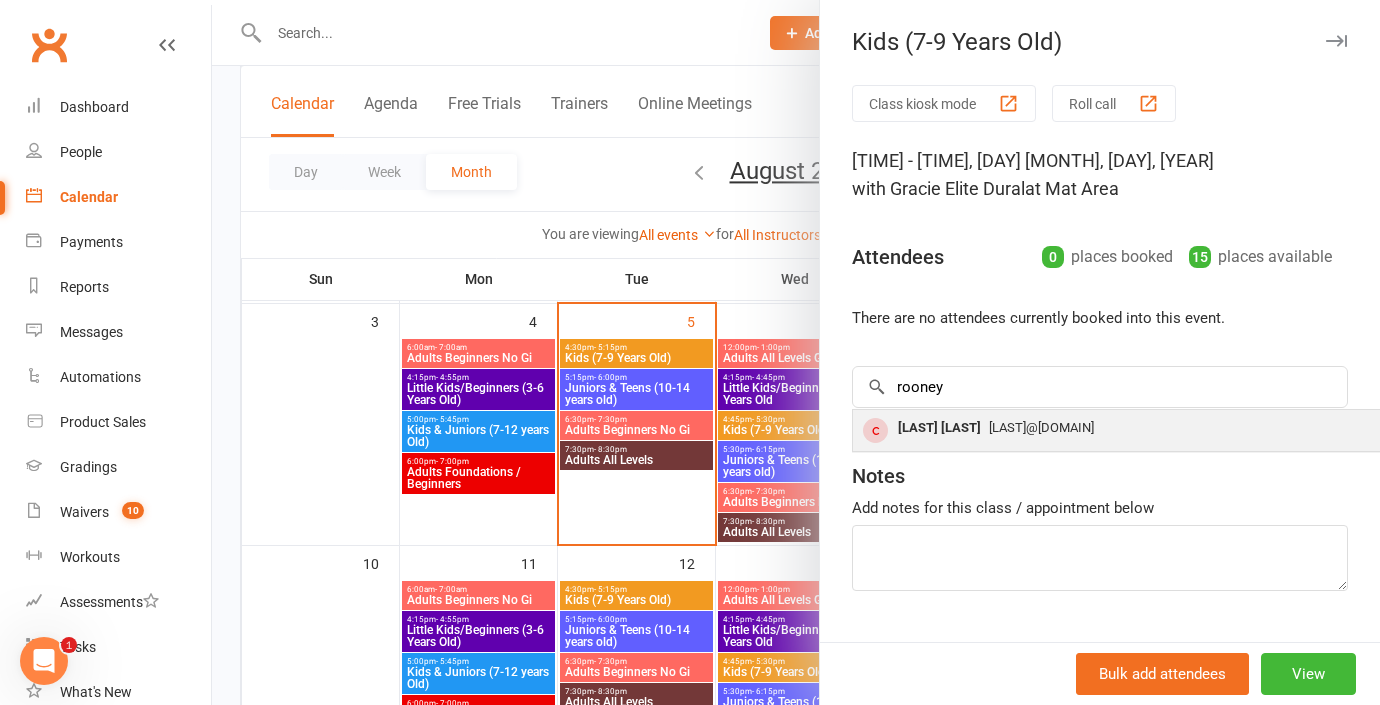 click on "[LAST] [LAST]" at bounding box center (939, 428) 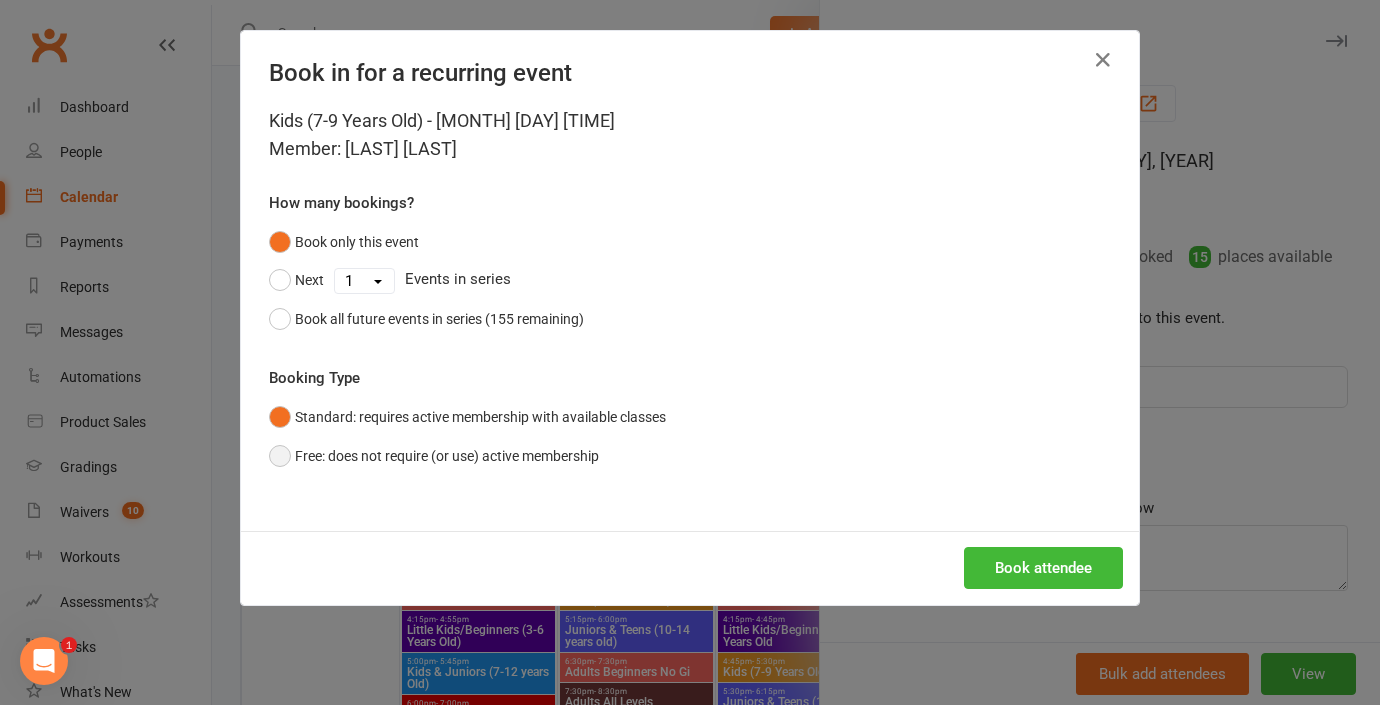 click on "Free: does not require (or use) active membership" at bounding box center (434, 456) 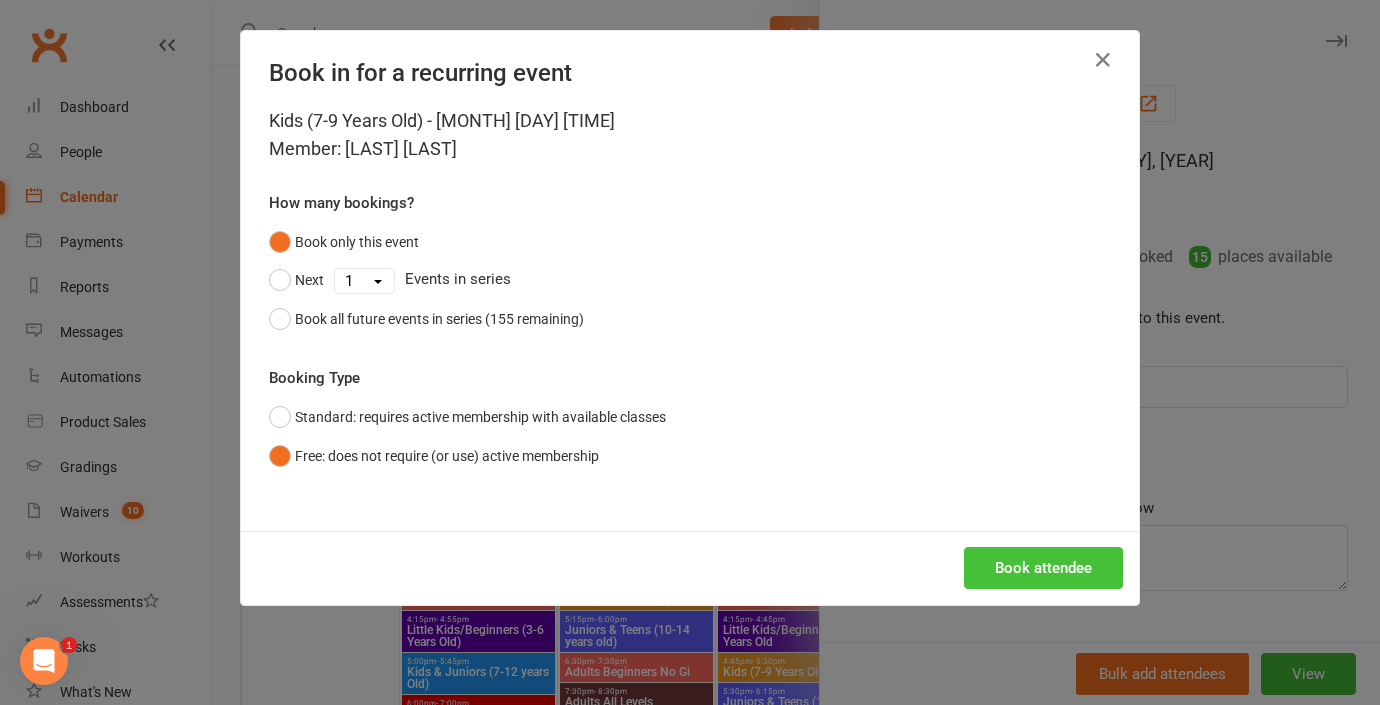 click on "Book attendee" at bounding box center [1043, 568] 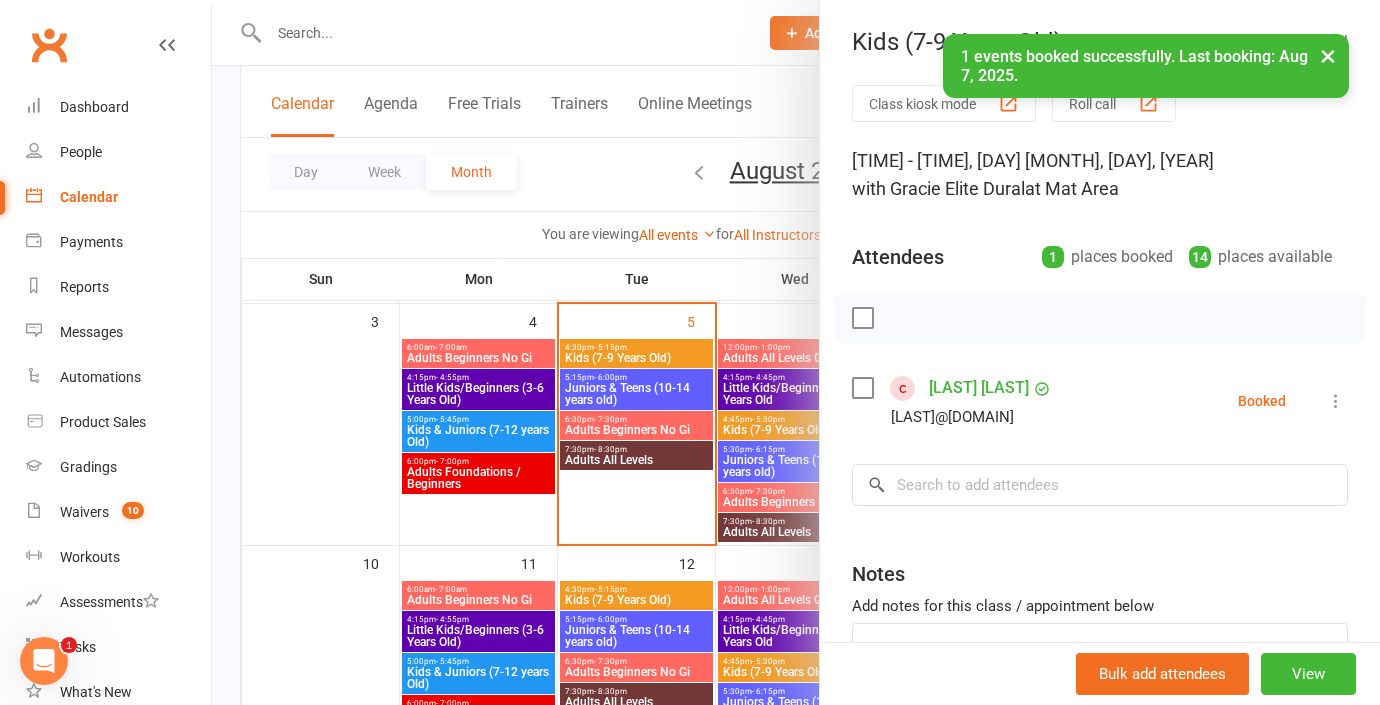 click at bounding box center (796, 352) 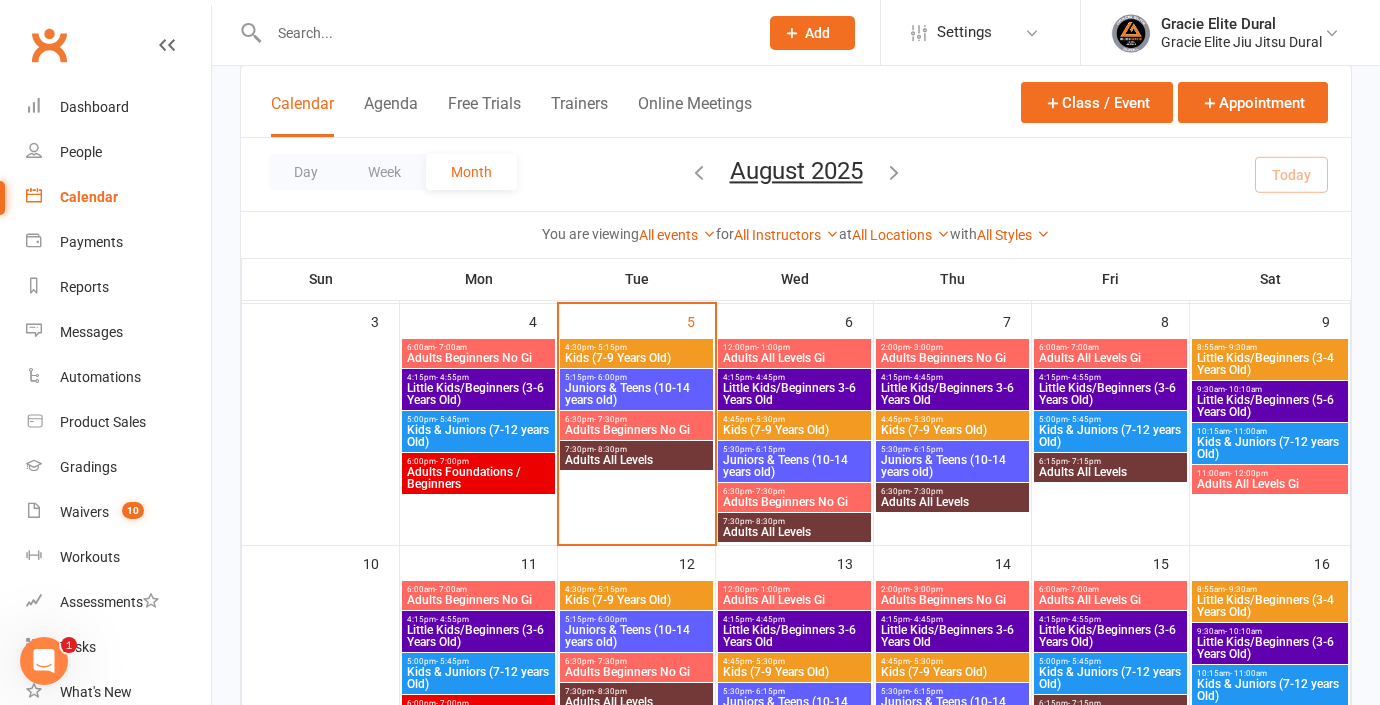 click on "Juniors & Teens (10-14 years old)" at bounding box center [952, 466] 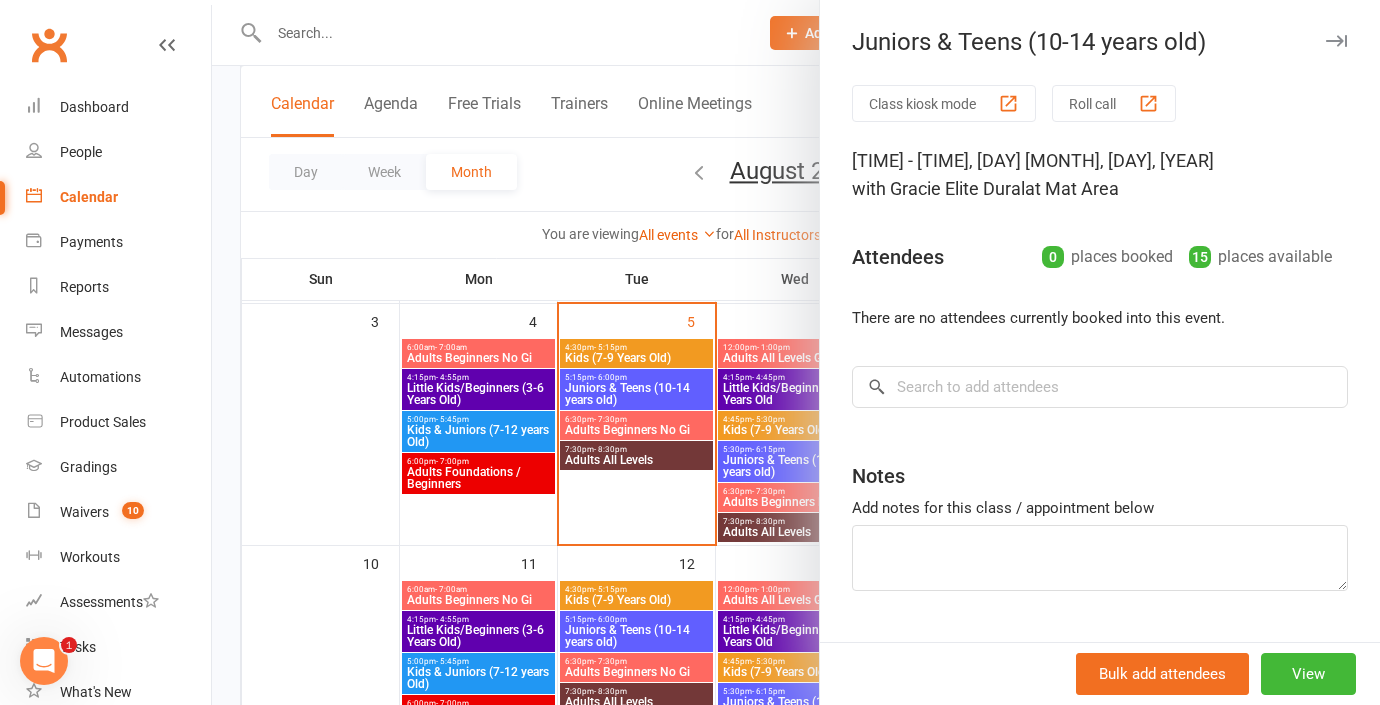 click at bounding box center [796, 352] 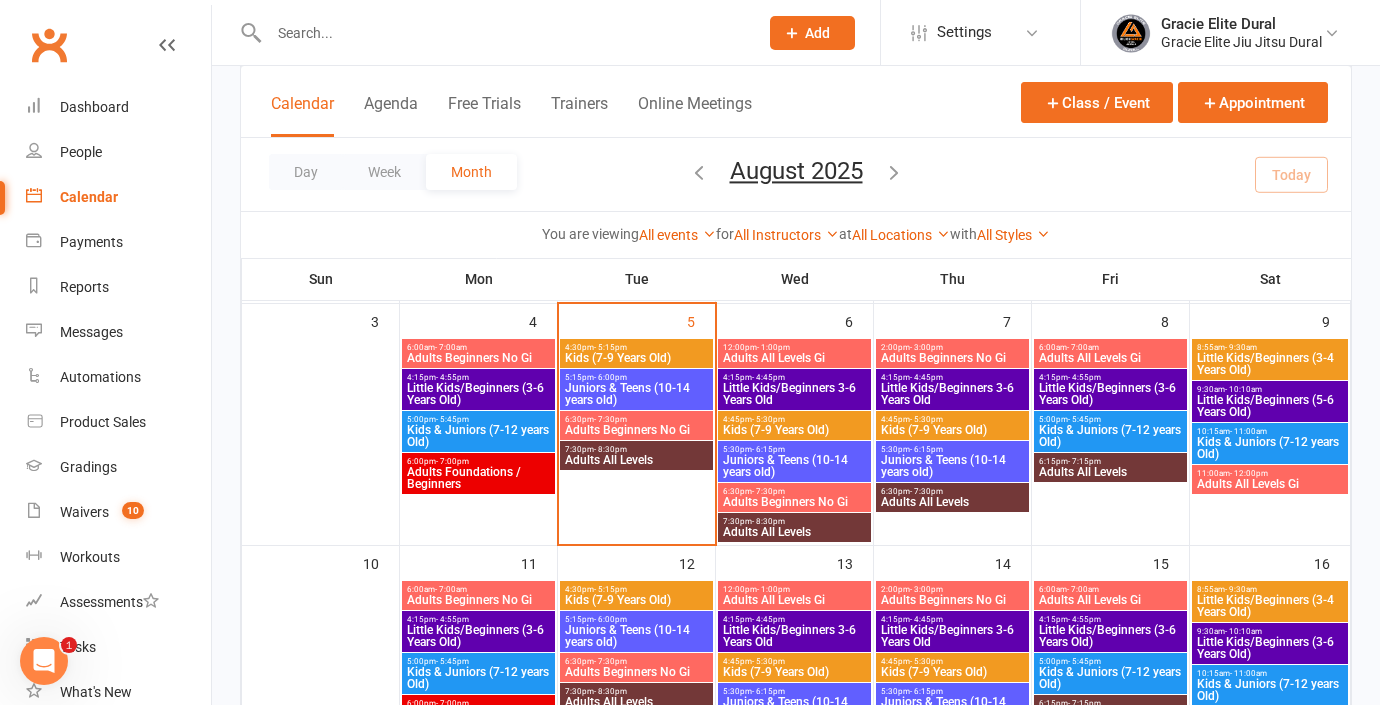 click on "Kids (7-9 Years Old)" at bounding box center [952, 430] 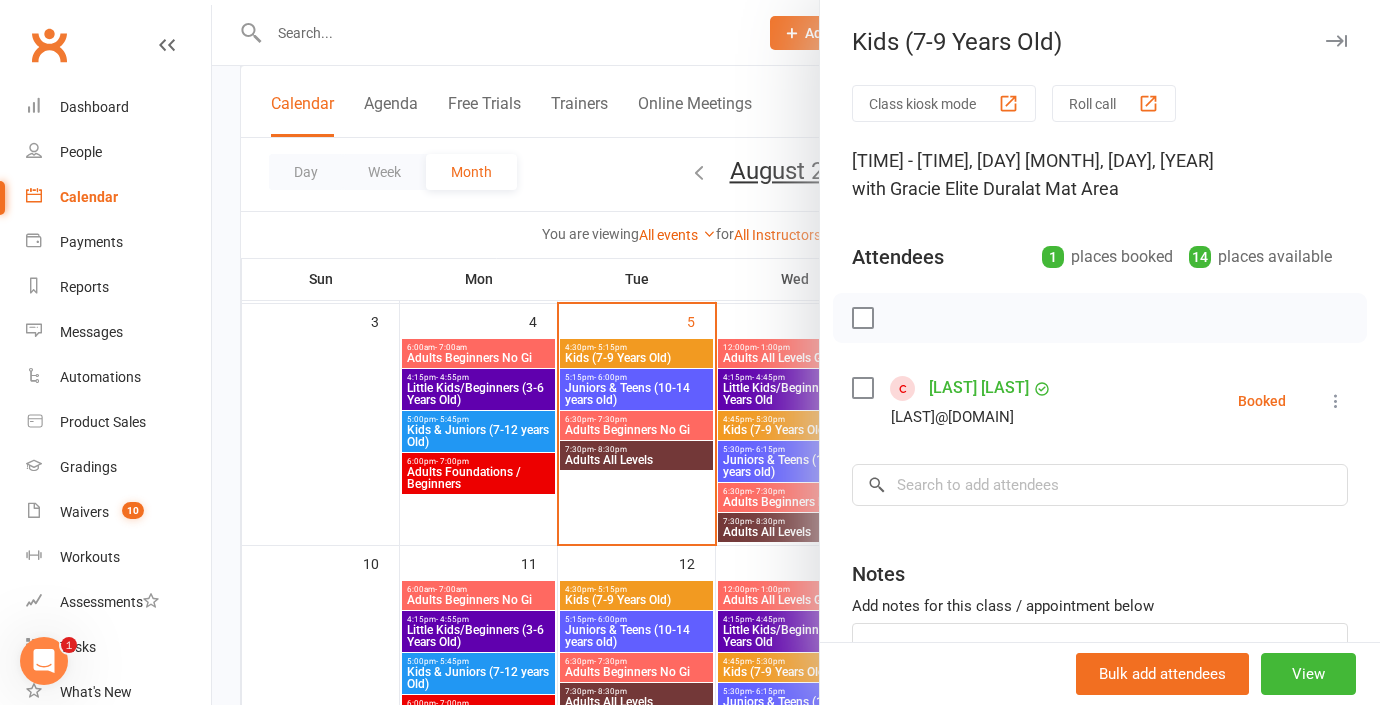 click at bounding box center (796, 352) 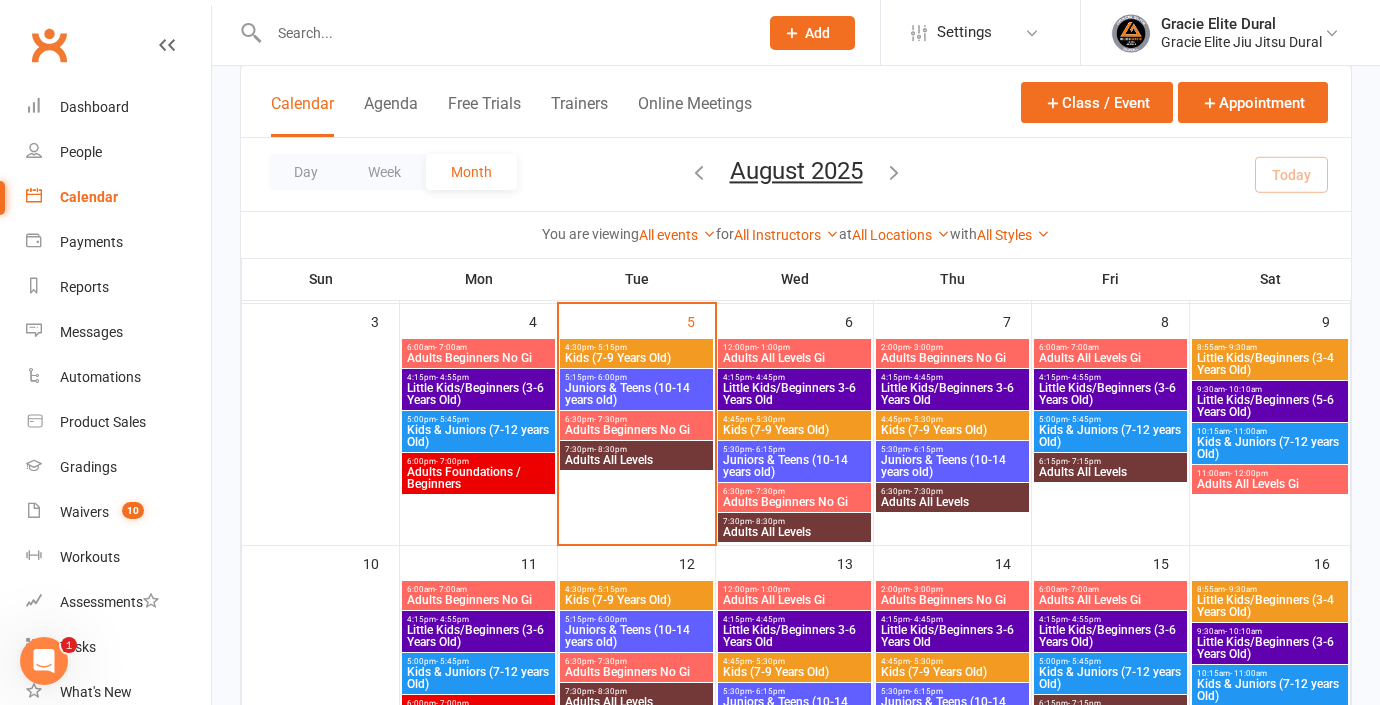click on "Little Kids/Beginners 3-6 Years Old" at bounding box center (952, 394) 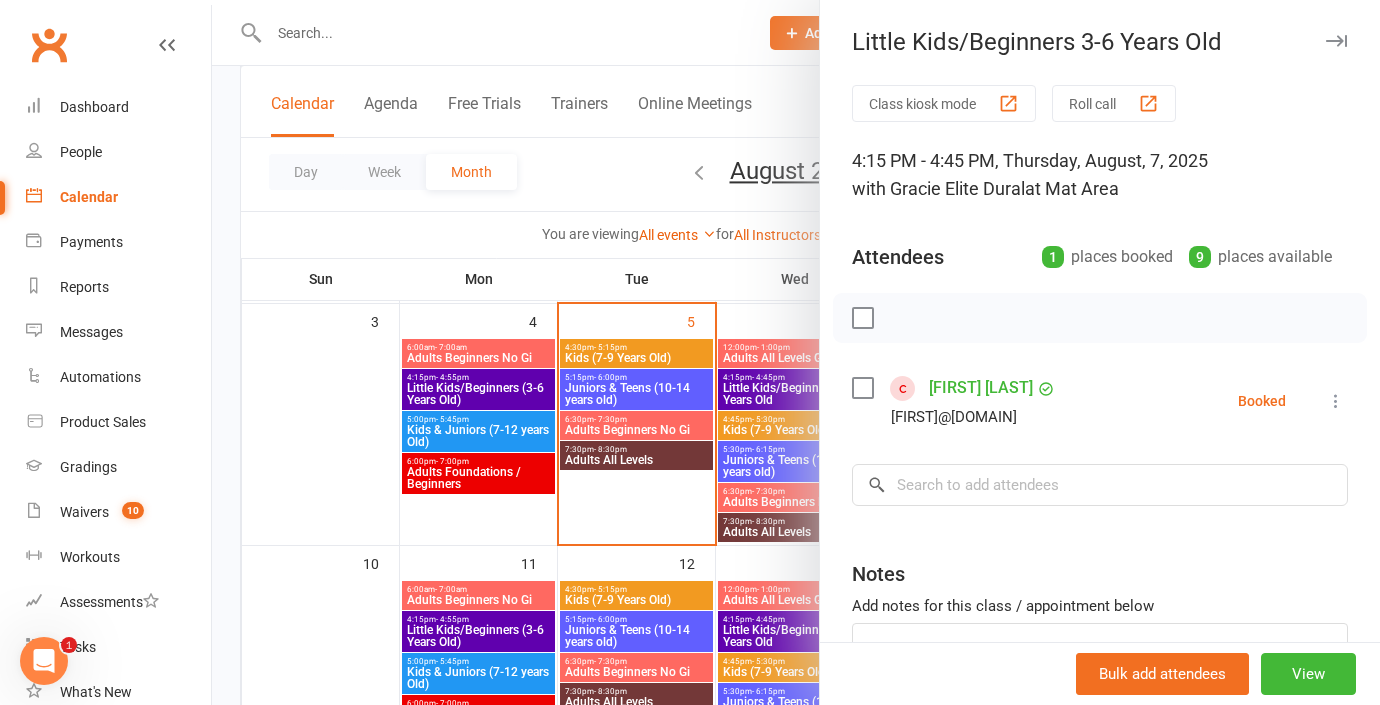 click at bounding box center (796, 352) 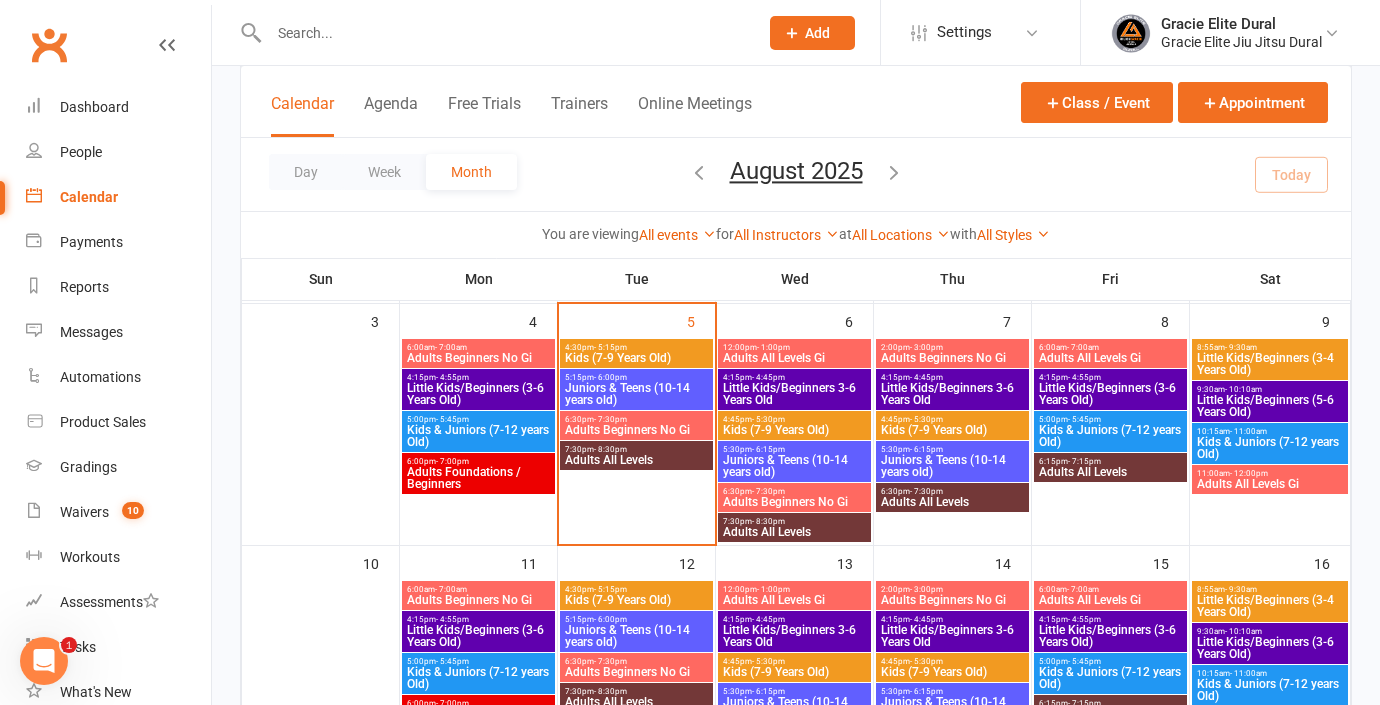 click on "Adults Beginners No Gi" at bounding box center (952, 358) 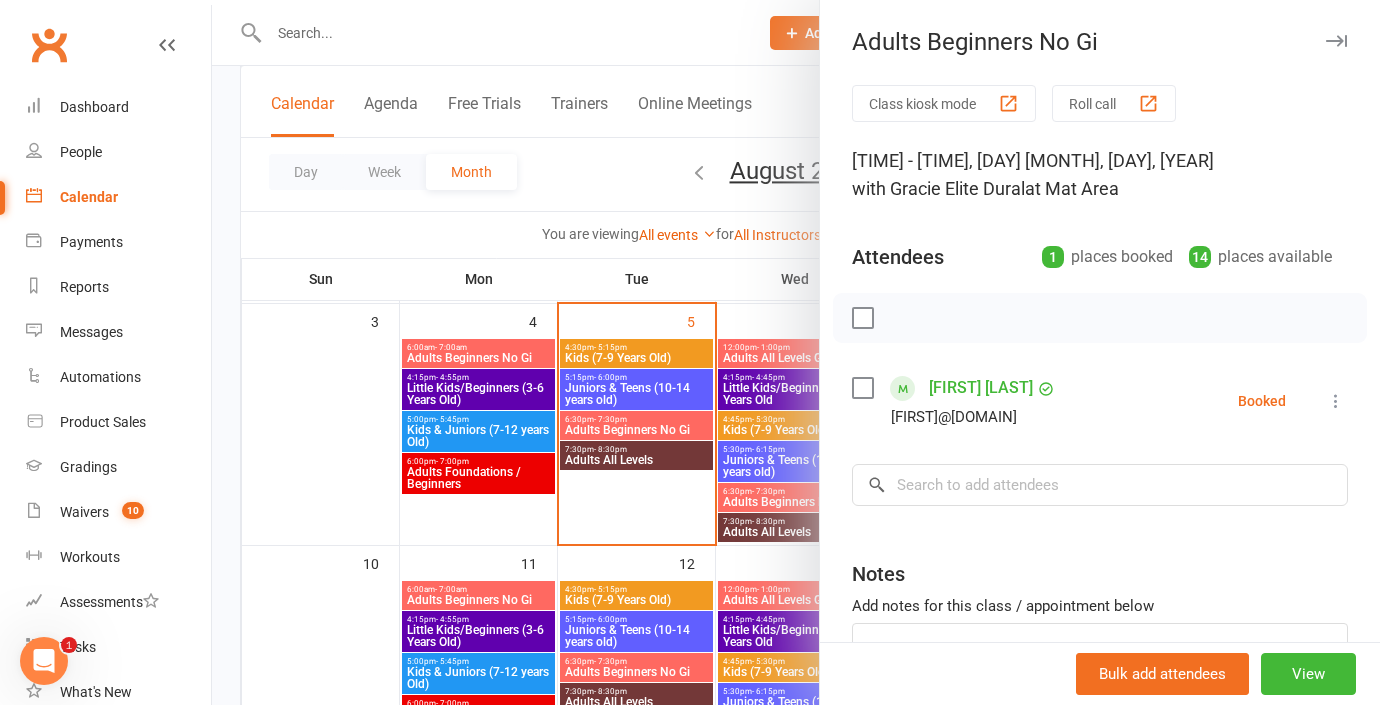 click at bounding box center [796, 352] 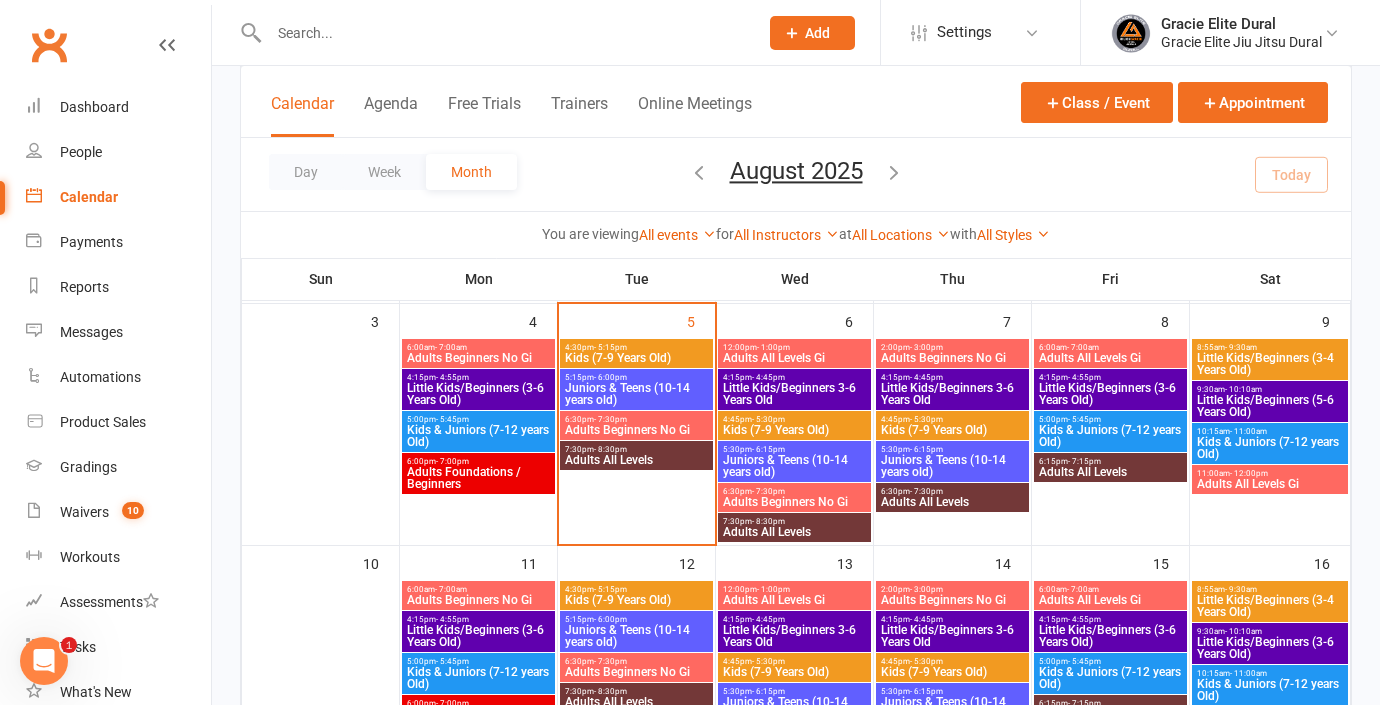 click on "Adults All Levels Gi" at bounding box center [794, 358] 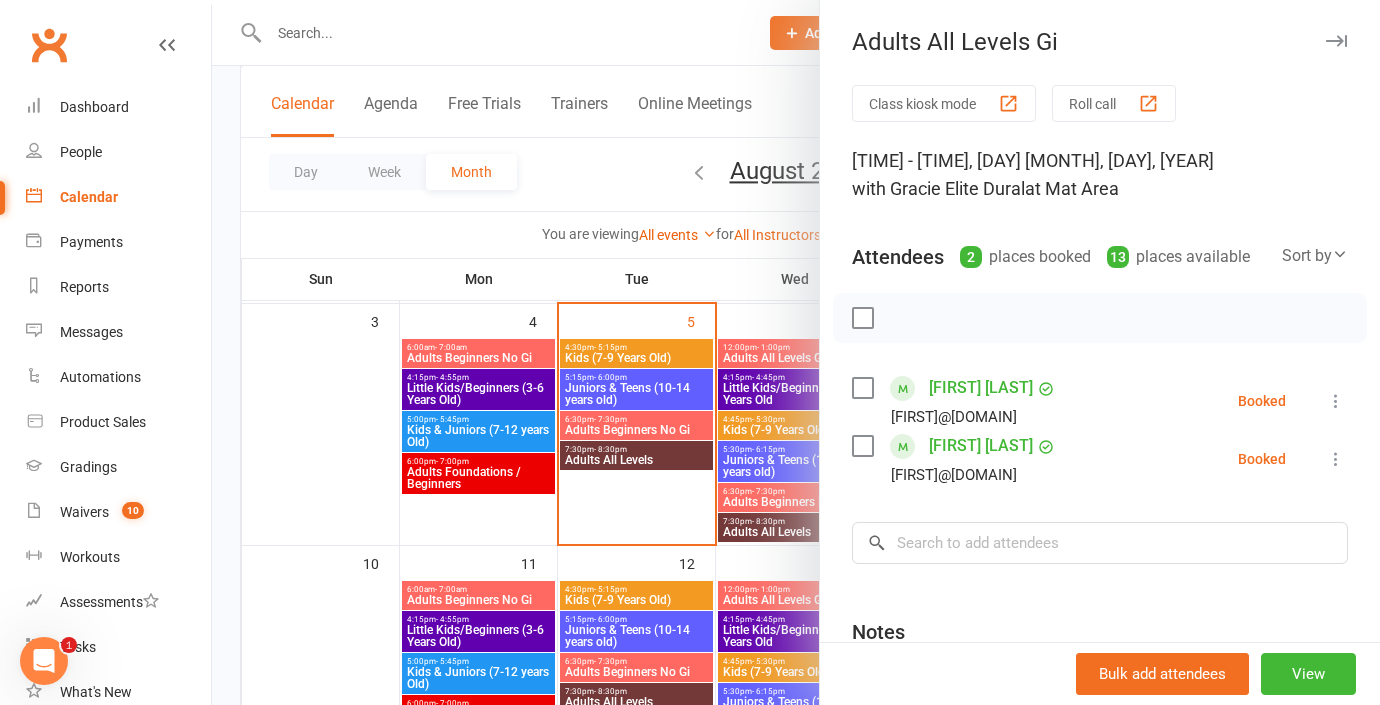 click at bounding box center (796, 352) 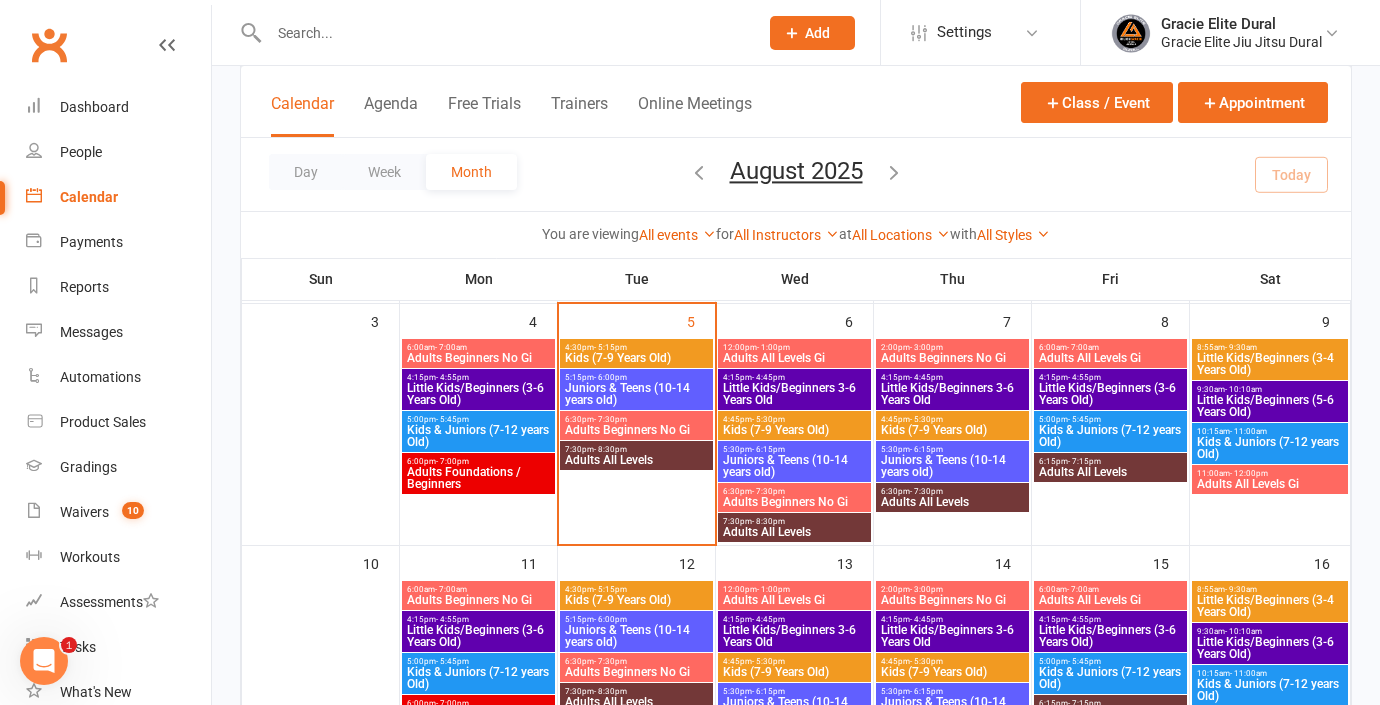 click on "Little Kids/Beginners 3-6 Years Old" at bounding box center [794, 394] 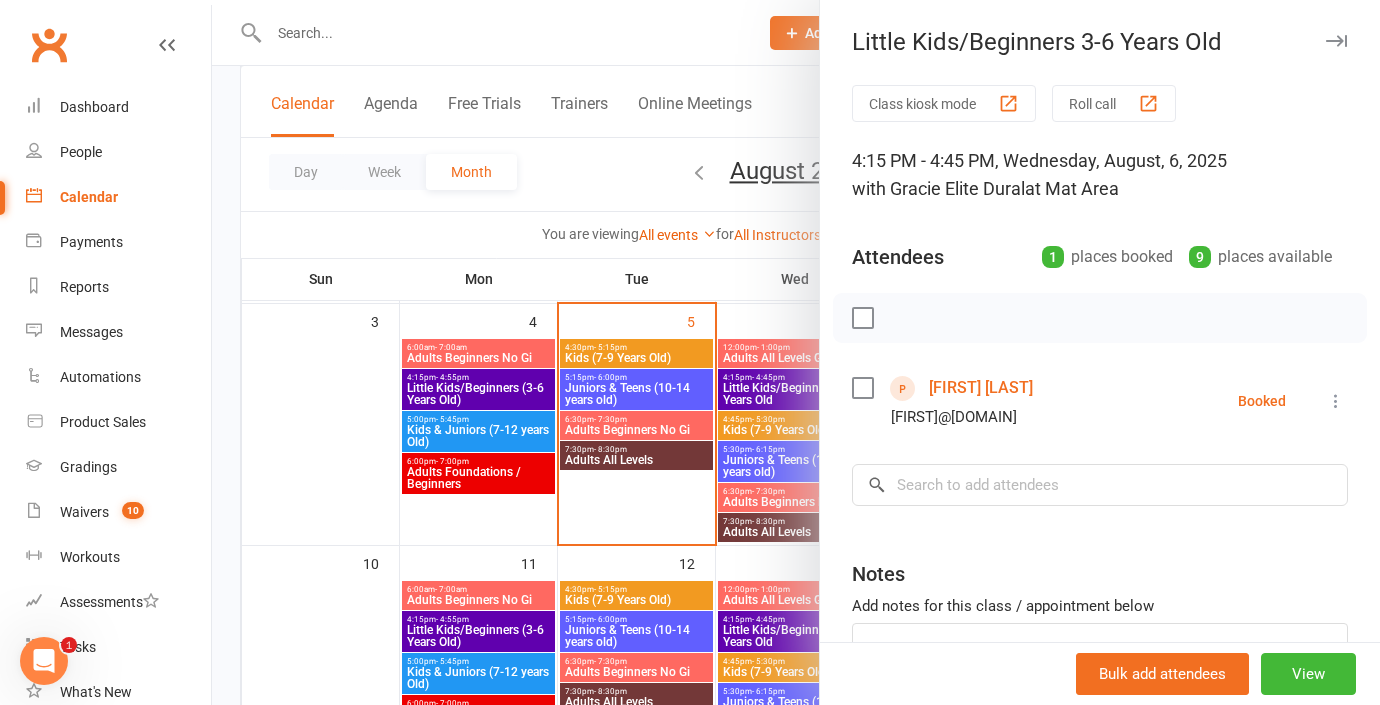 click at bounding box center (796, 352) 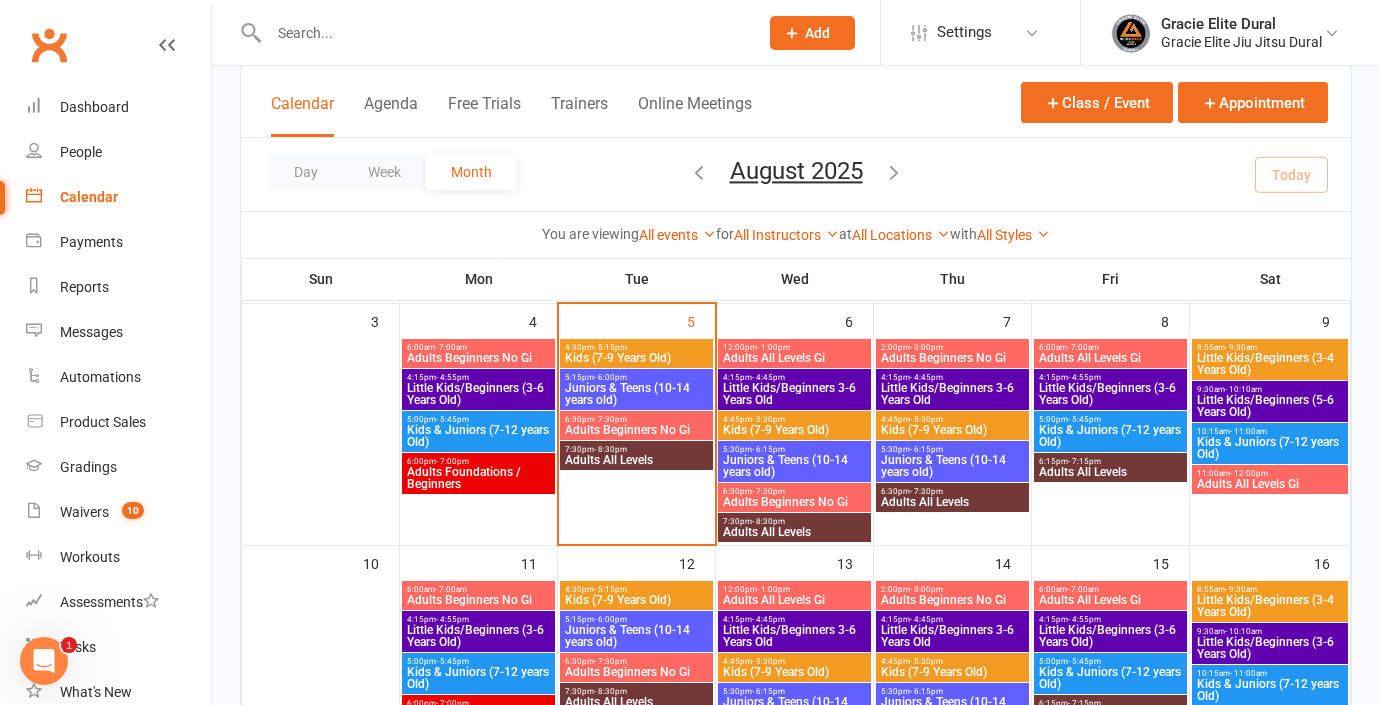 click on "Kids (7-9 Years Old)" at bounding box center [794, 430] 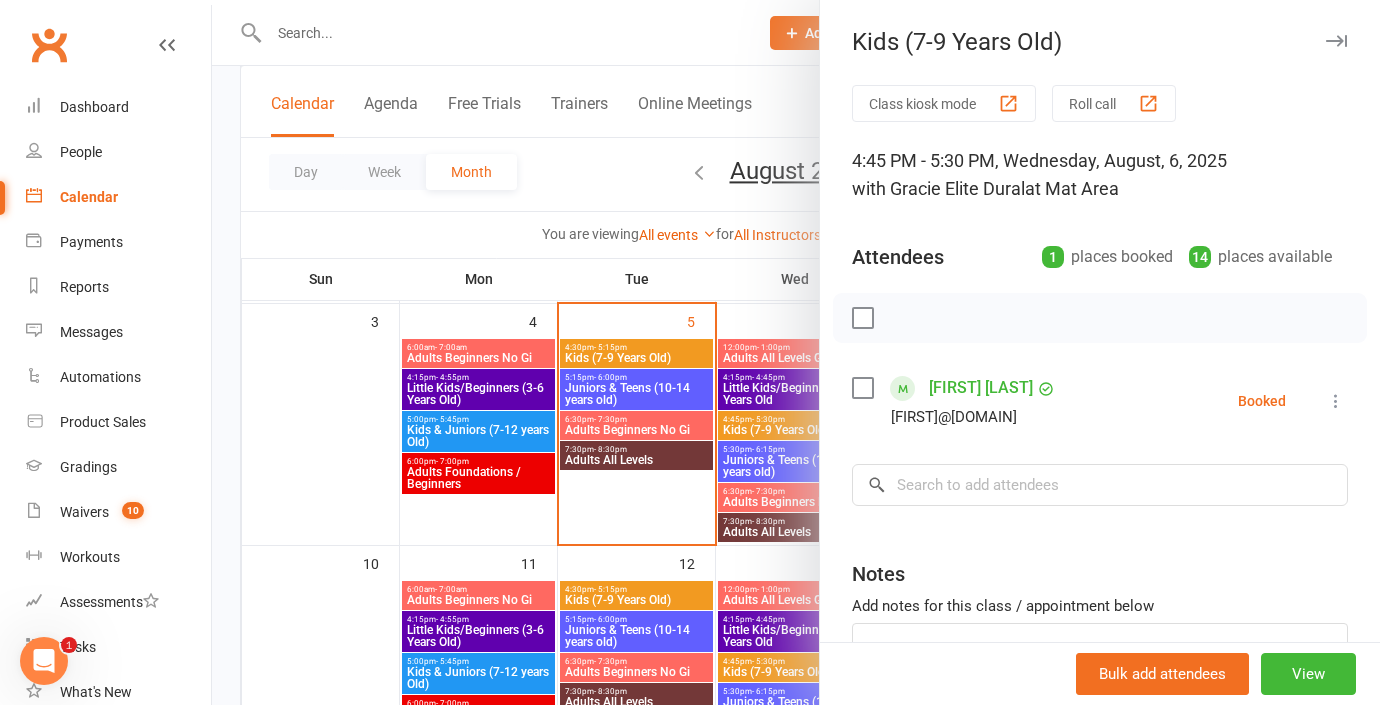 click at bounding box center [796, 352] 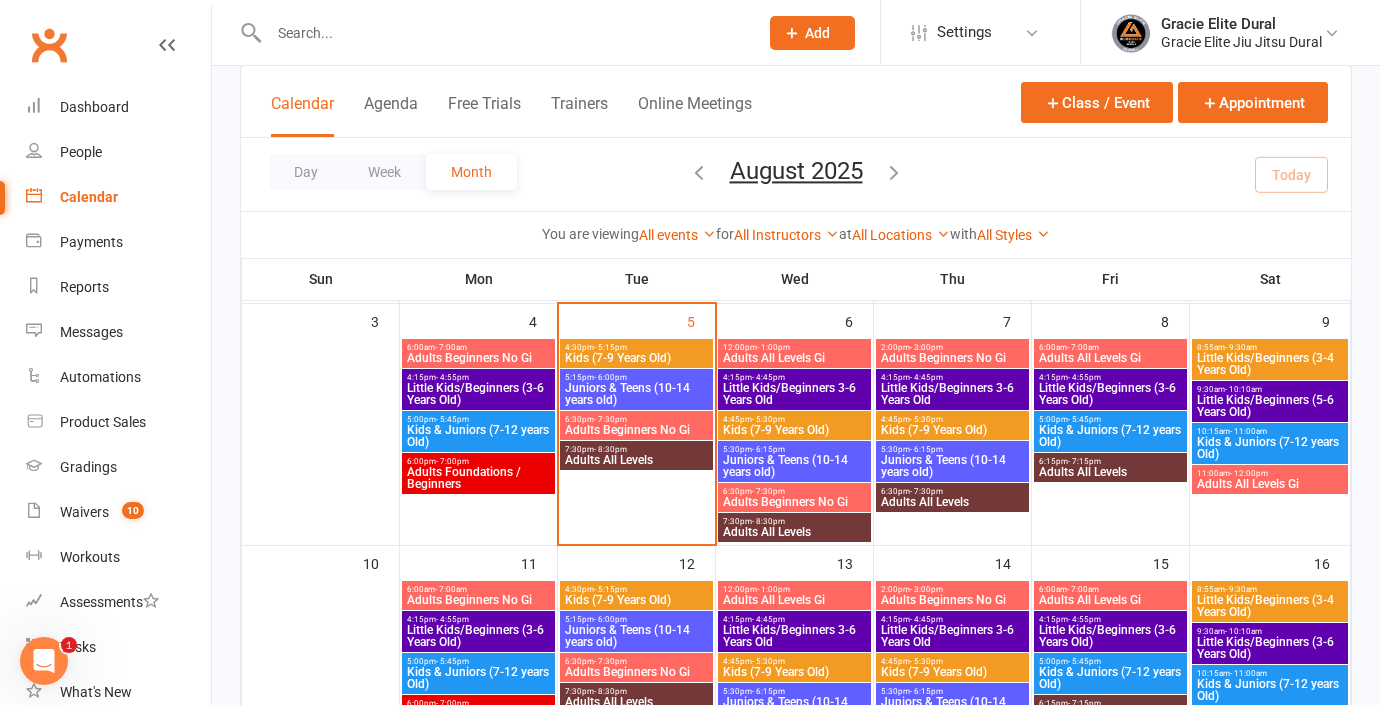 click on "Juniors & Teens (10-14 years old)" at bounding box center (794, 466) 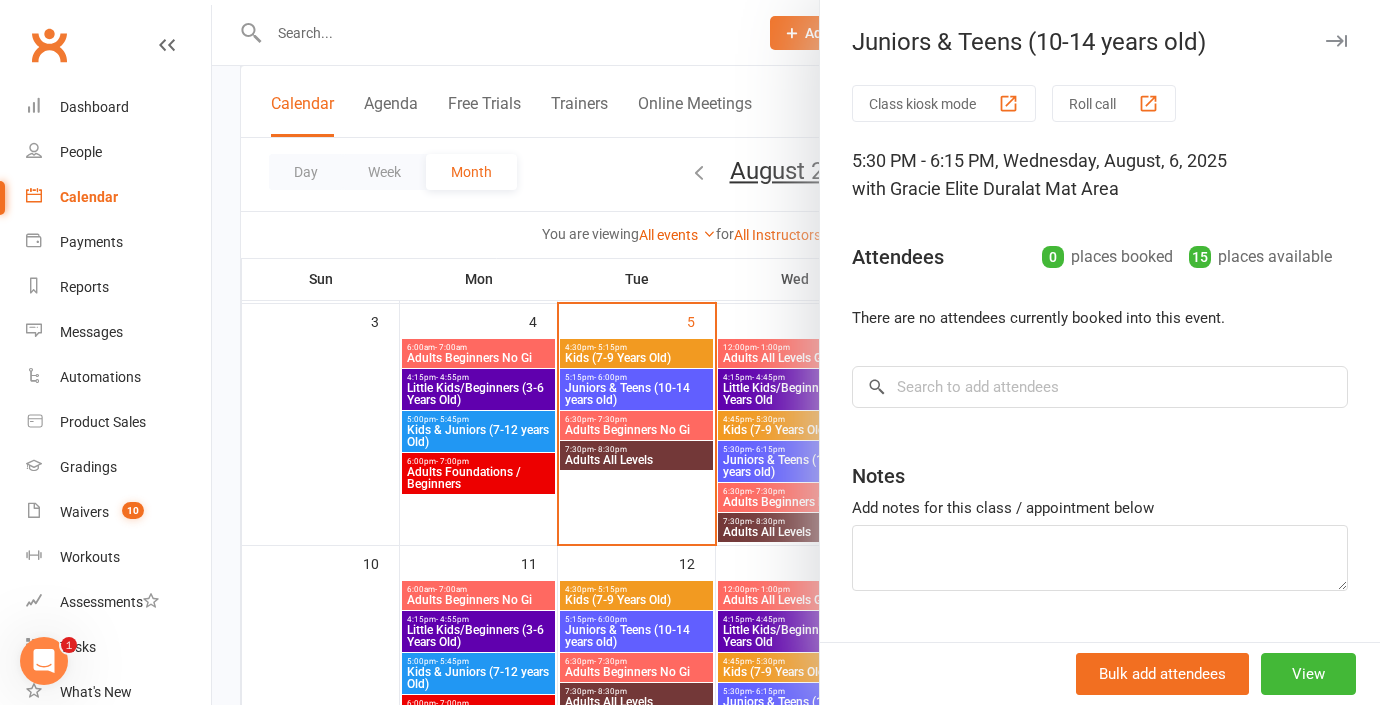 click at bounding box center (796, 352) 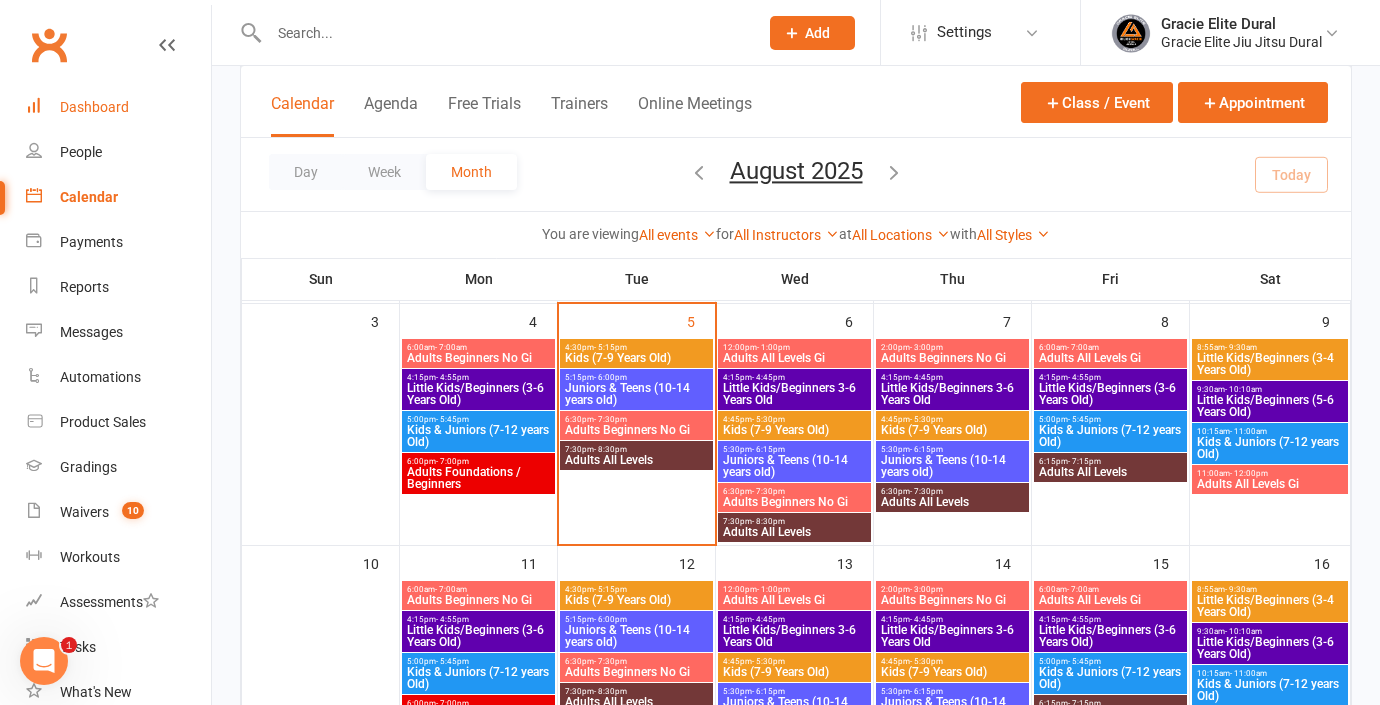 click on "Dashboard" at bounding box center (94, 107) 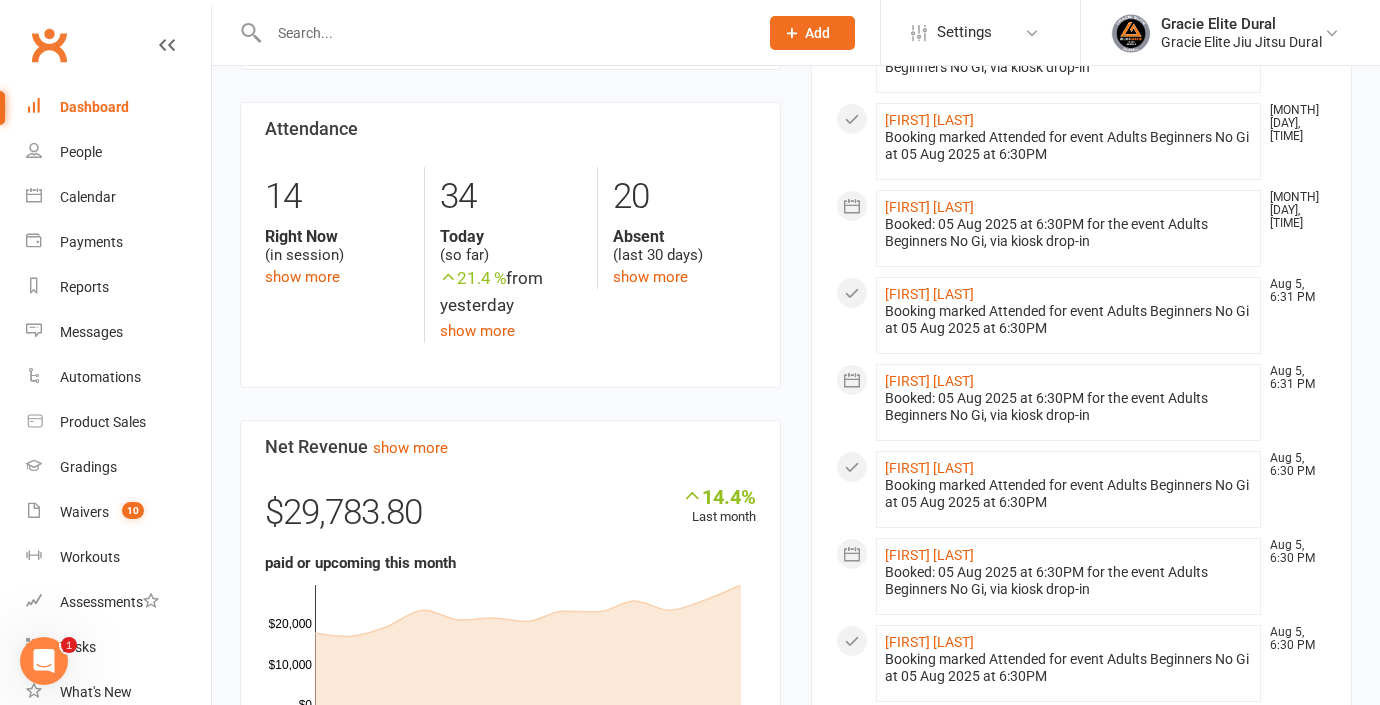 scroll, scrollTop: 0, scrollLeft: 0, axis: both 